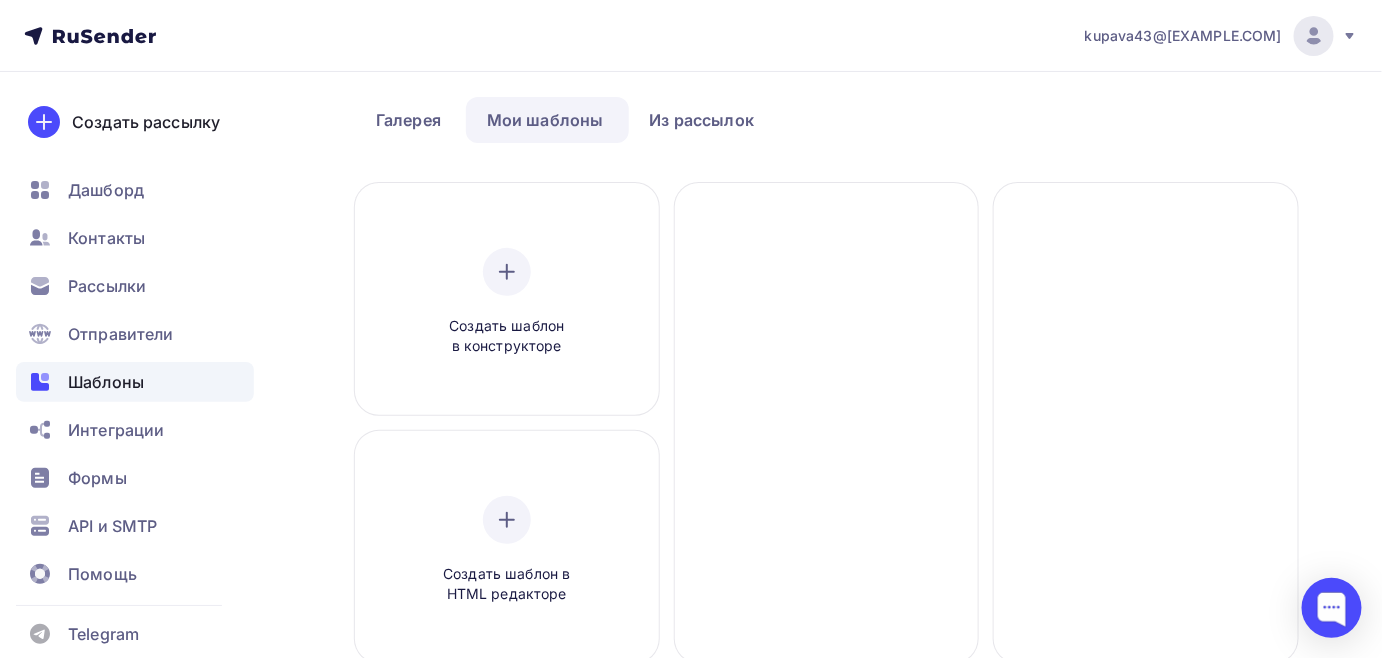 scroll, scrollTop: 0, scrollLeft: 0, axis: both 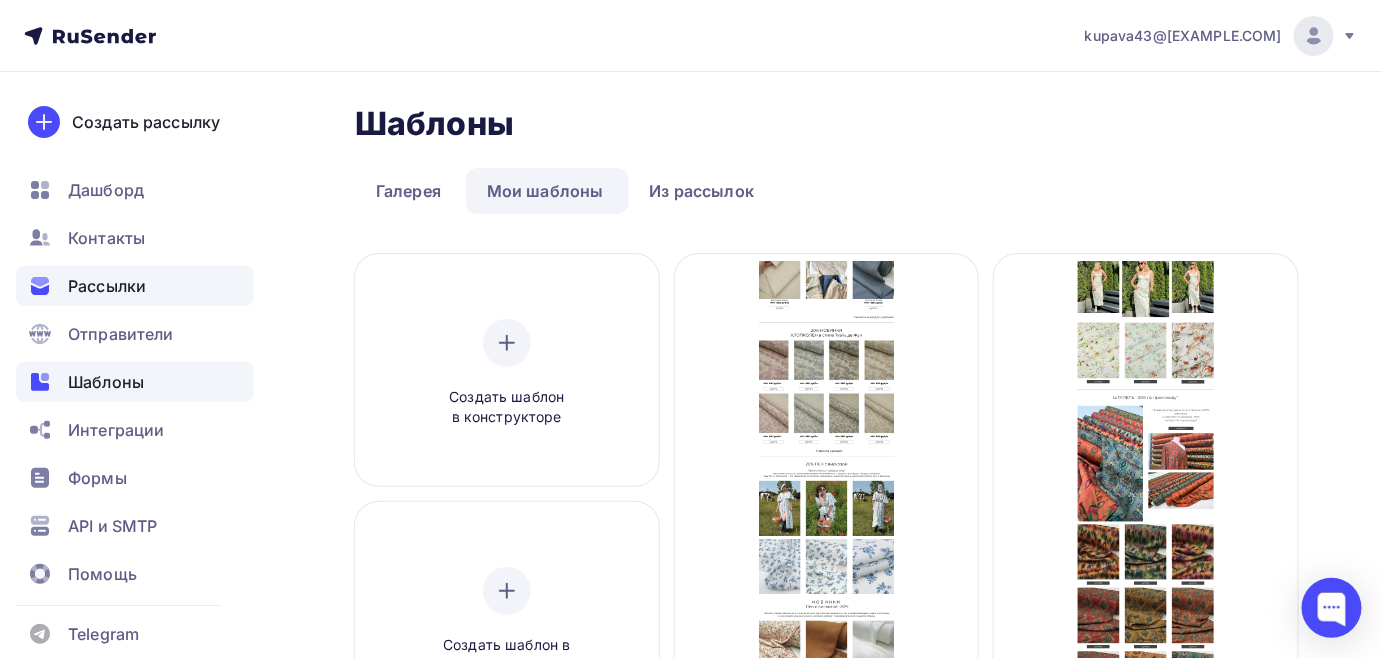 click on "Рассылки" at bounding box center [107, 286] 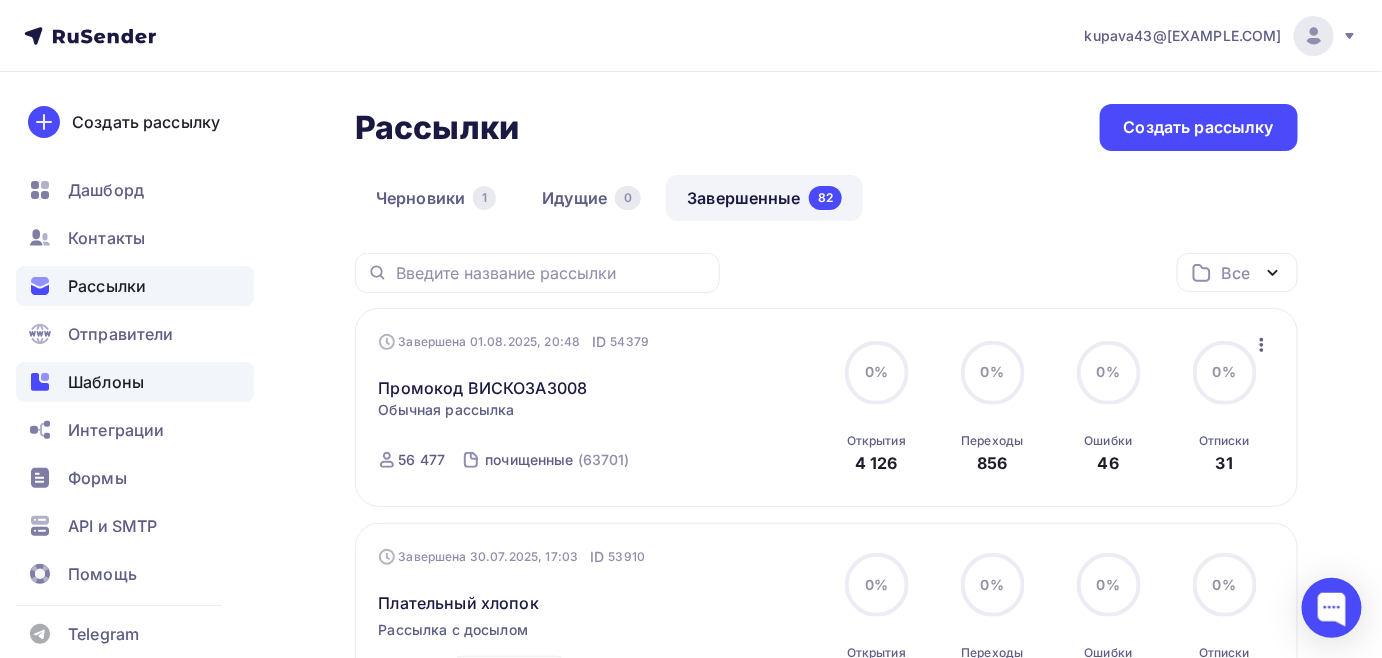 click on "Шаблоны" at bounding box center (106, 382) 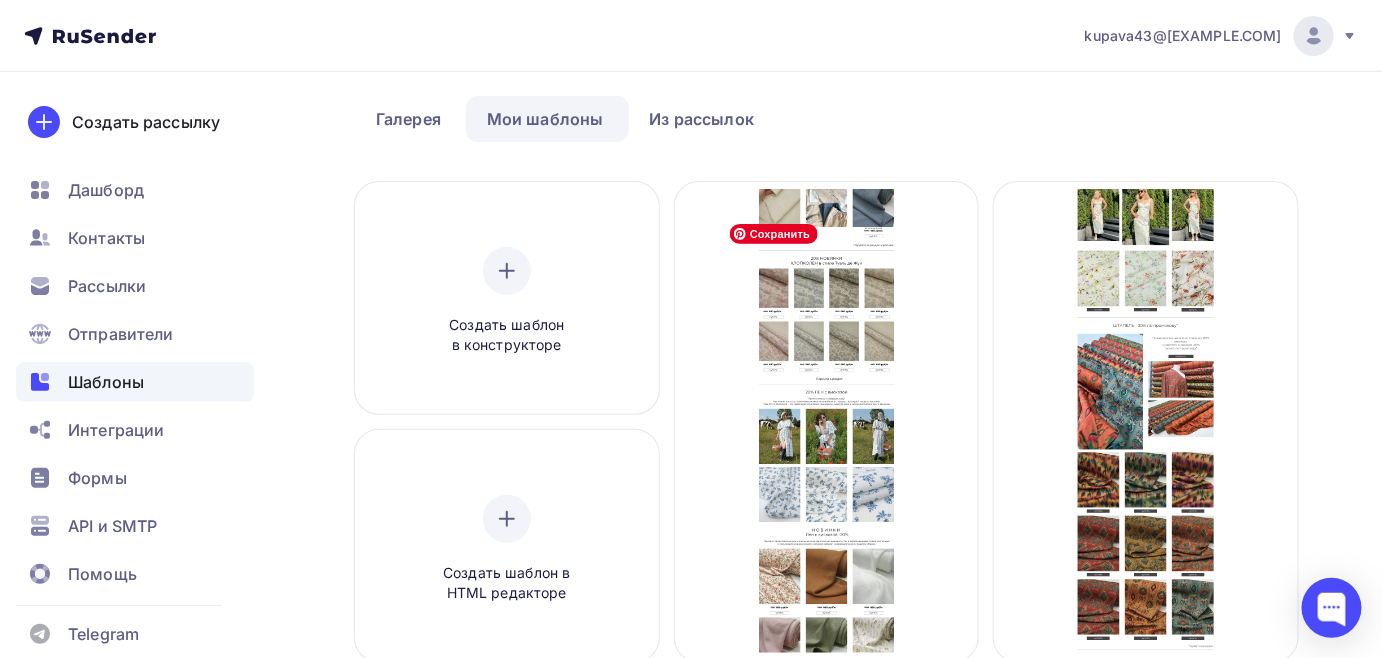 scroll, scrollTop: 181, scrollLeft: 0, axis: vertical 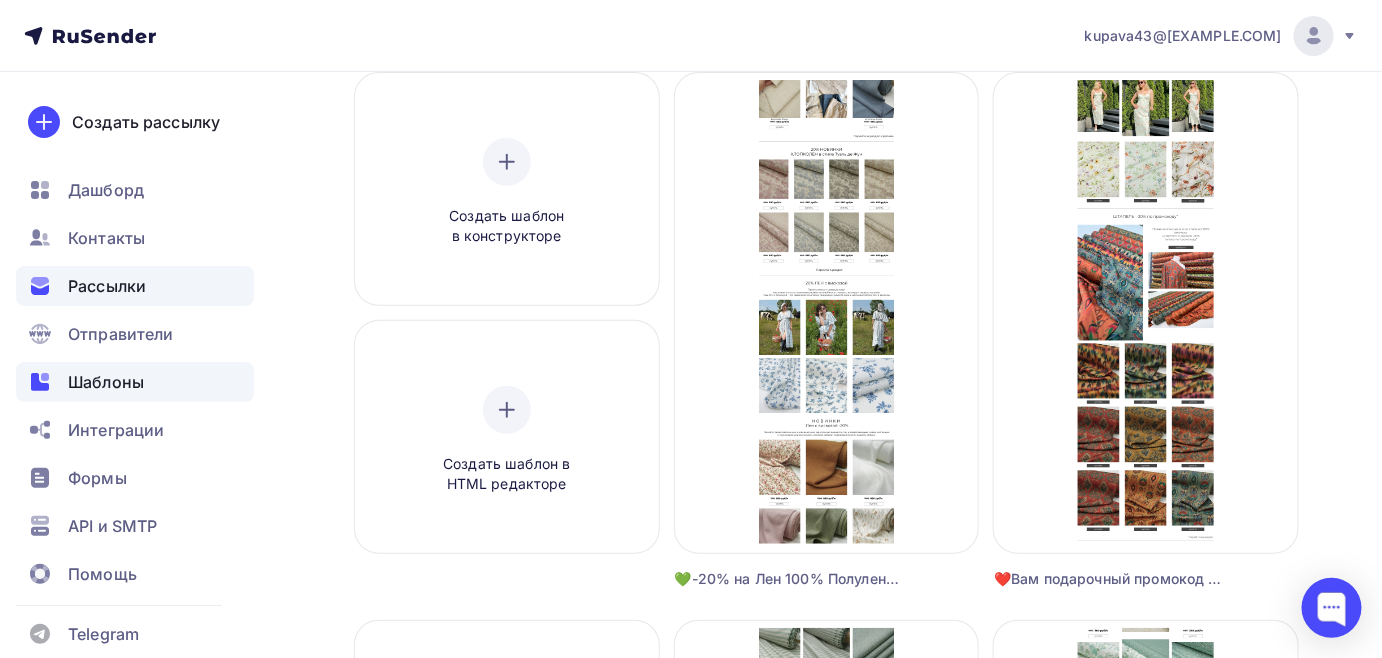 click on "Рассылки" at bounding box center [107, 286] 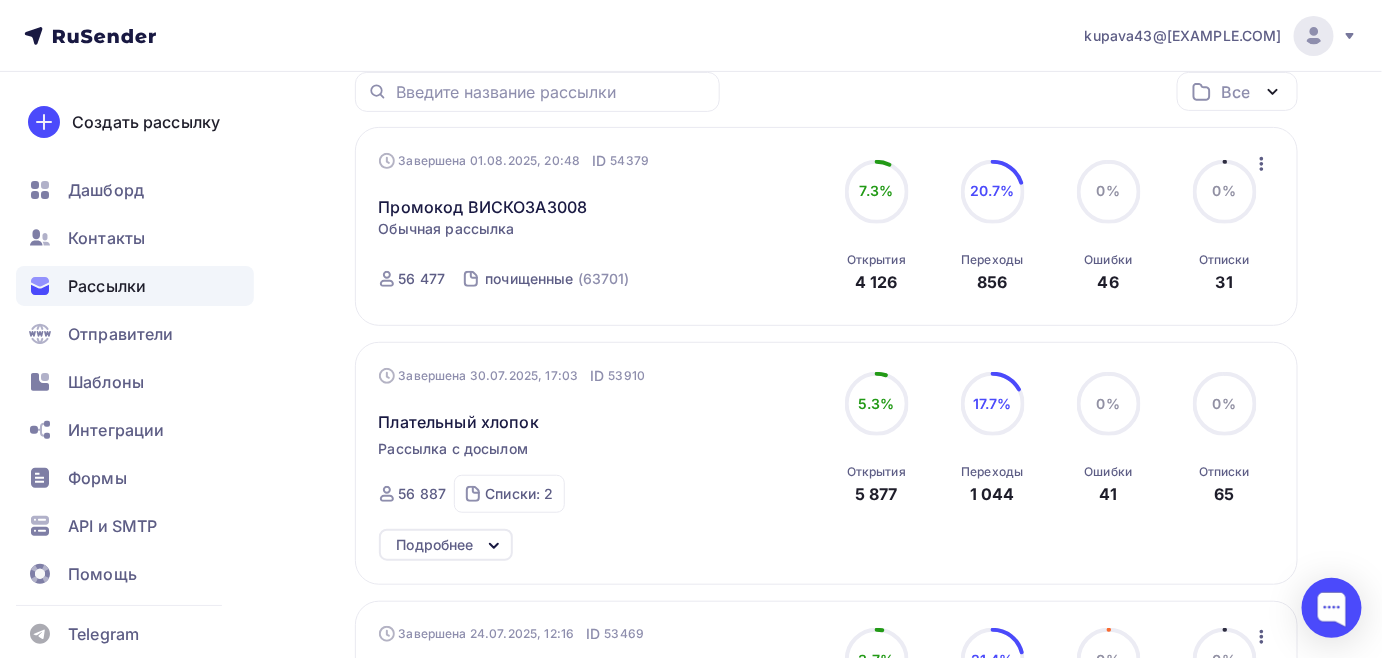 scroll, scrollTop: 0, scrollLeft: 0, axis: both 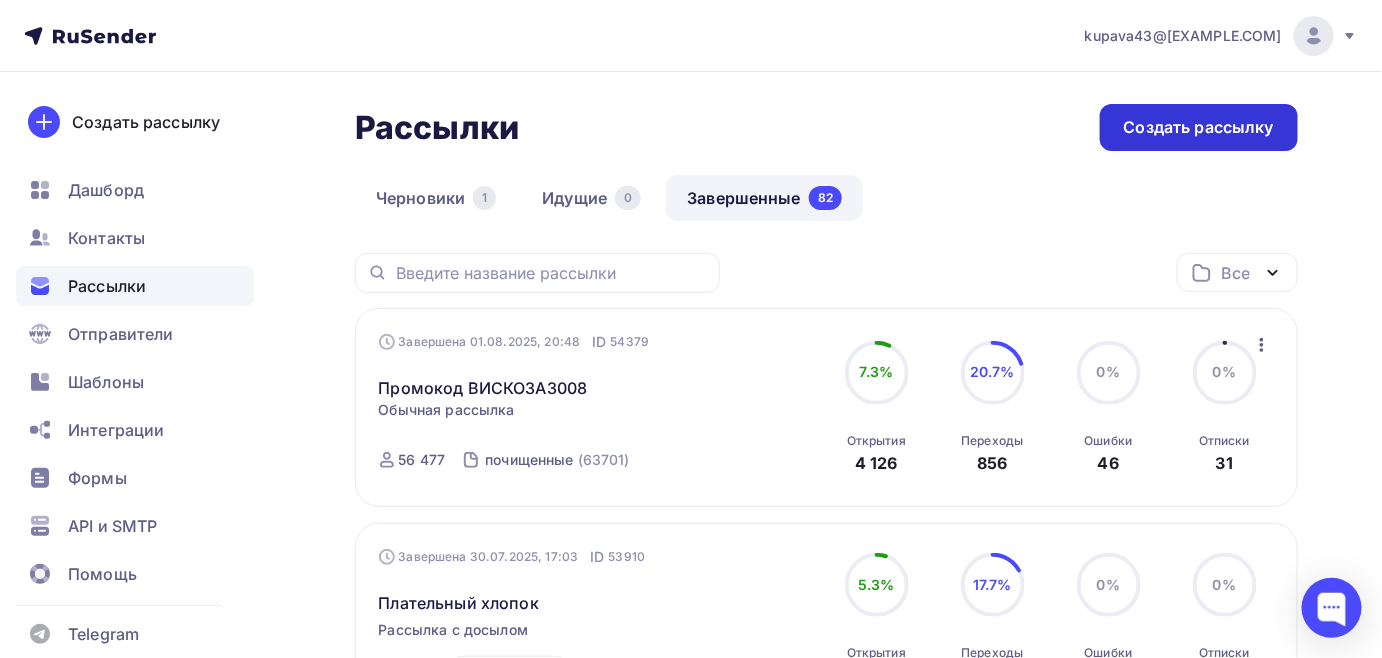 click on "Создать рассылку" at bounding box center (1199, 127) 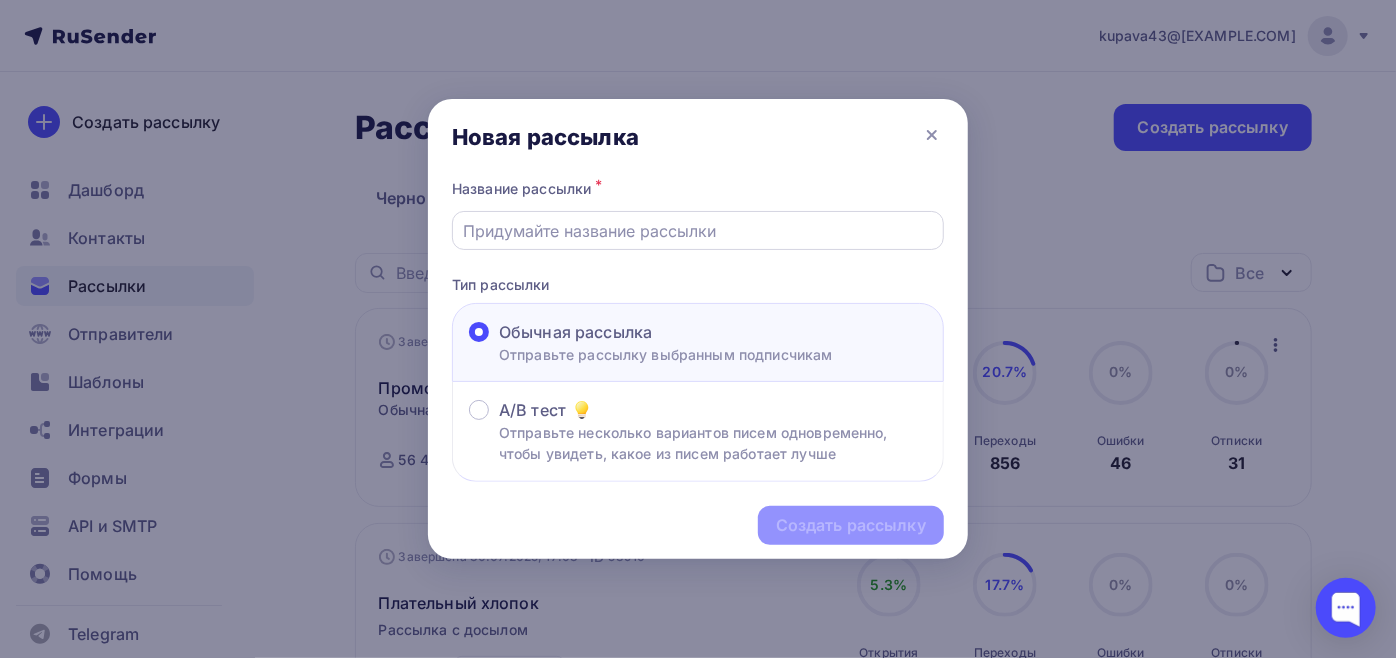 click at bounding box center [698, 231] 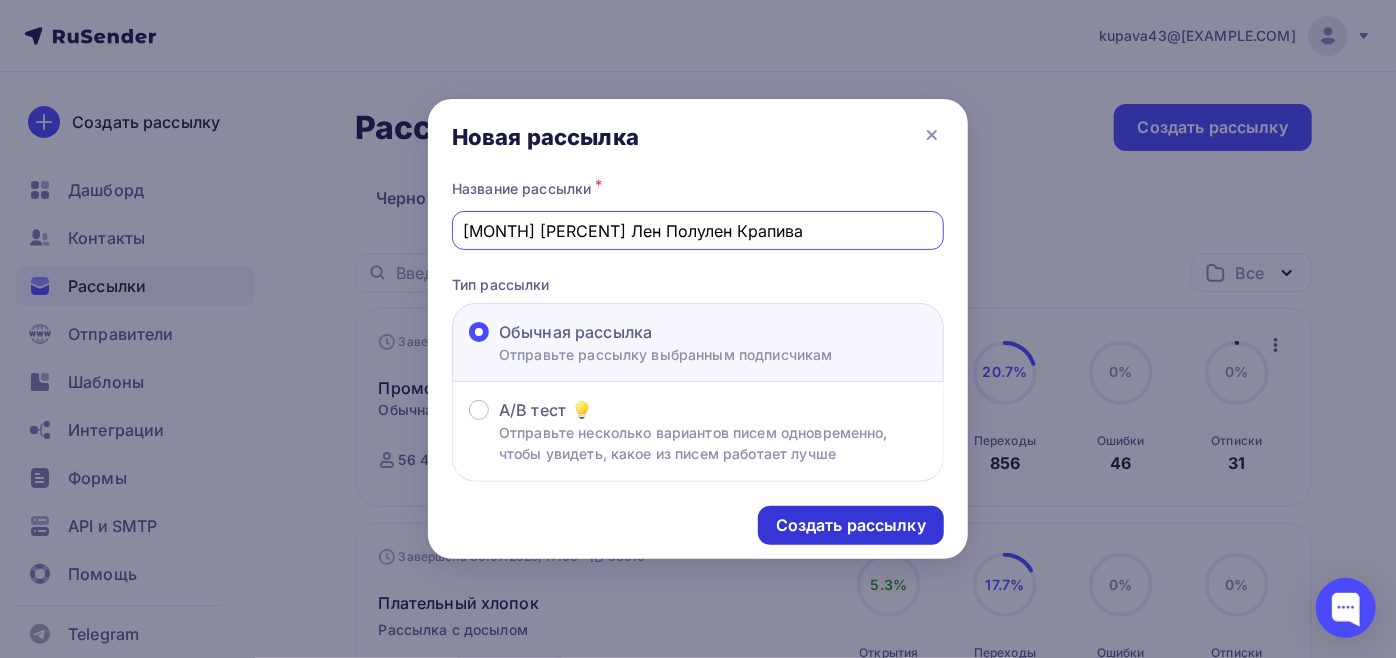 type on "[MONTH] [PERCENT] Лен Полулен Крапива" 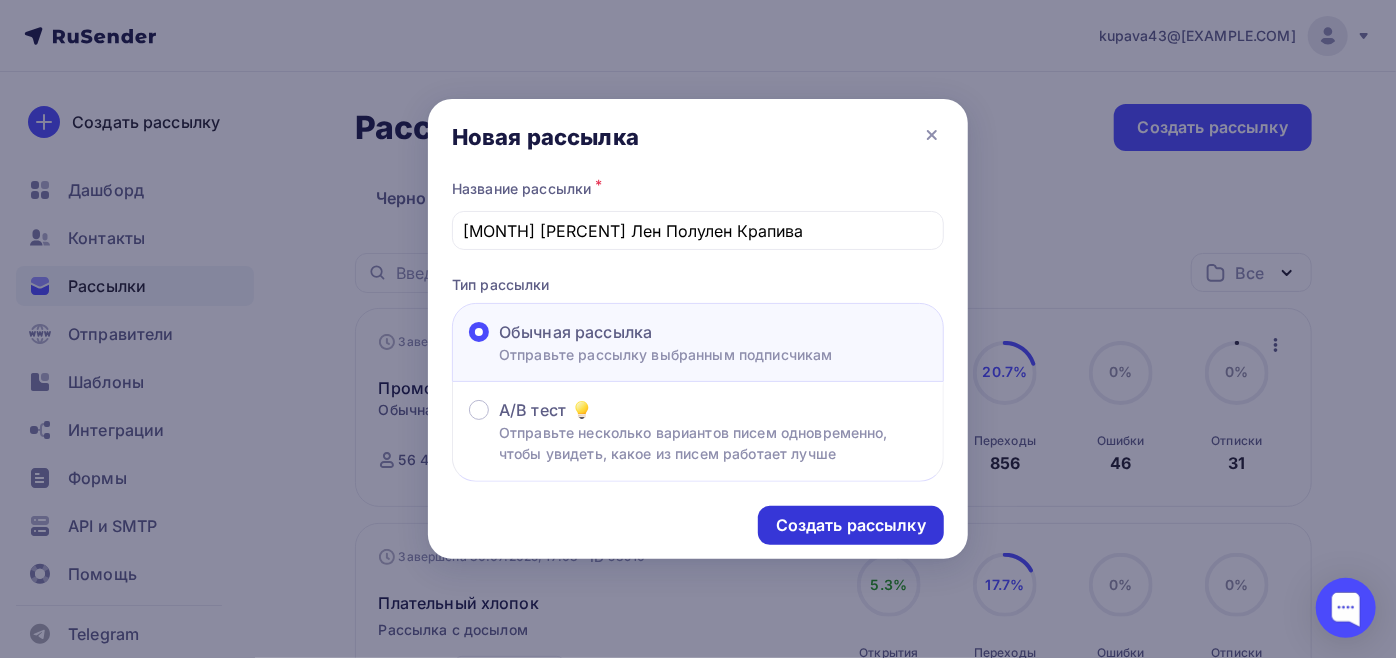 click on "Создать рассылку" at bounding box center [851, 525] 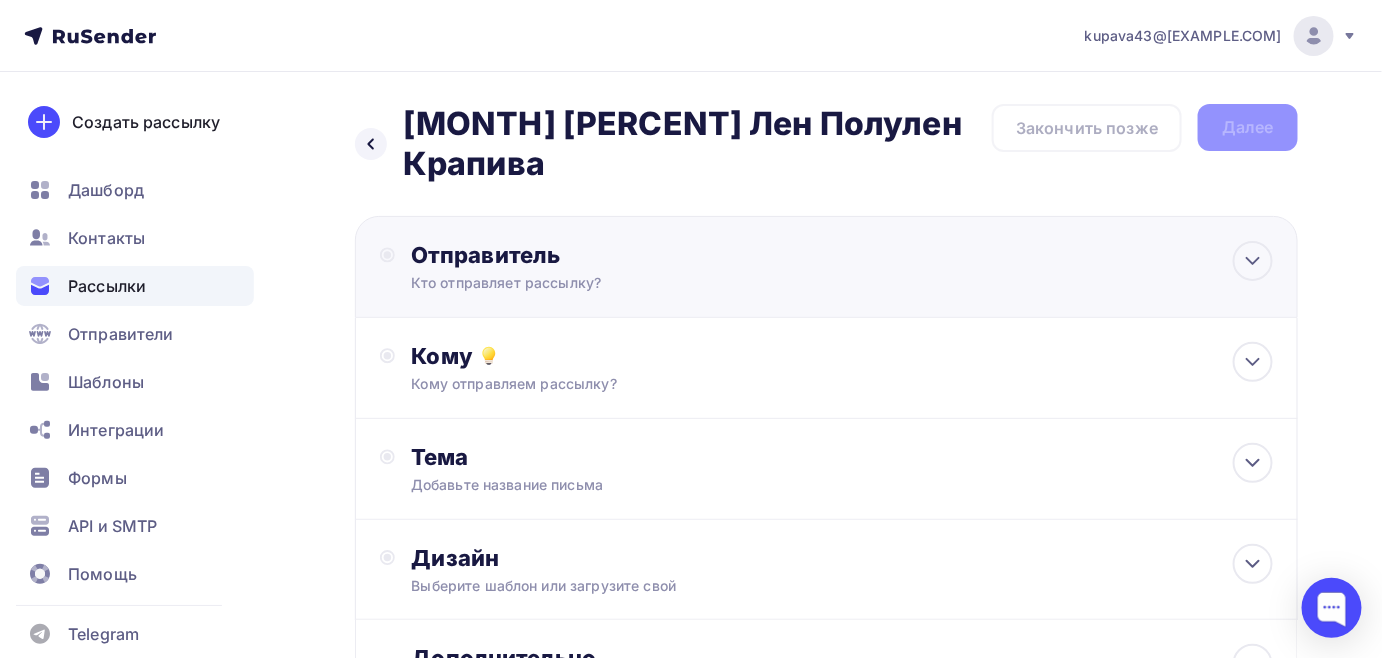 click on "Отправитель
Кто отправляет рассылку?
Email  *
[EMAIL]
[EMAIL]               Добавить отправителя
Рекомендуем  добавить почту на домене , чтобы рассылка не попала в «Спам»
Имя                 Сохранить" at bounding box center [627, 267] 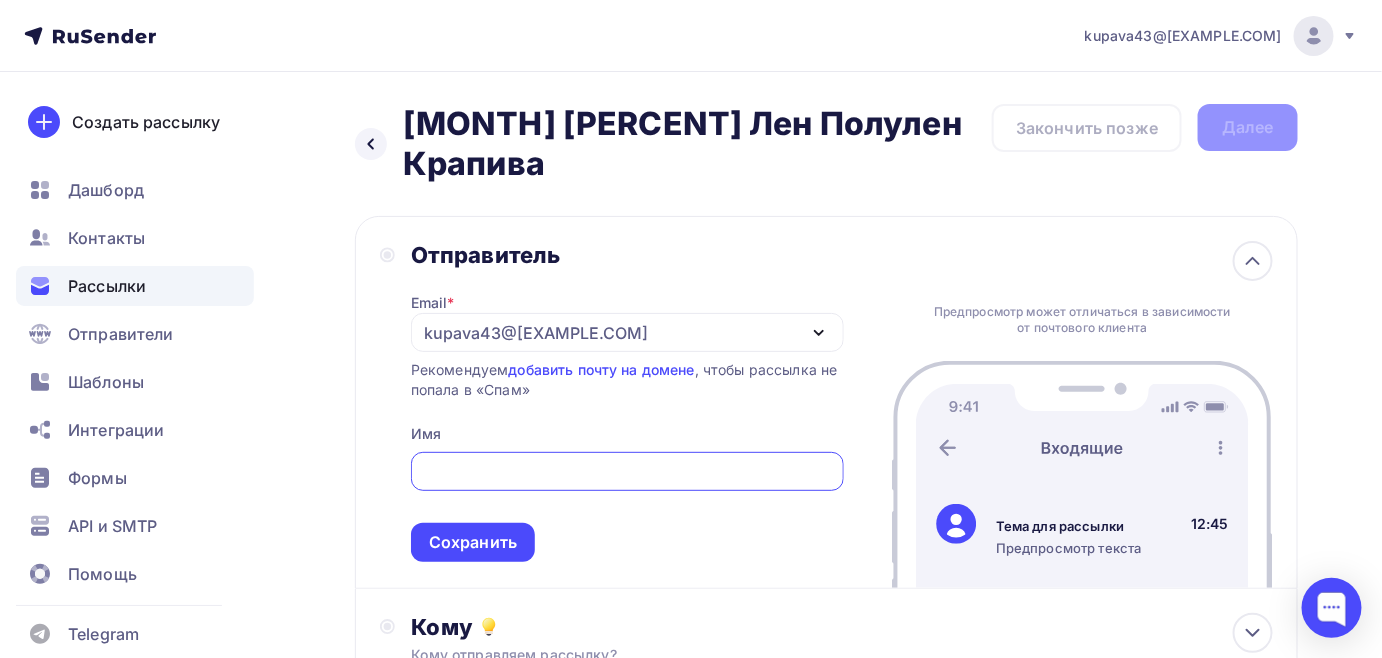 scroll, scrollTop: 0, scrollLeft: 0, axis: both 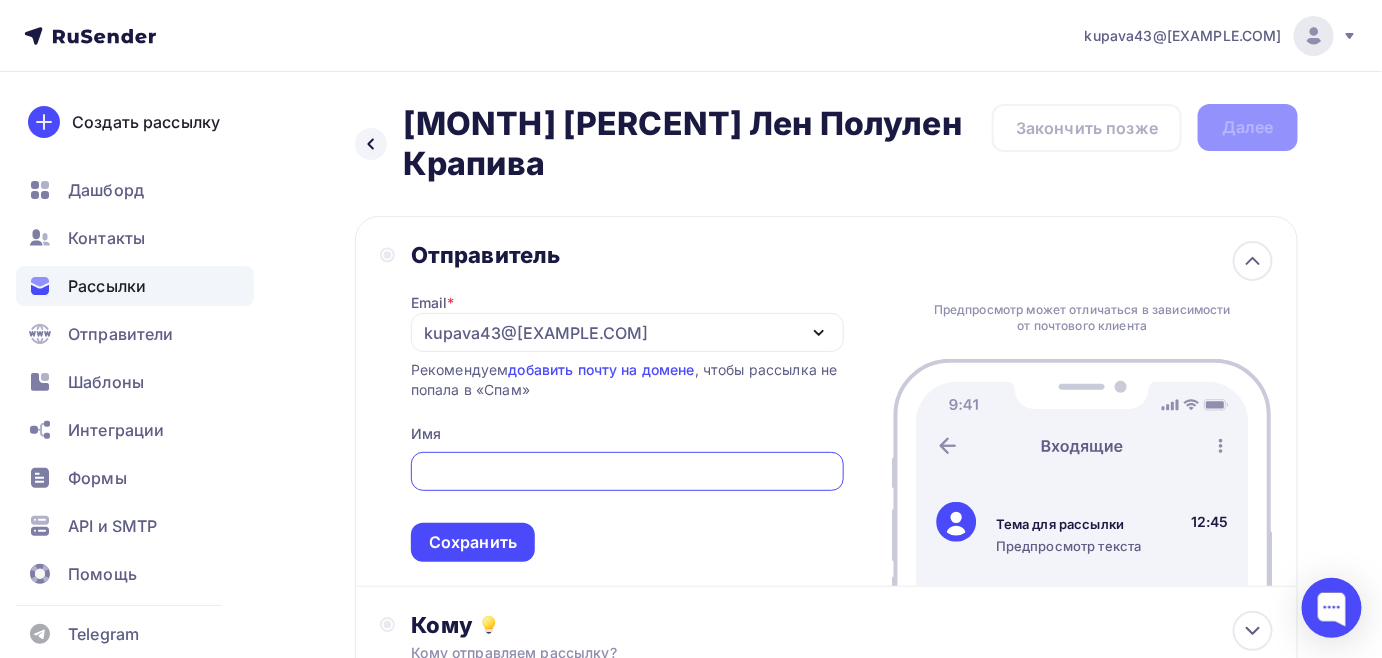 click on "kupava43@[EXAMPLE.COM]" at bounding box center [536, 333] 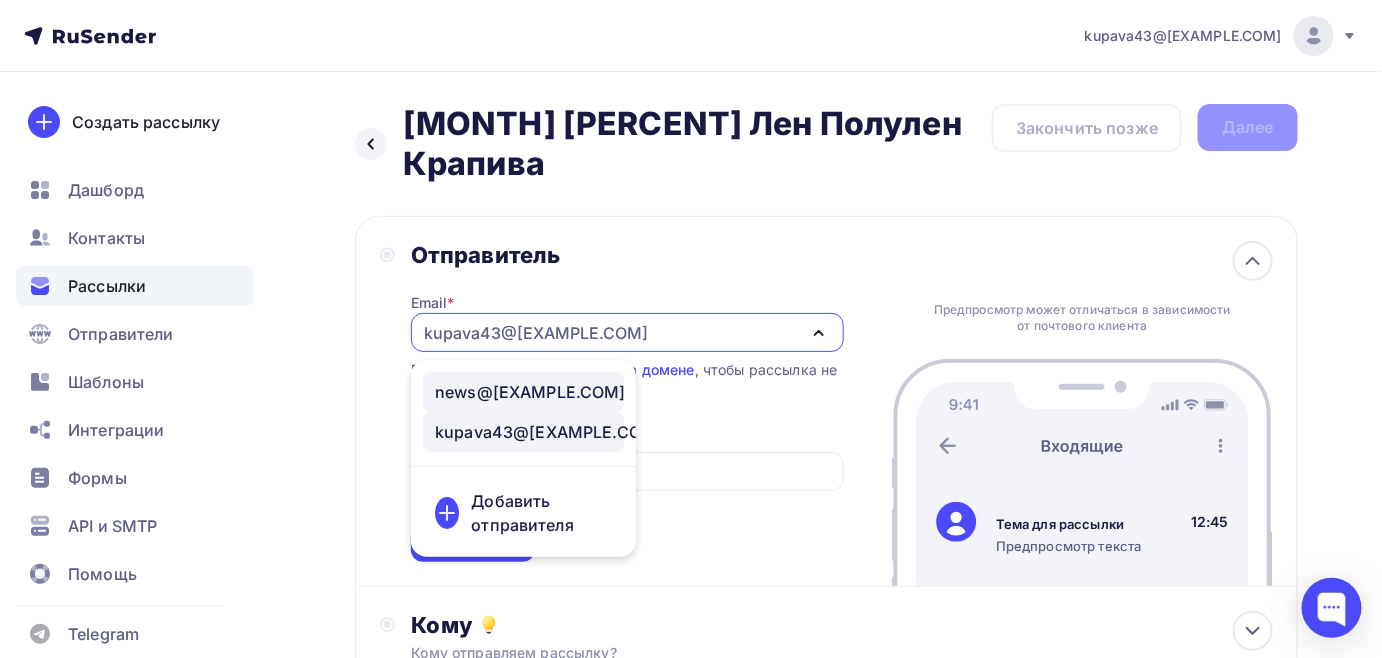 click on "news@[EXAMPLE.COM]" at bounding box center [530, 392] 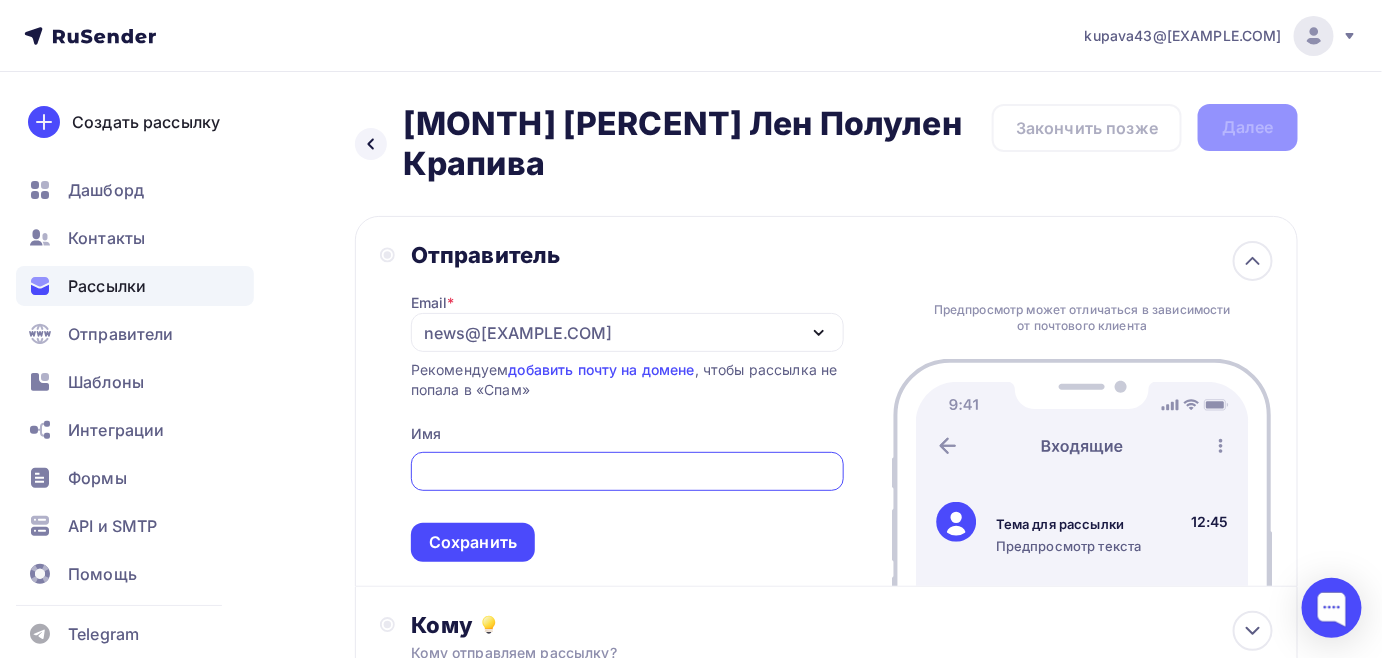 click at bounding box center [627, 472] 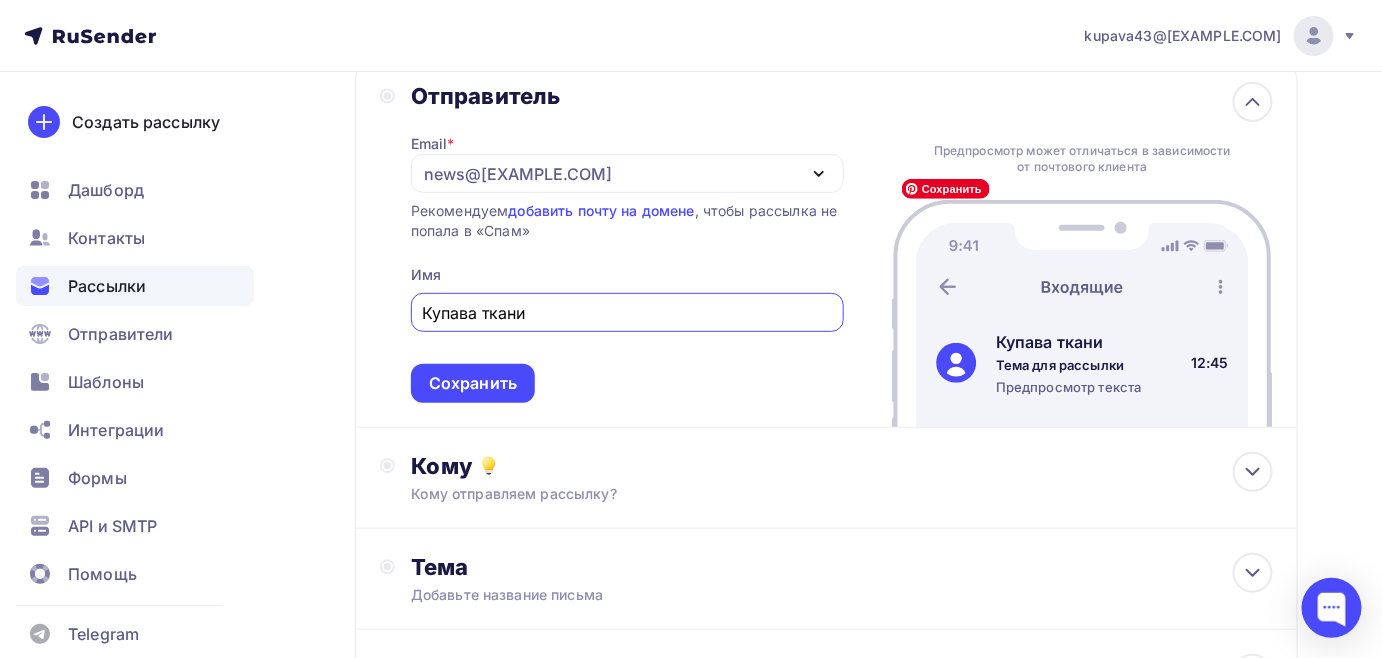 scroll, scrollTop: 181, scrollLeft: 0, axis: vertical 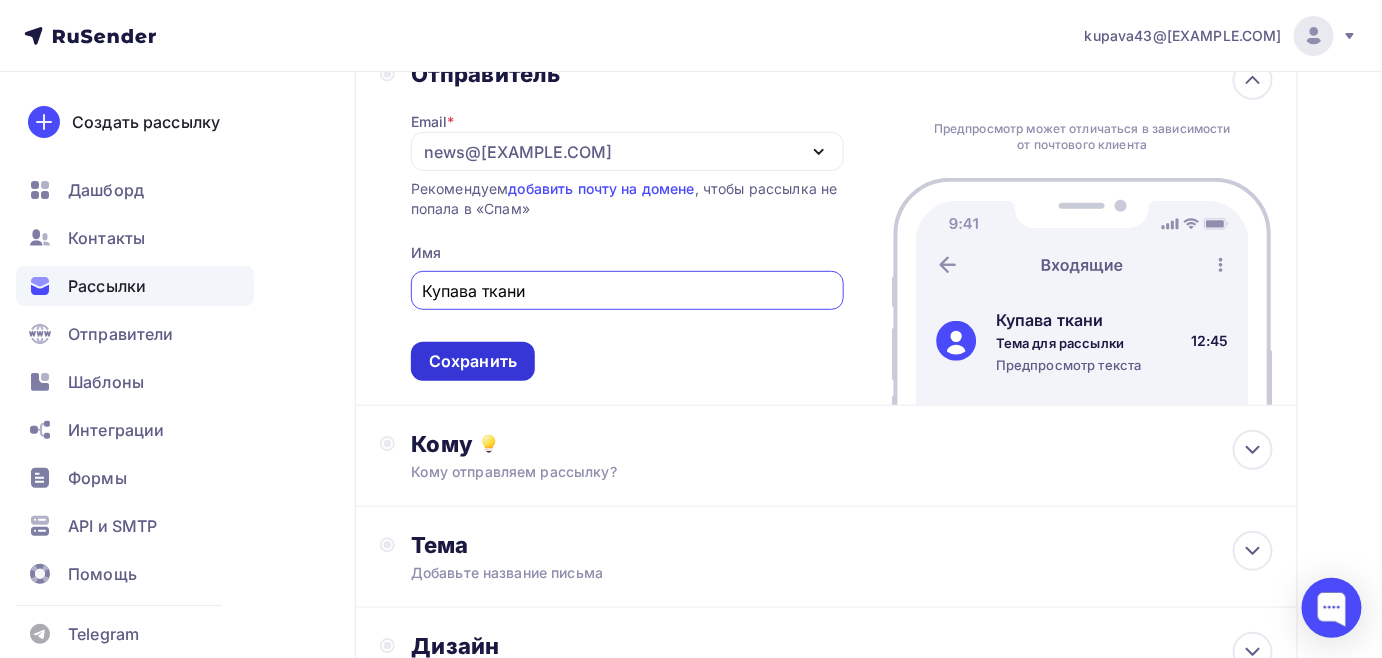 type on "Купава ткани" 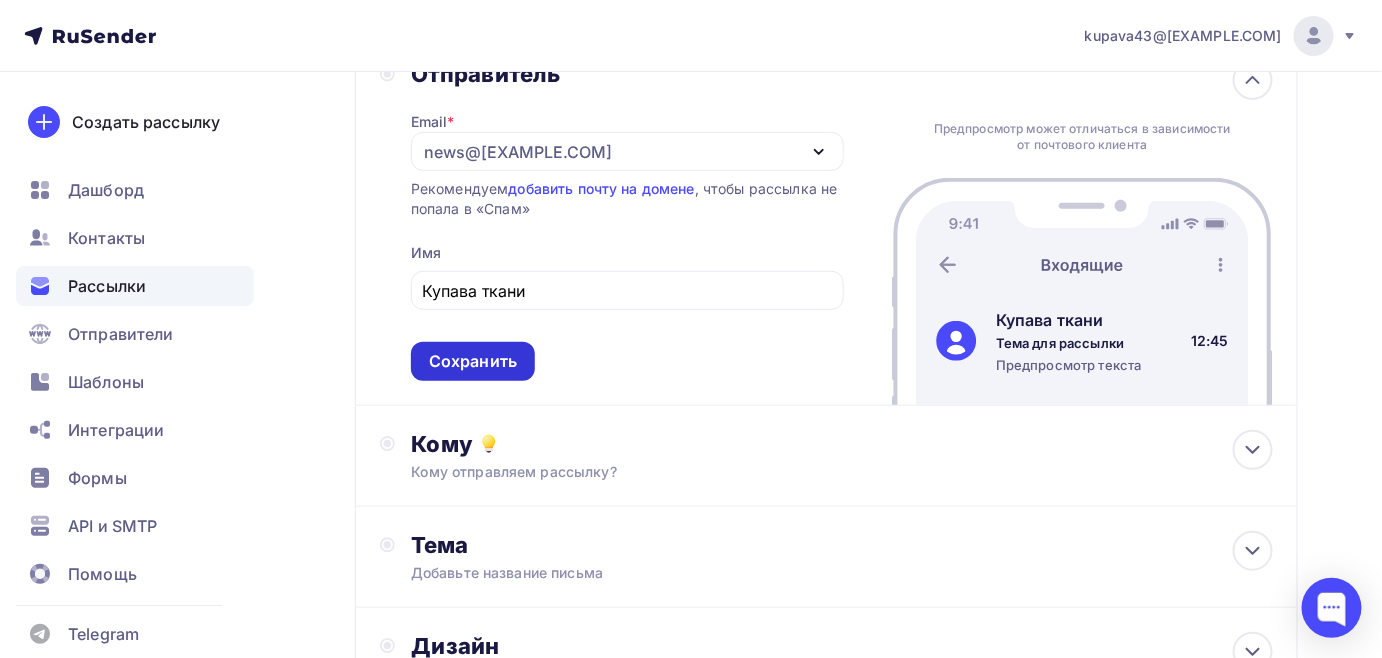 click on "Сохранить" at bounding box center [473, 361] 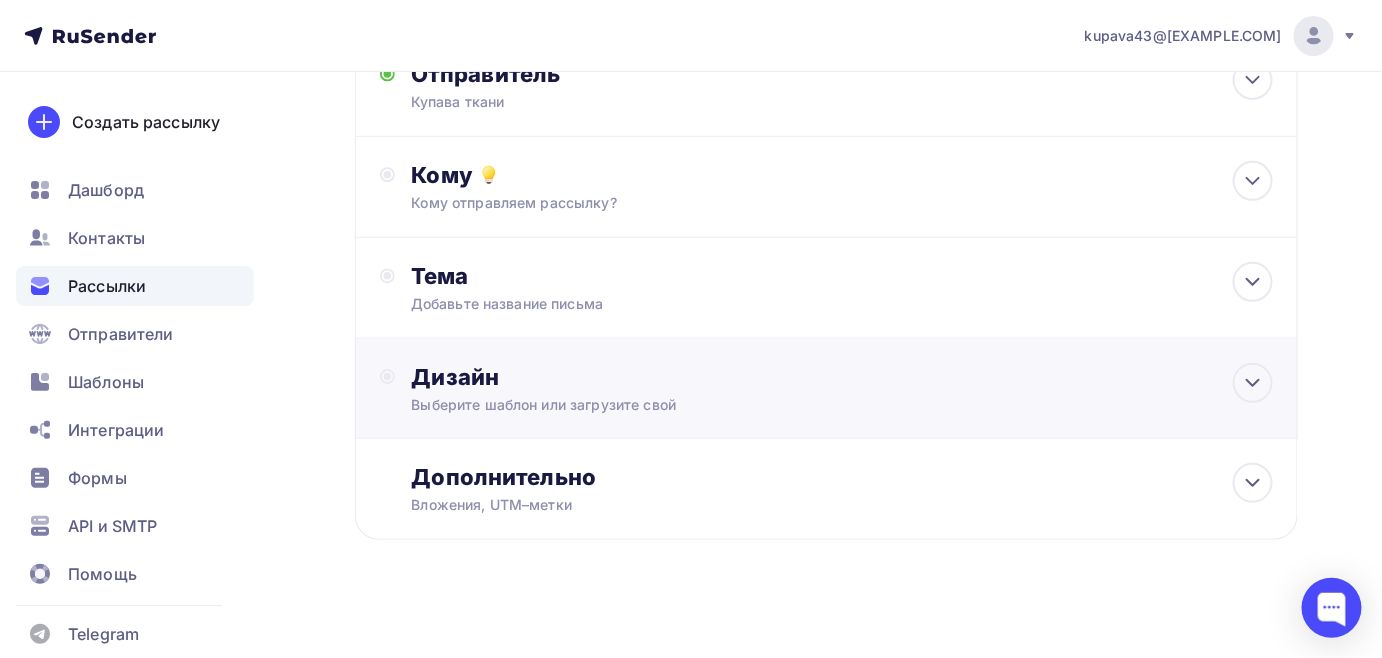 scroll, scrollTop: 161, scrollLeft: 0, axis: vertical 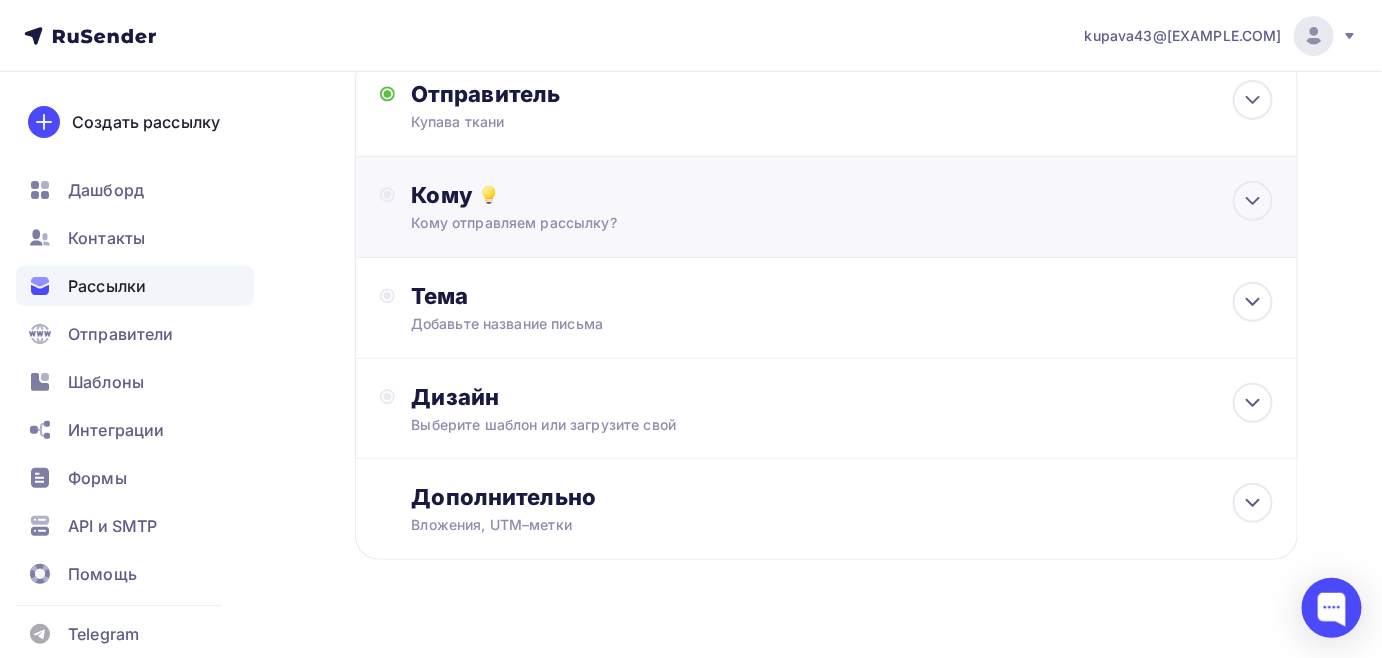 click on "Кому отправляем рассылку?" at bounding box center [798, 223] 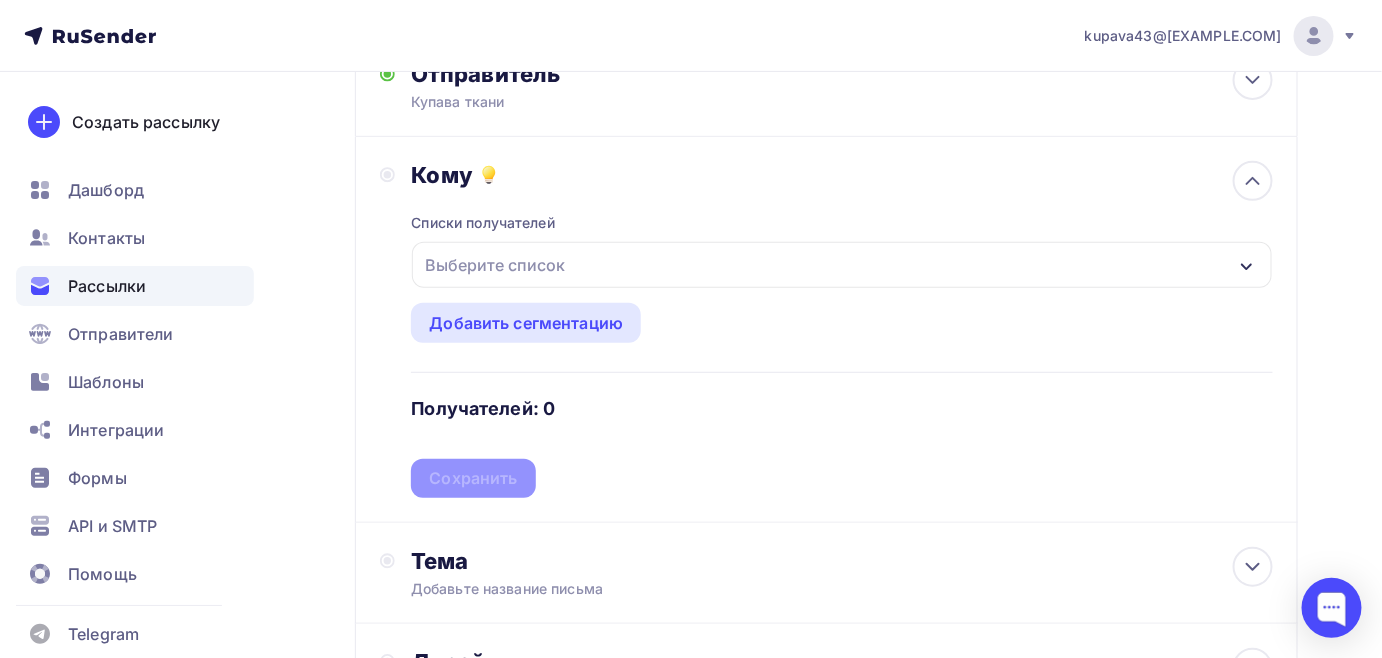 click on "Выберите список" at bounding box center [495, 265] 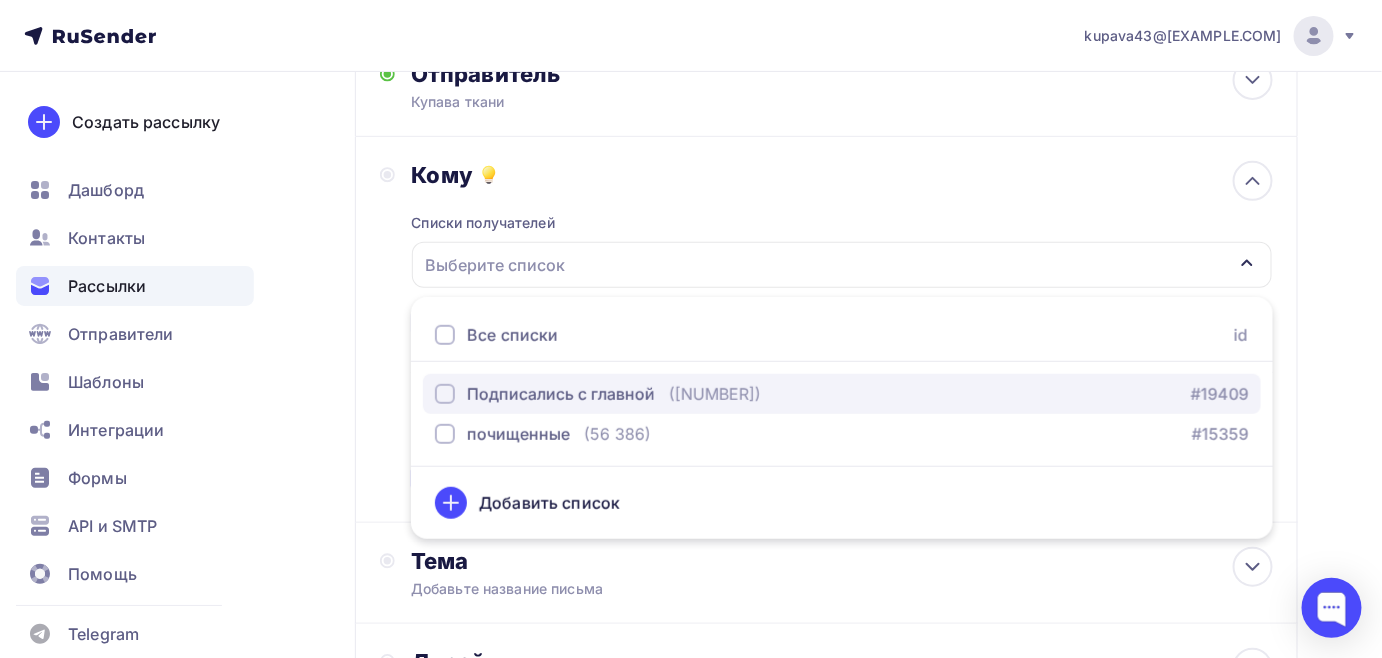 click at bounding box center [445, 394] 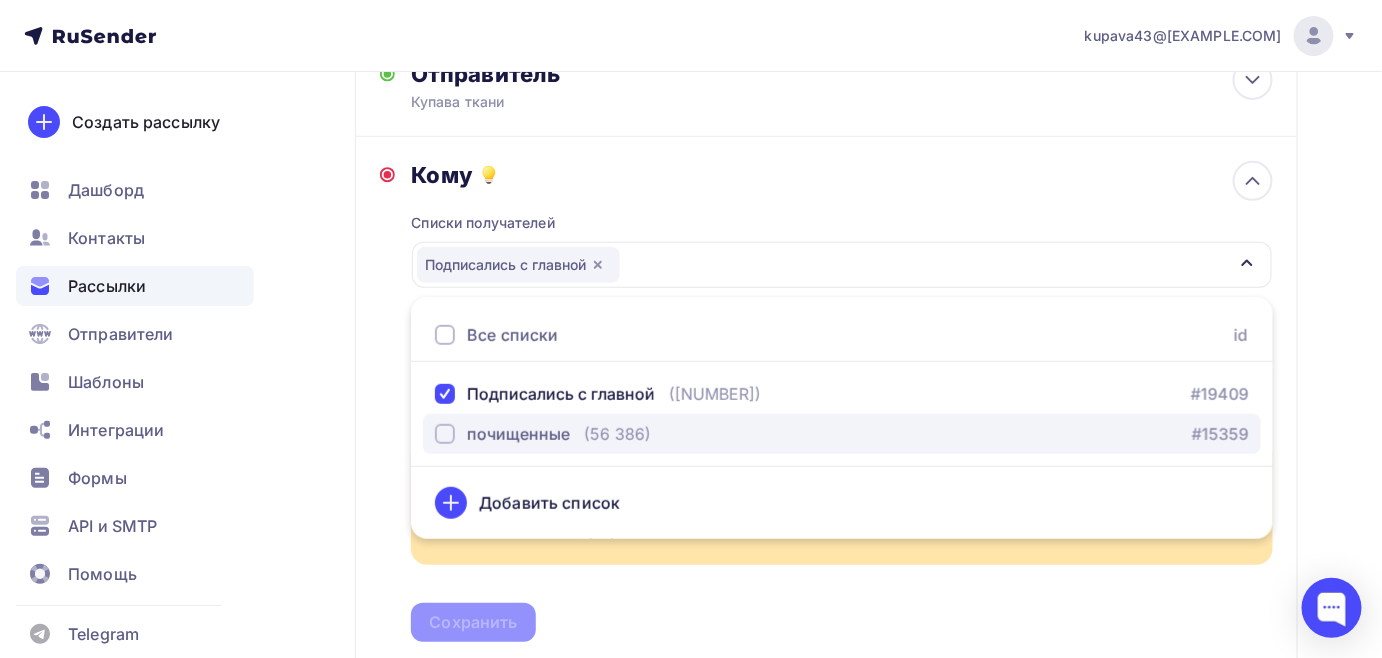click at bounding box center [445, 434] 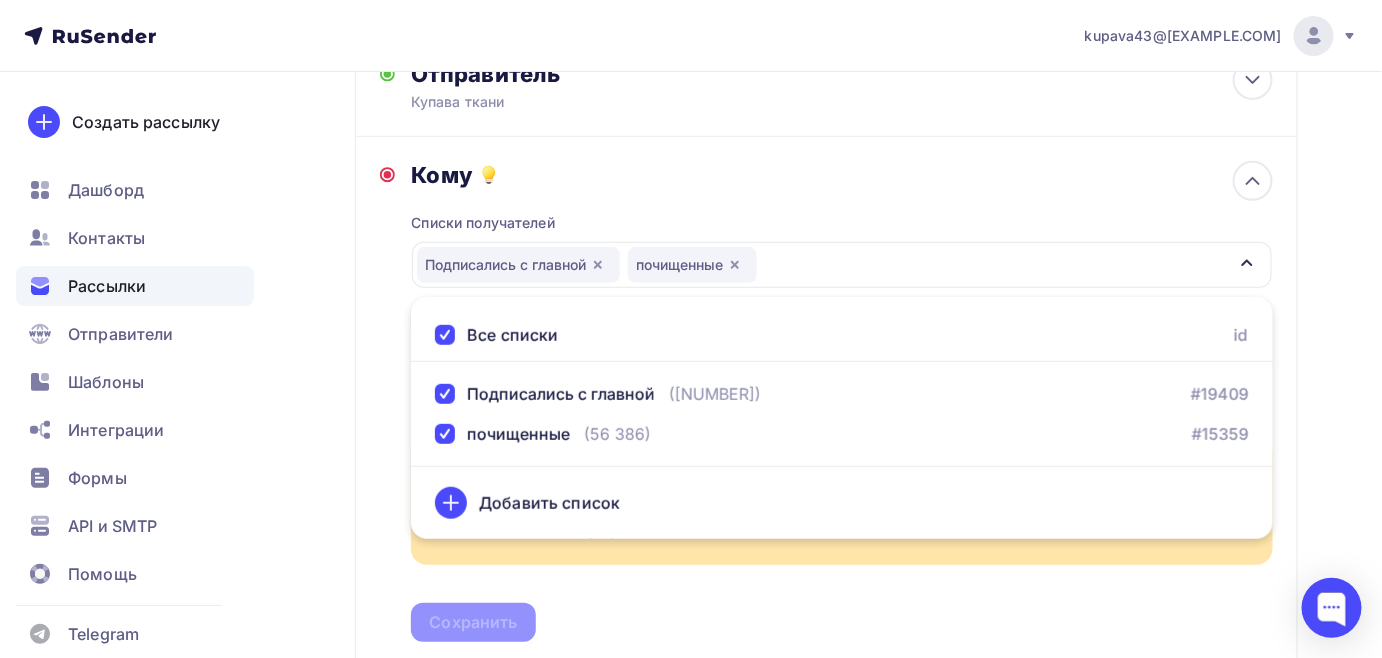 click on "Кому
Списки получателей
Подписались с главной
почищенные
Все списки
id
Подписались с главной
(2 770)
#19409
почищенные
(56 386)
#15359
Добавить список
Добавить сегментацию
Получателей:
57 337
Вы превысили количество получателей.   Уменьшите количество новых получателей на
928" at bounding box center (826, 401) 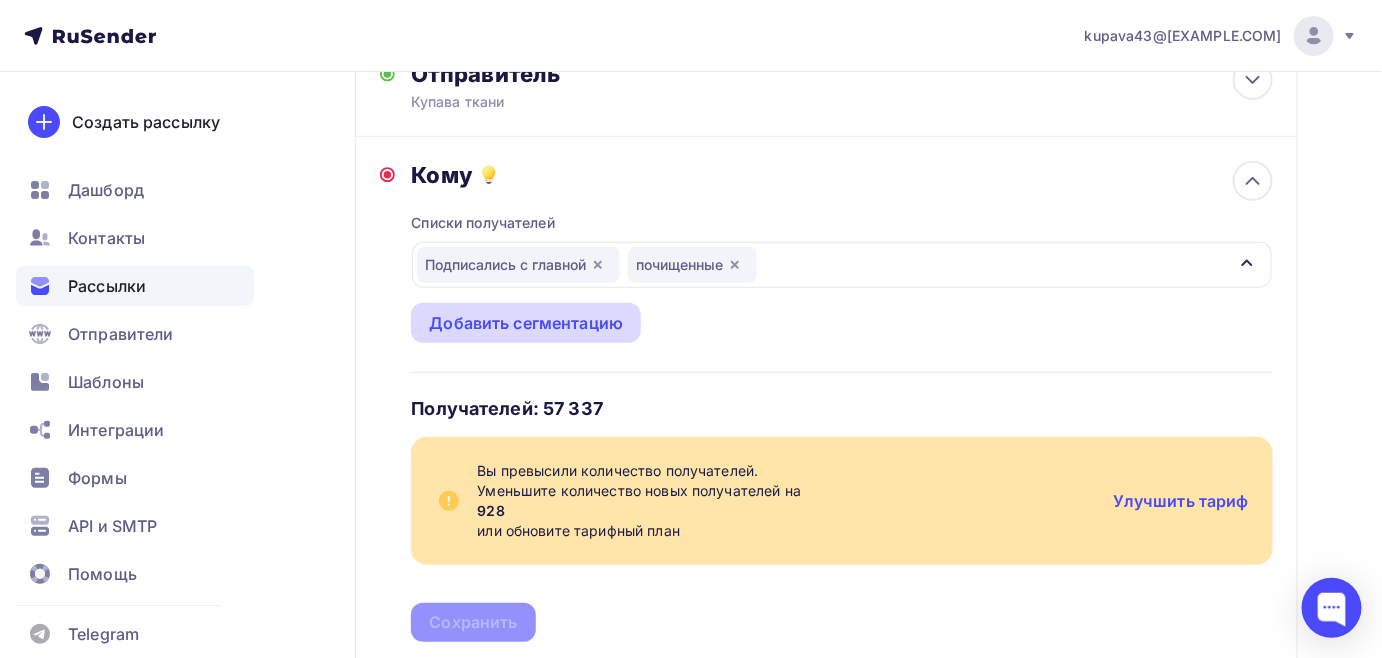 click on "Добавить сегментацию" at bounding box center [526, 323] 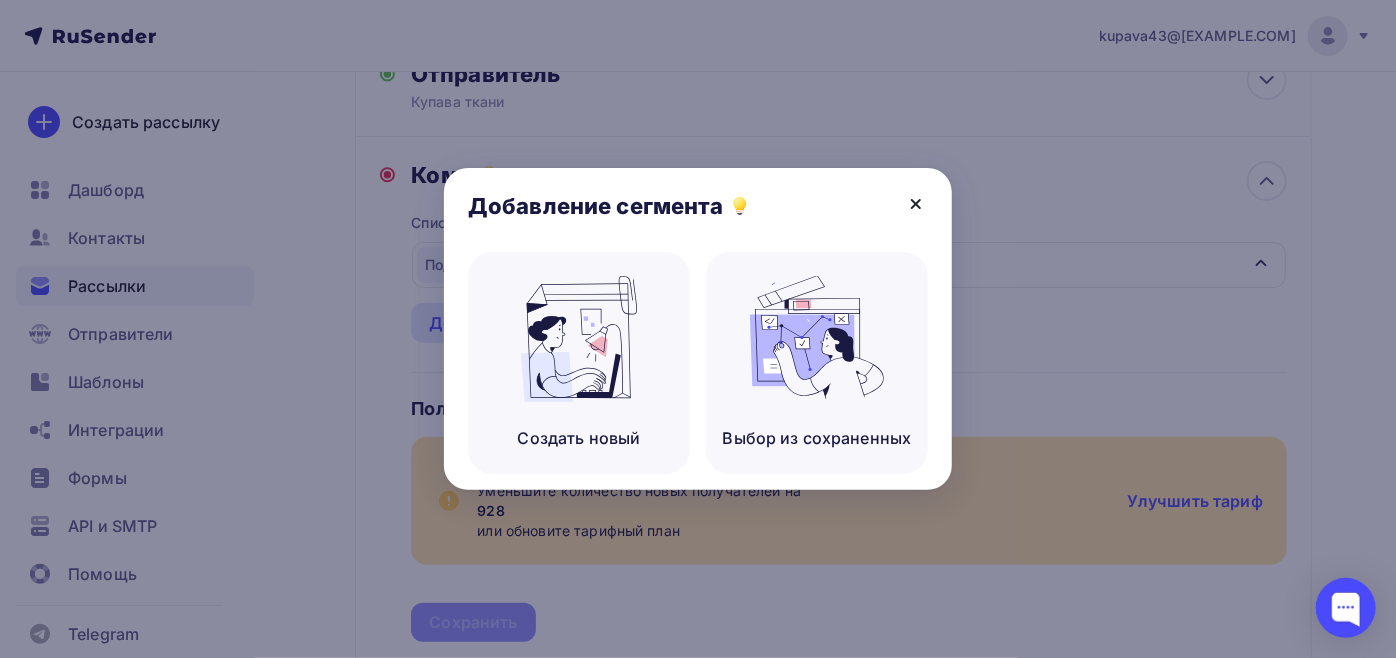 click 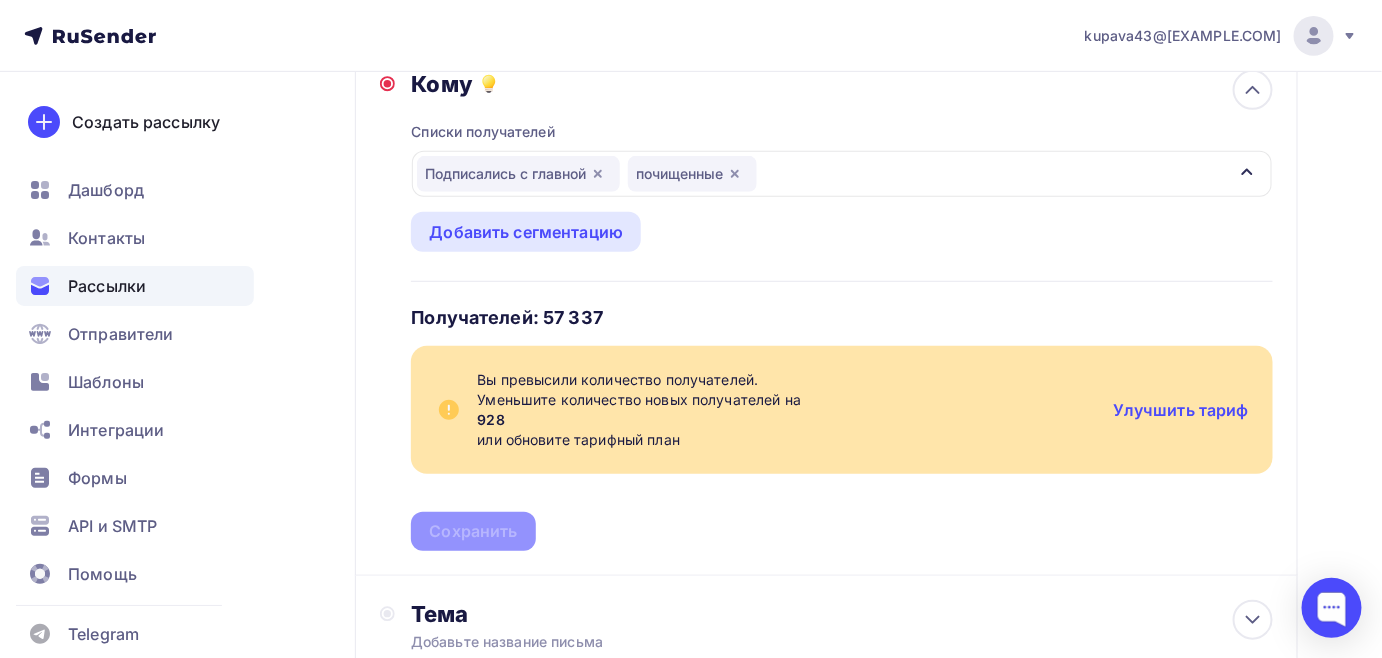 scroll, scrollTop: 181, scrollLeft: 0, axis: vertical 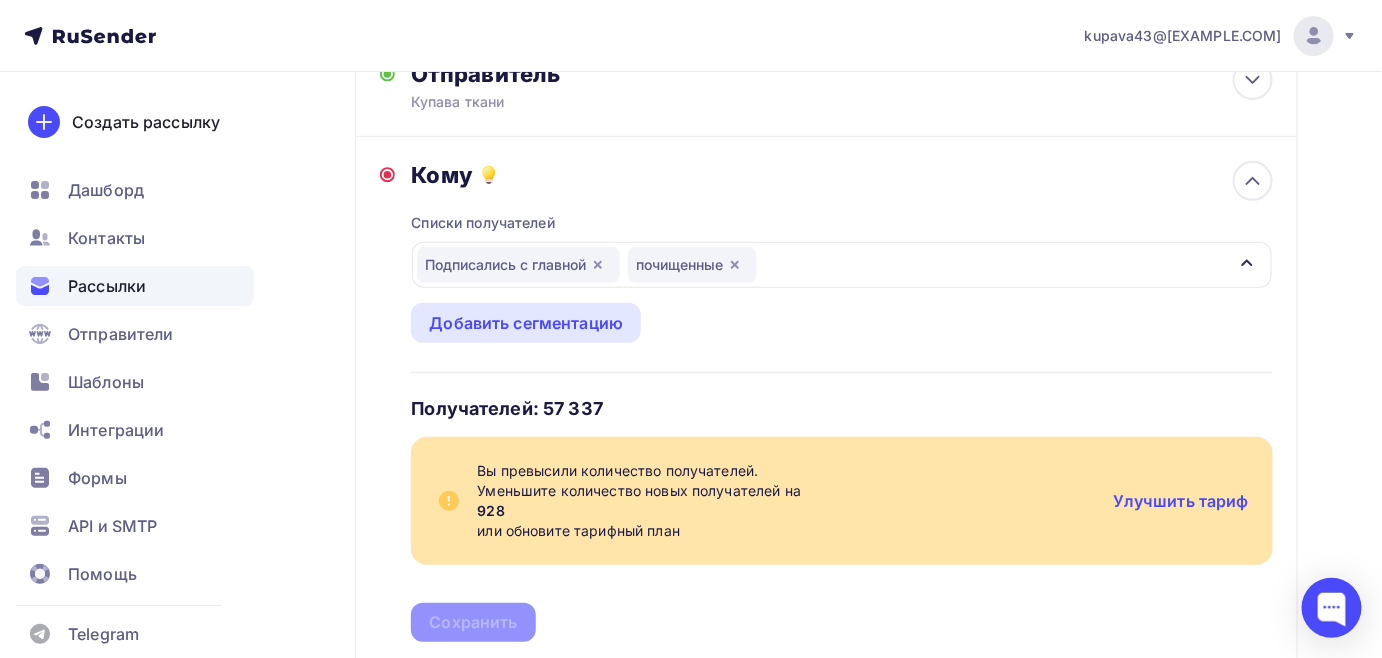 drag, startPoint x: 738, startPoint y: 232, endPoint x: 764, endPoint y: 271, distance: 46.872166 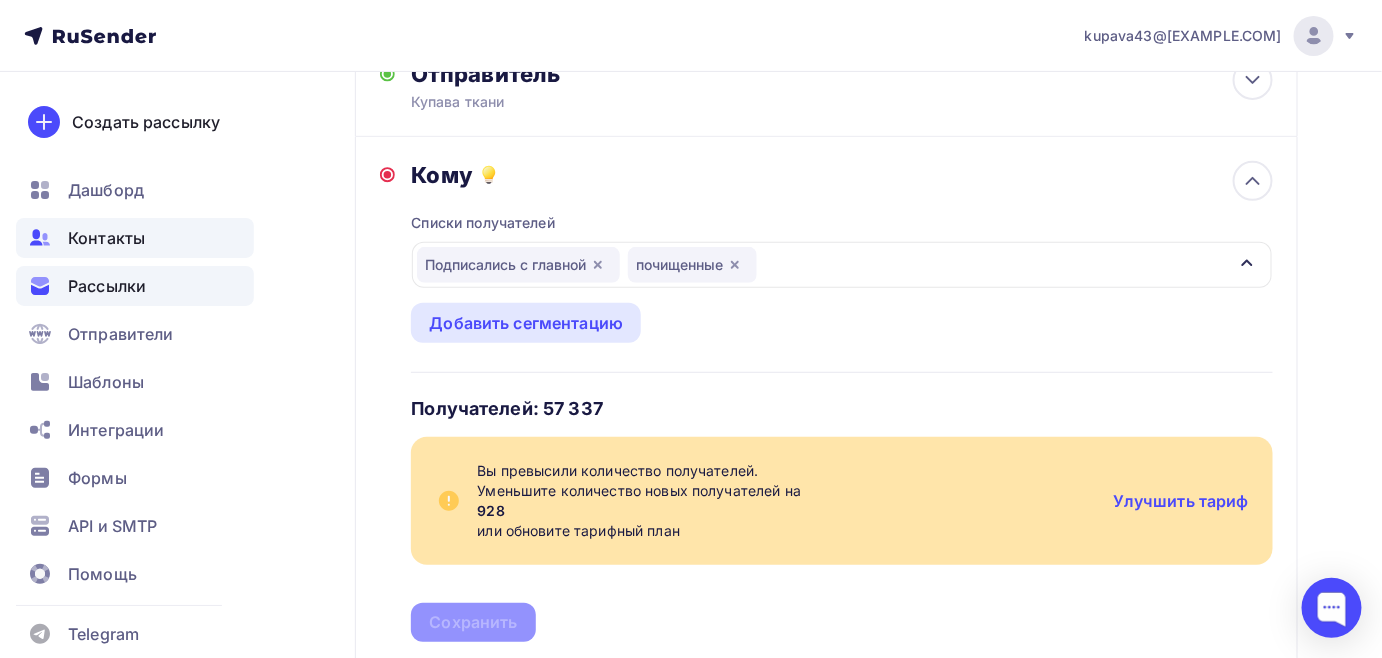 click on "Контакты" at bounding box center [106, 238] 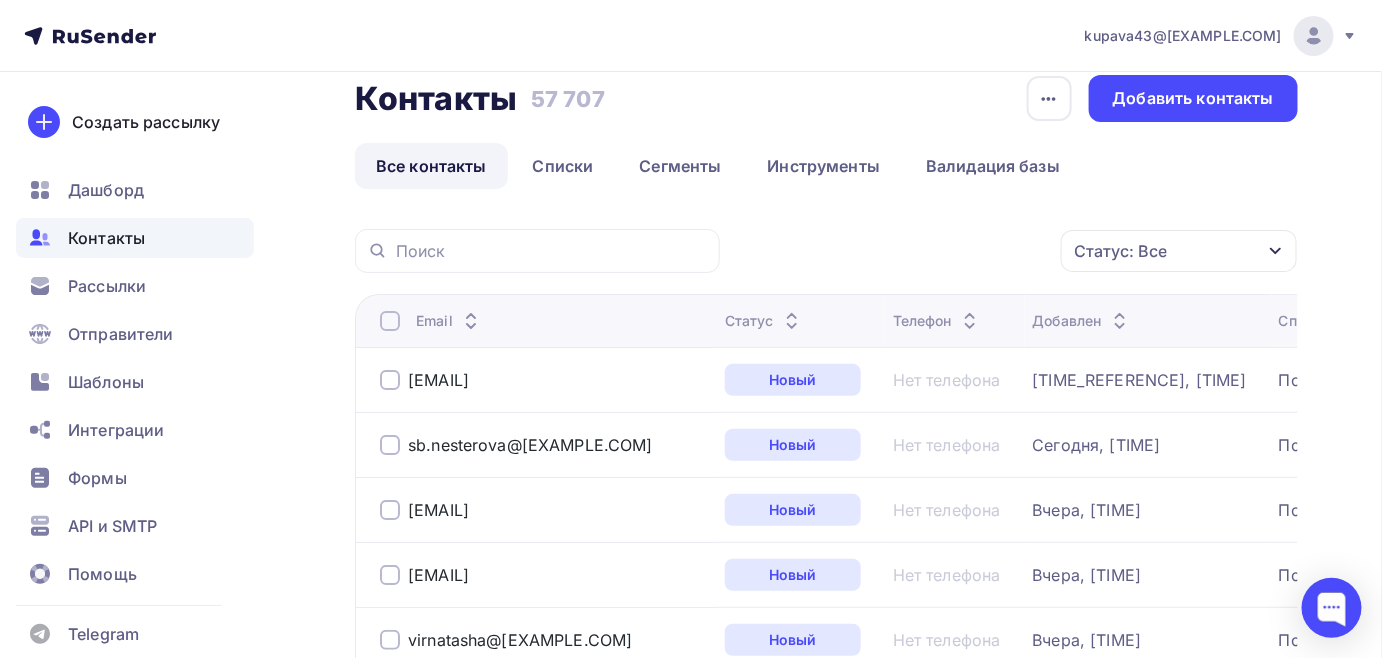 scroll, scrollTop: 0, scrollLeft: 0, axis: both 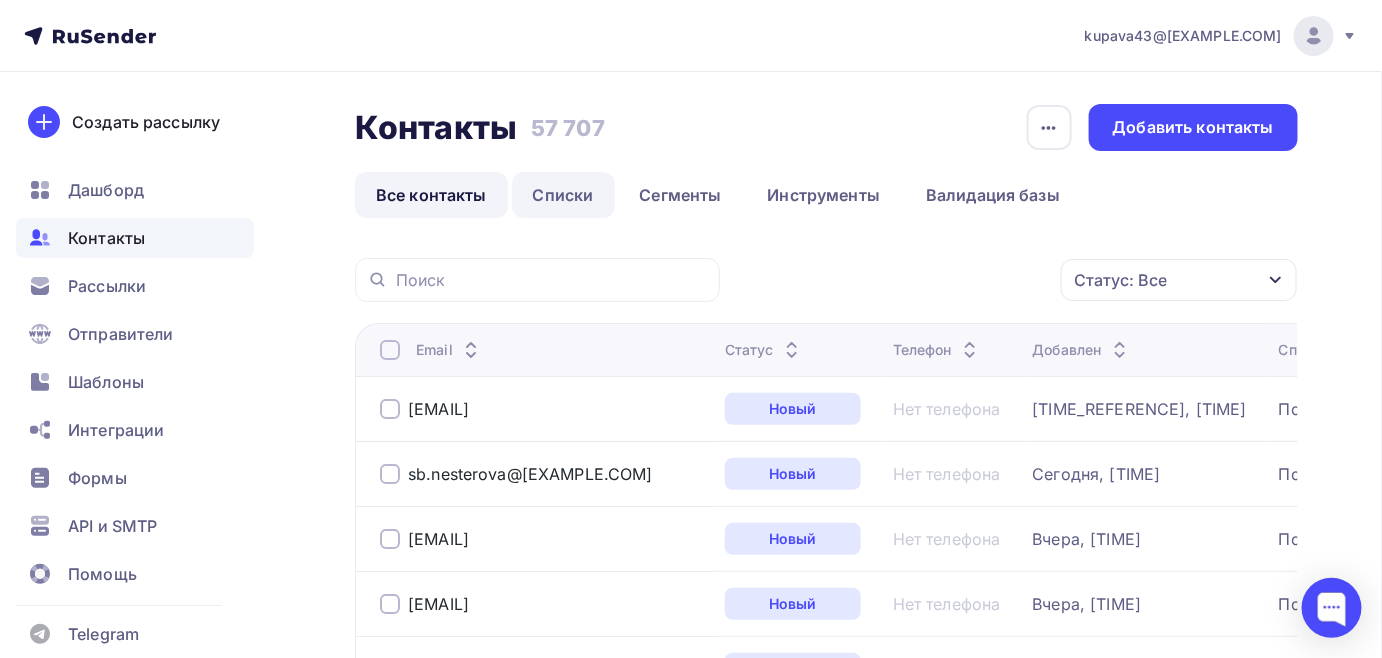click on "Списки" at bounding box center (563, 195) 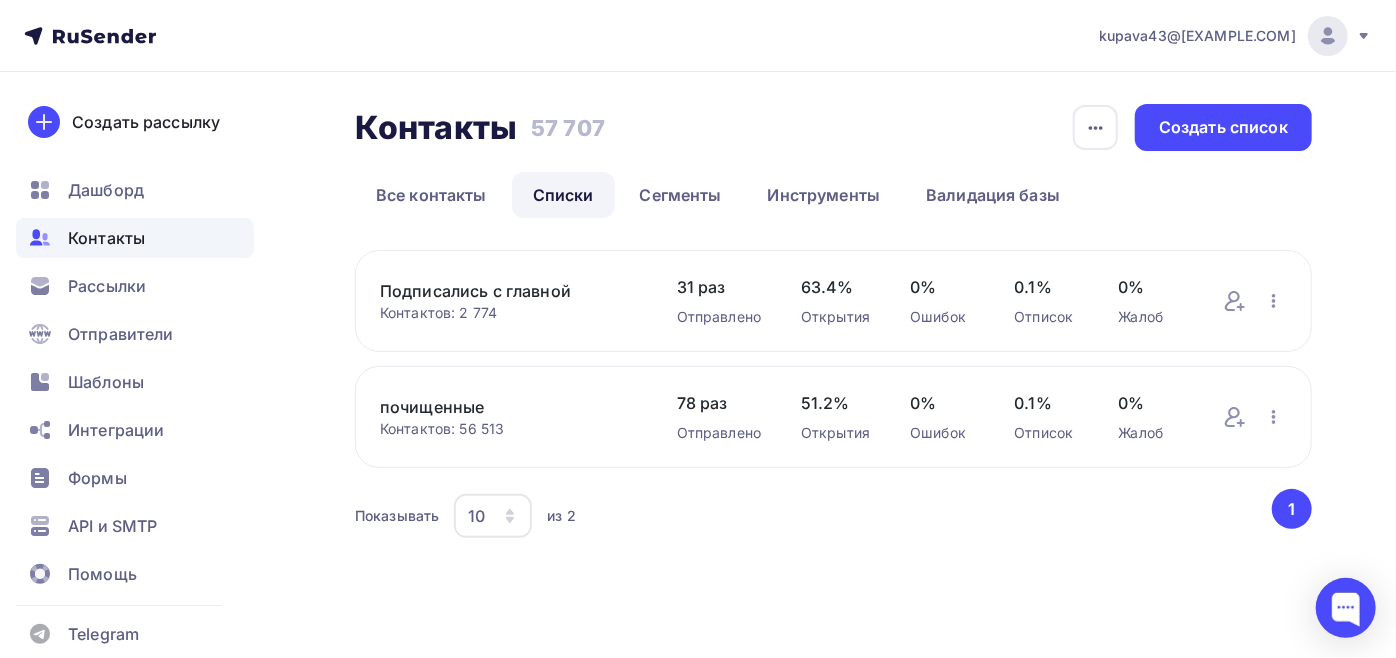 click on "почищенные" at bounding box center [508, 407] 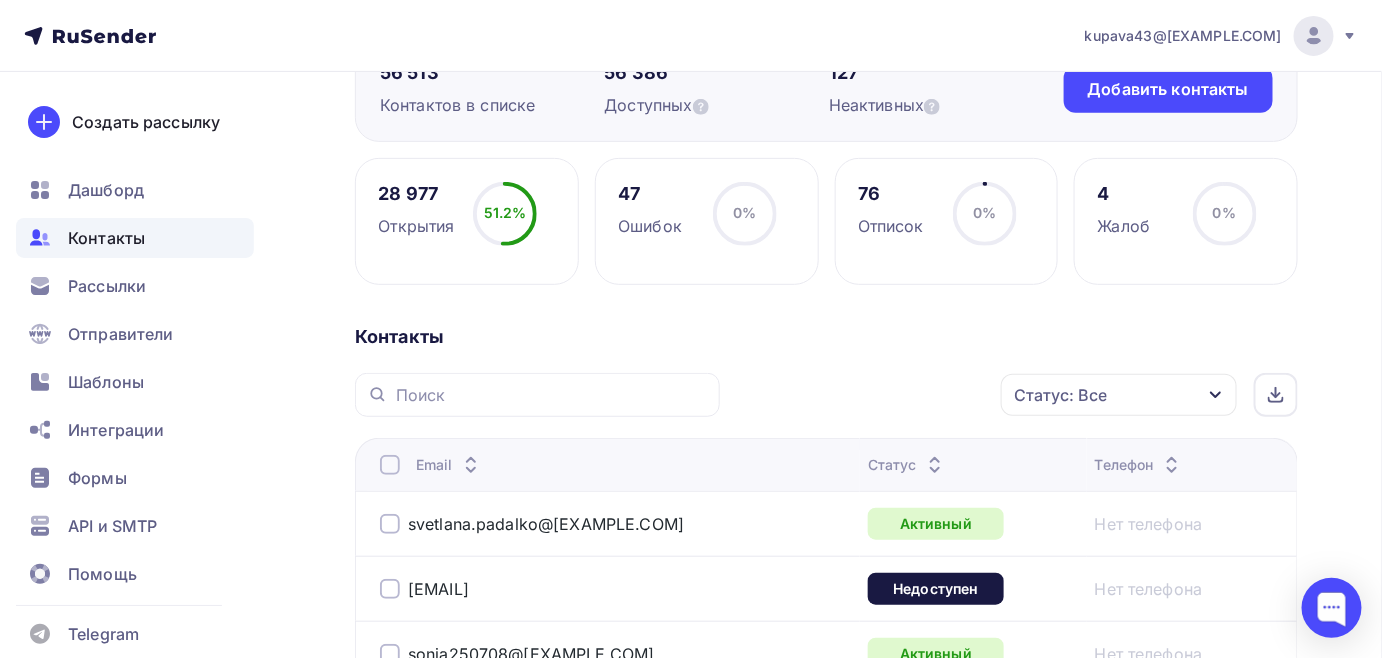 scroll, scrollTop: 363, scrollLeft: 0, axis: vertical 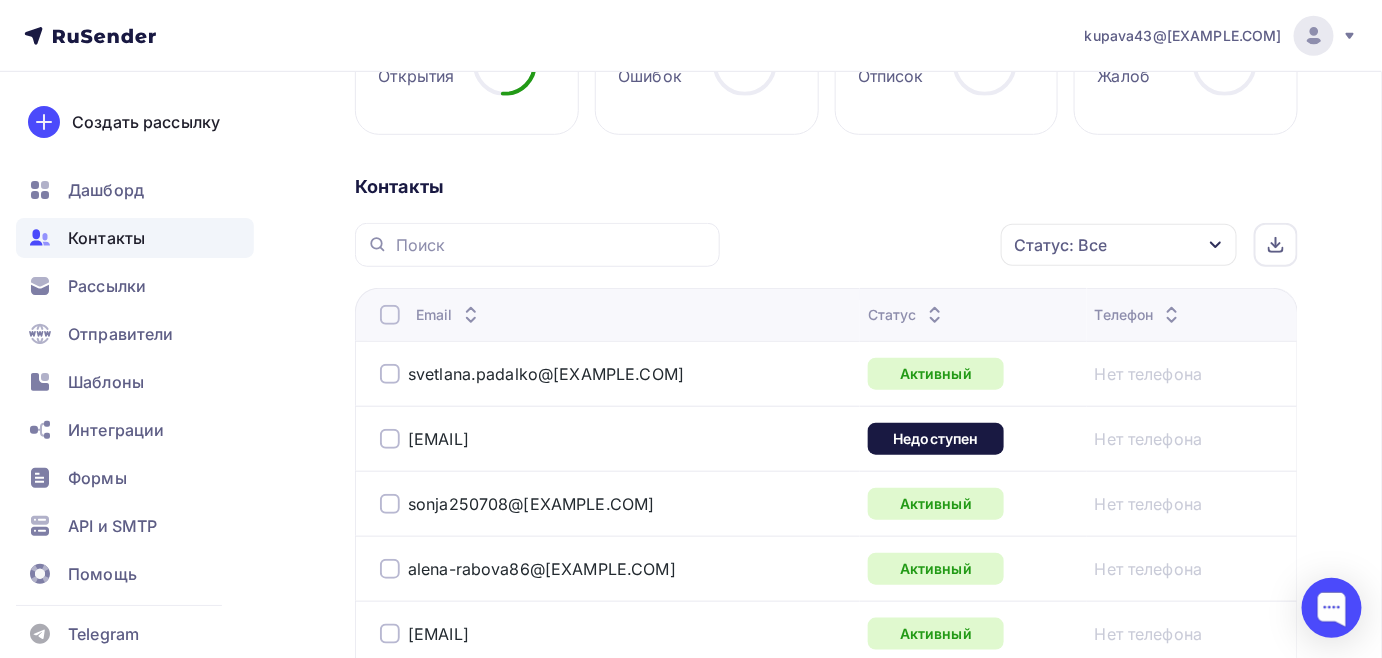 click 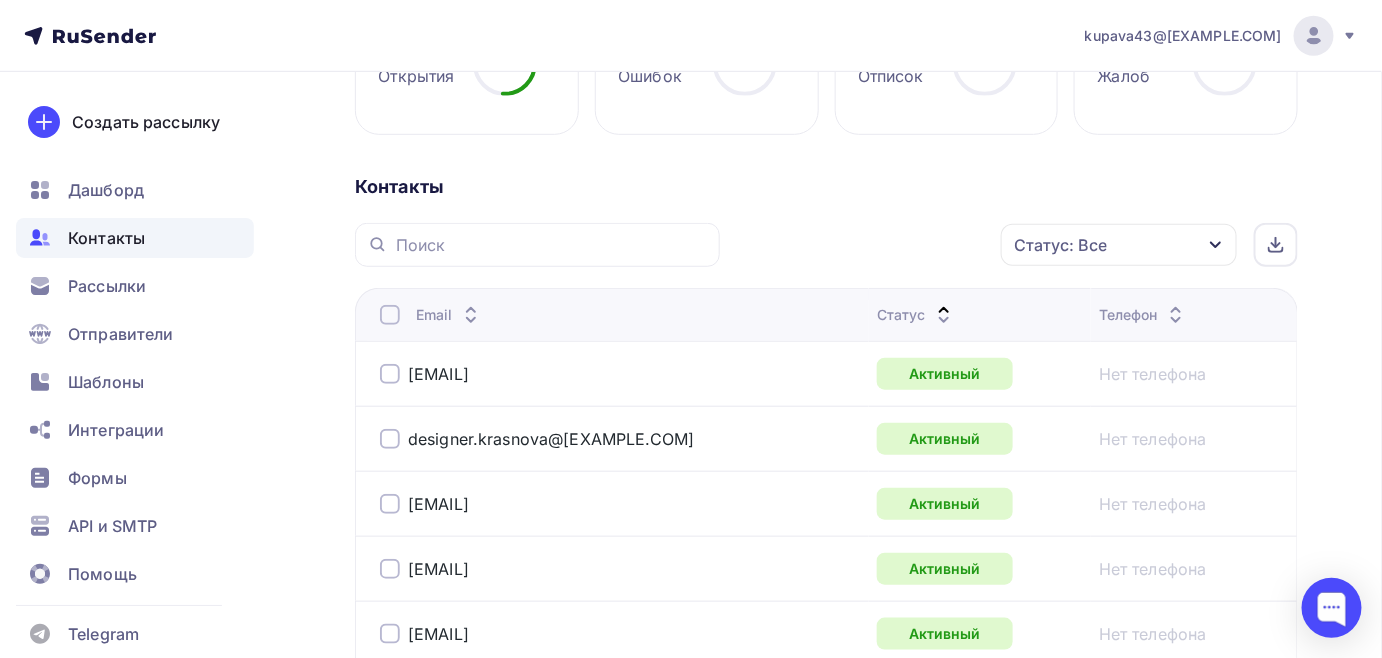 click 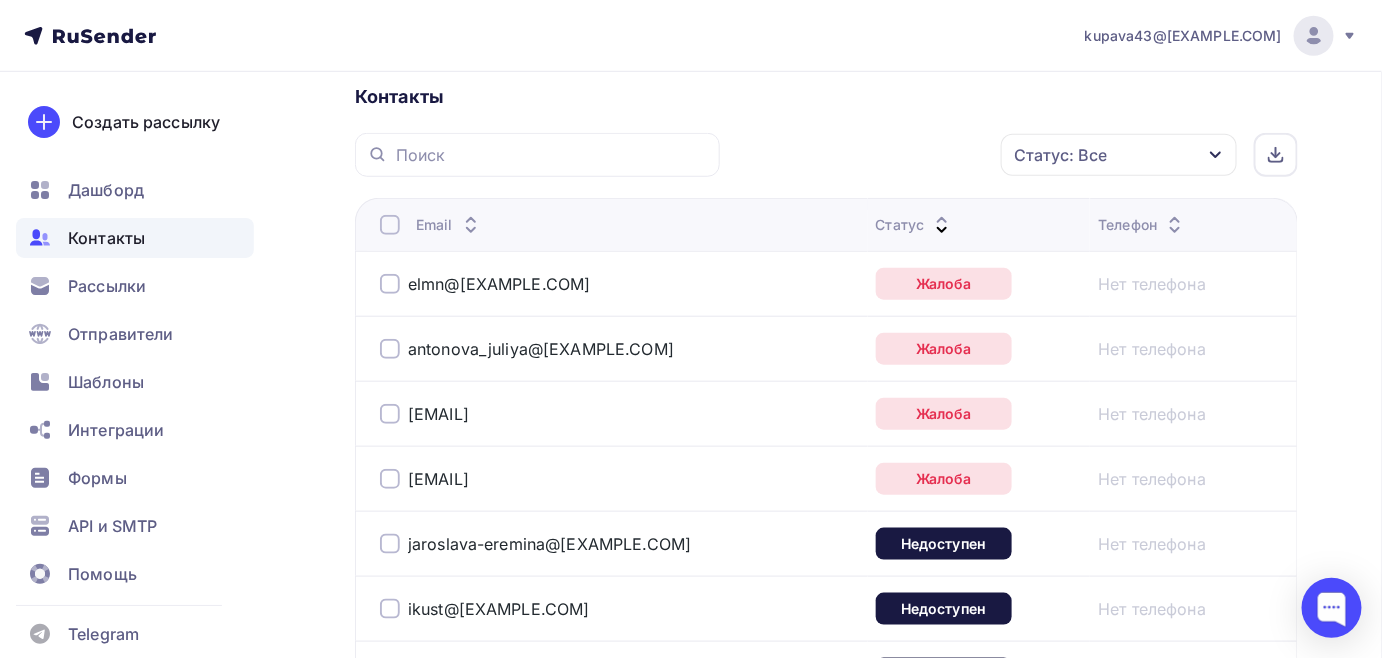 scroll, scrollTop: 454, scrollLeft: 0, axis: vertical 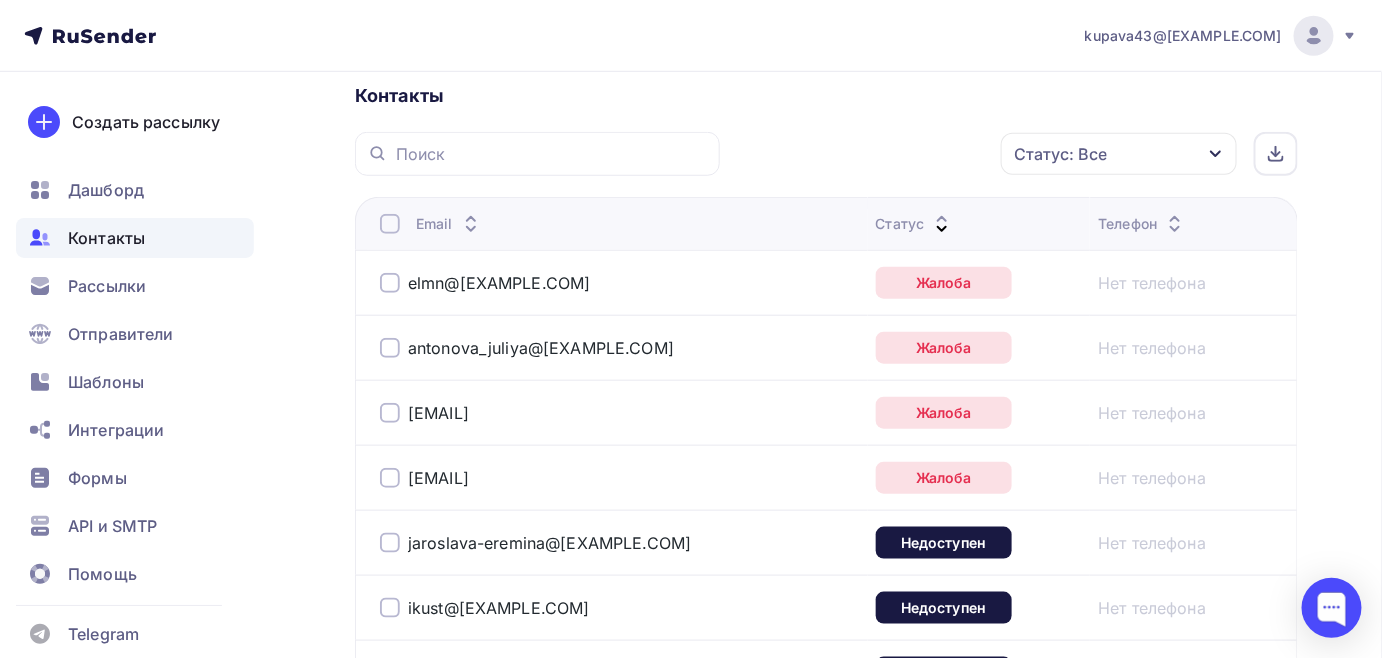 click on "elmn@[EXAMPLE.COM]" at bounding box center [485, 283] 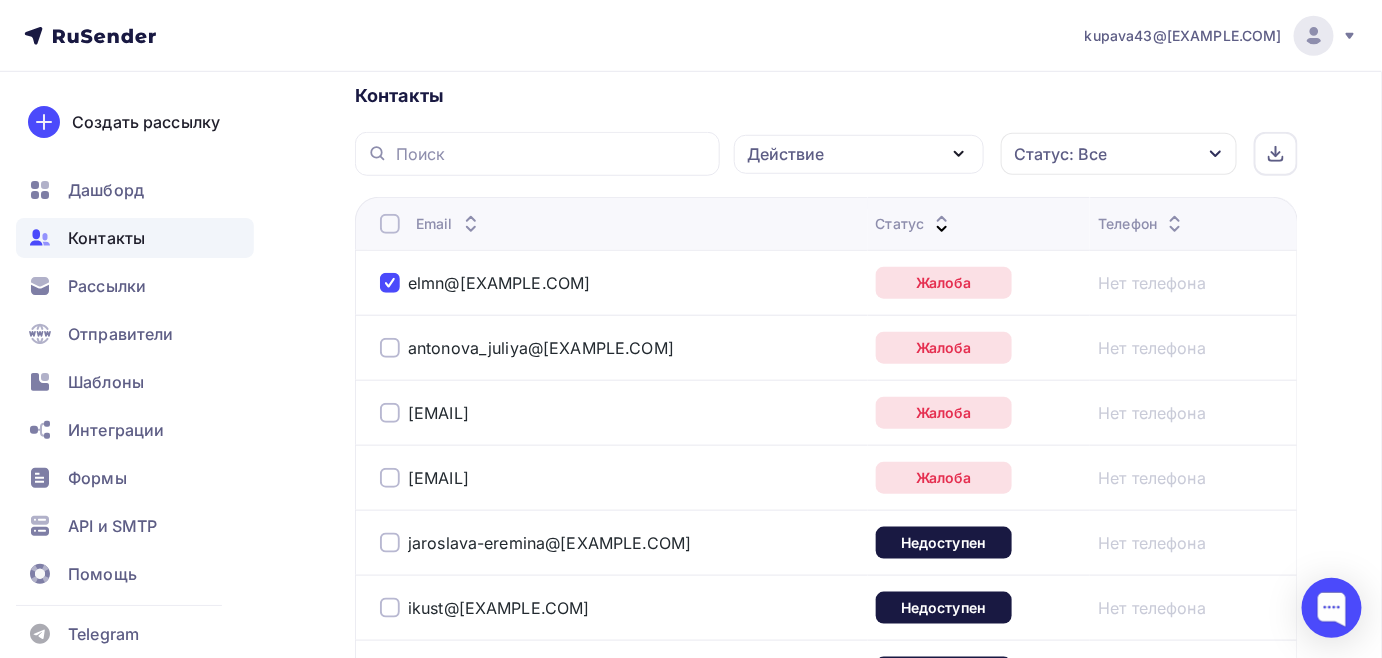 click on "antonova_juliya@[EXAMPLE.COM]" at bounding box center (620, 348) 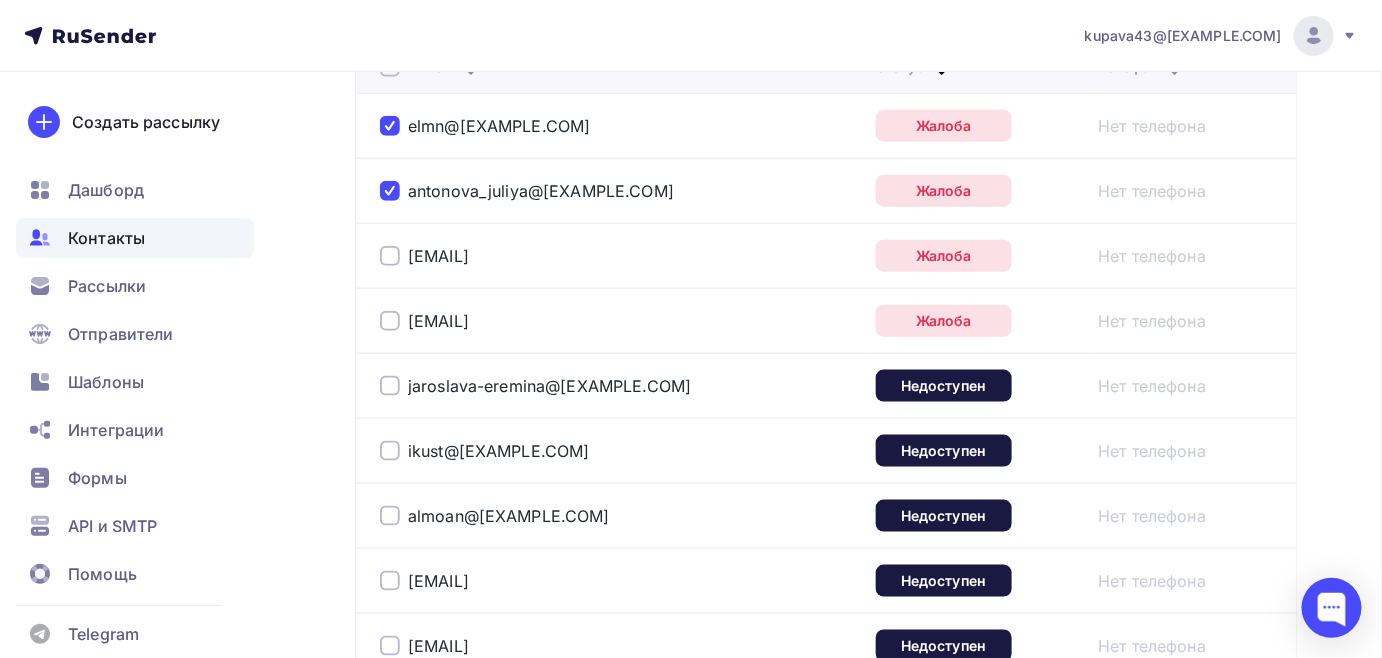 scroll, scrollTop: 545, scrollLeft: 0, axis: vertical 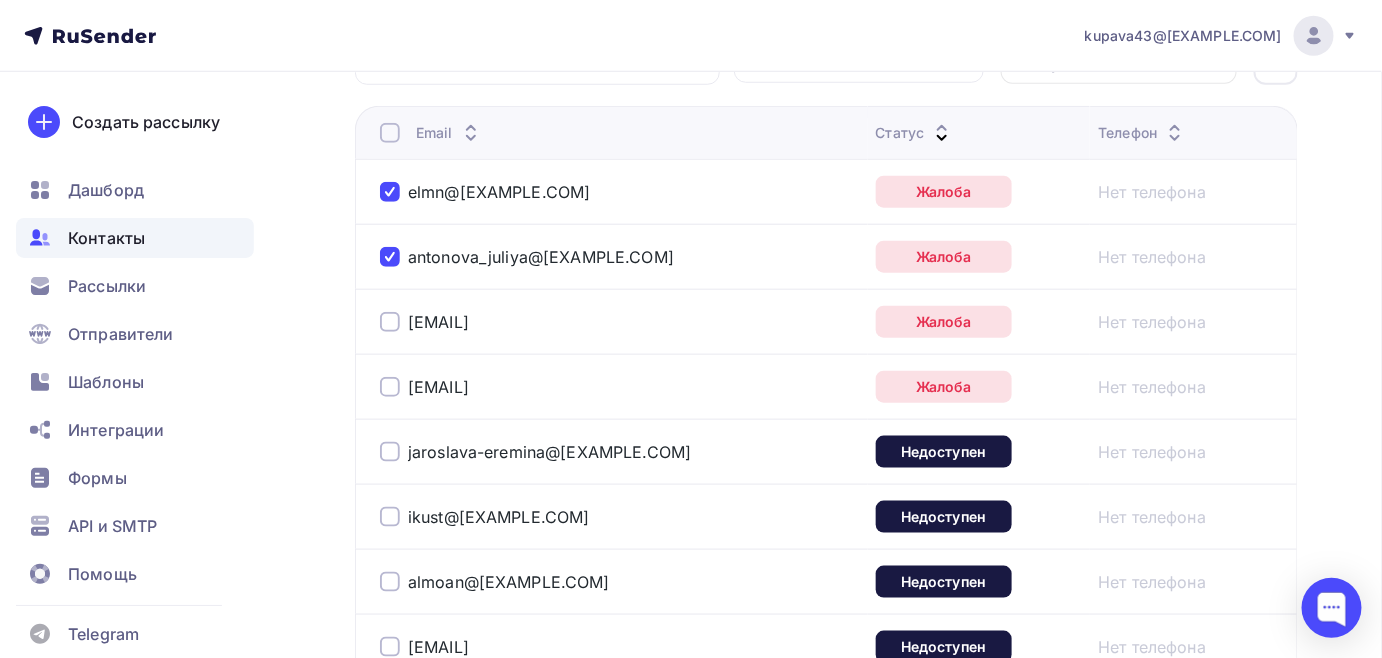 click at bounding box center [390, 133] 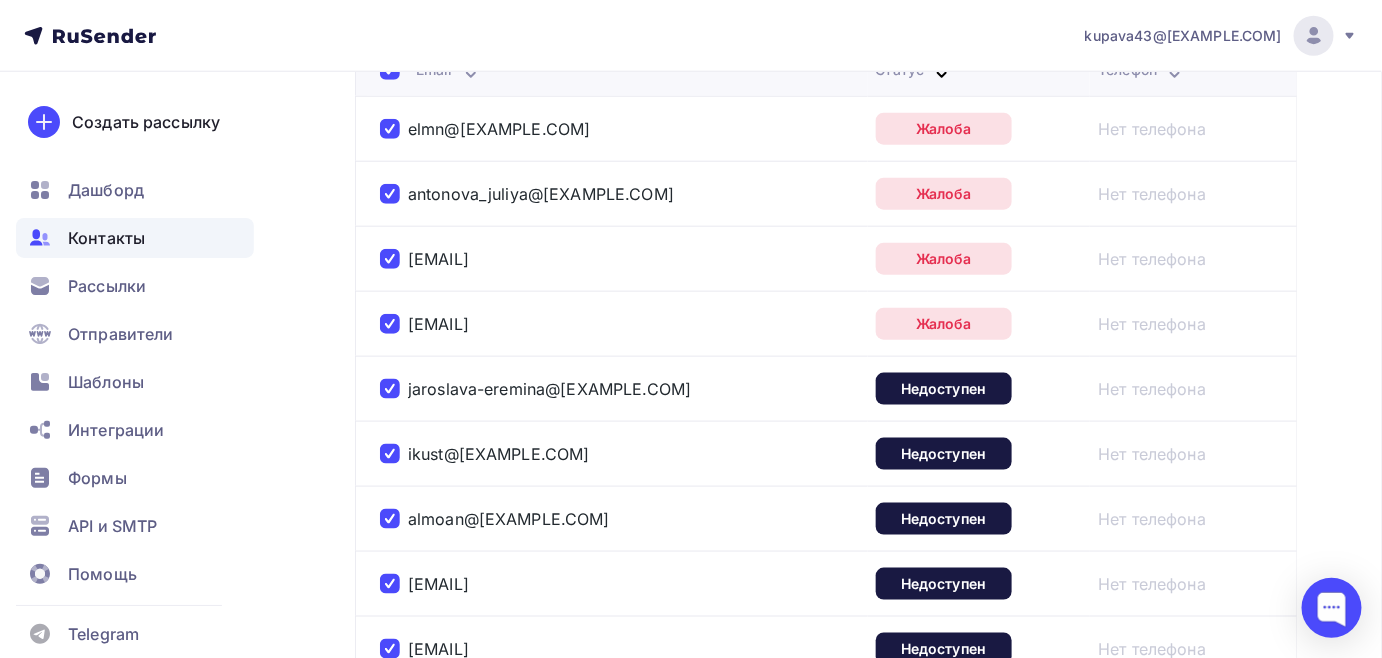 scroll, scrollTop: 396, scrollLeft: 0, axis: vertical 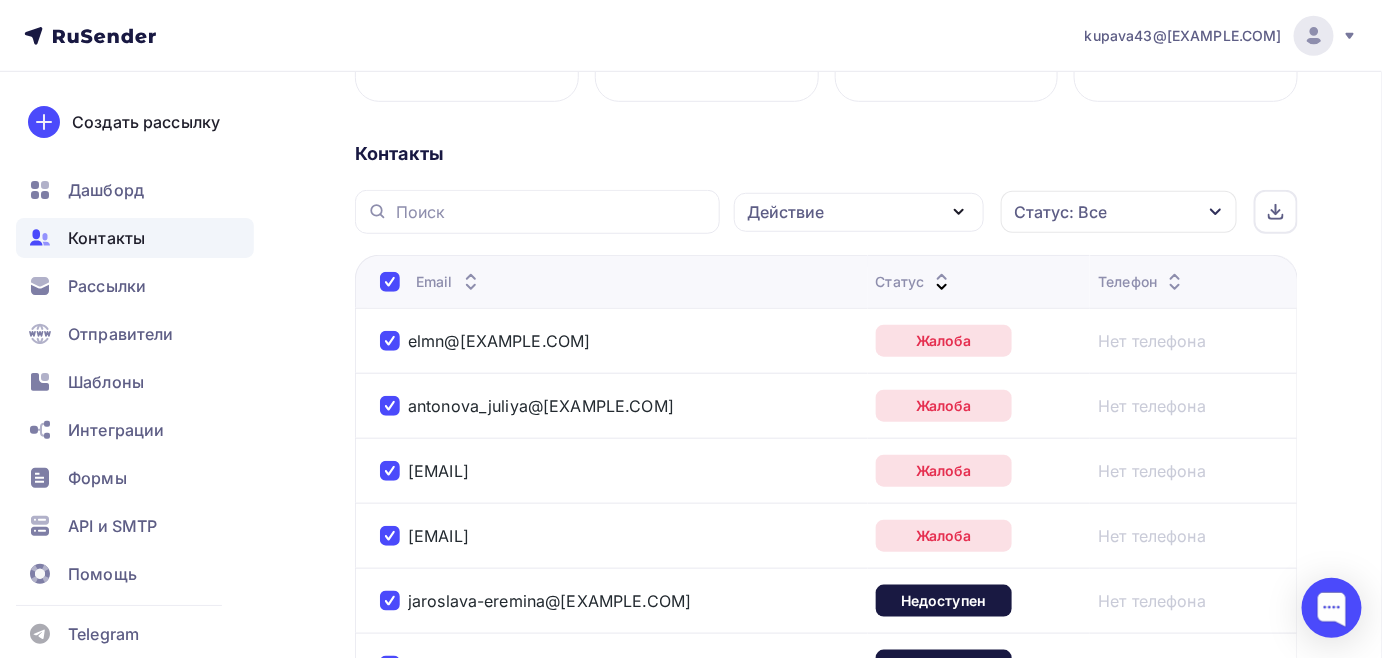 click on "Действие" at bounding box center [859, 212] 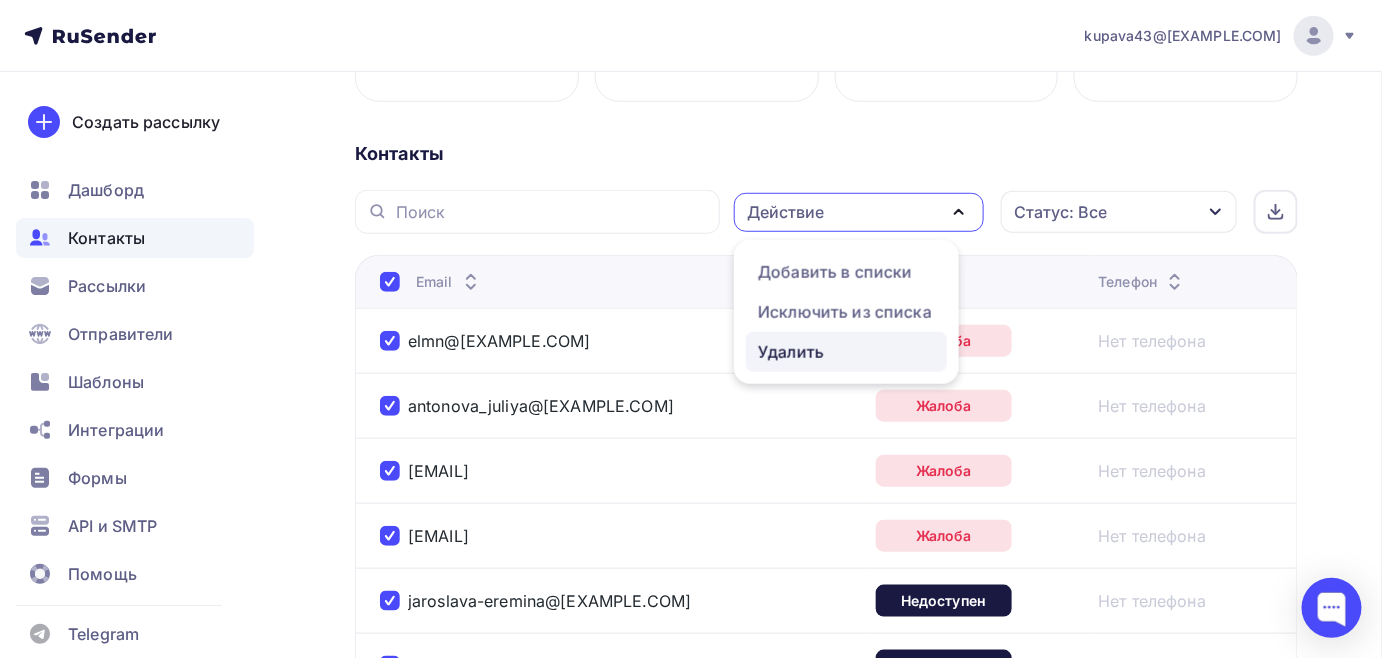 click on "Удалить" at bounding box center [791, 352] 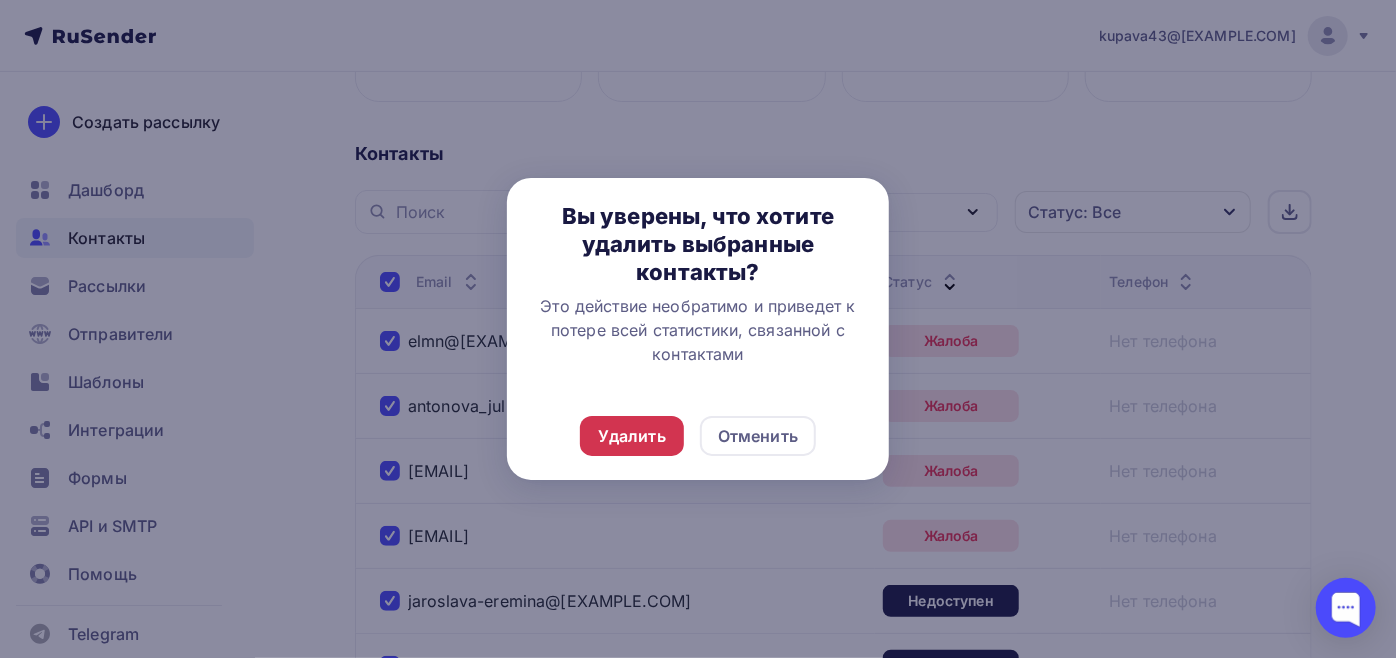 click on "Удалить" at bounding box center [632, 436] 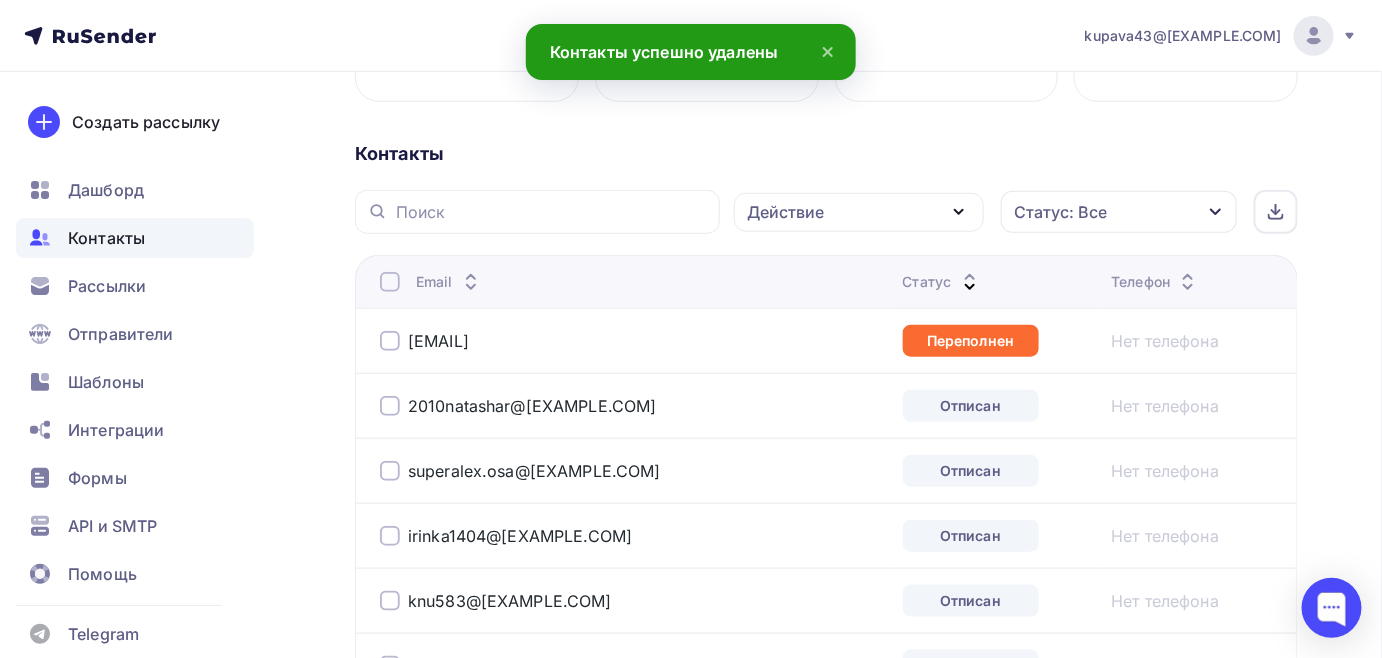 click at bounding box center (390, 282) 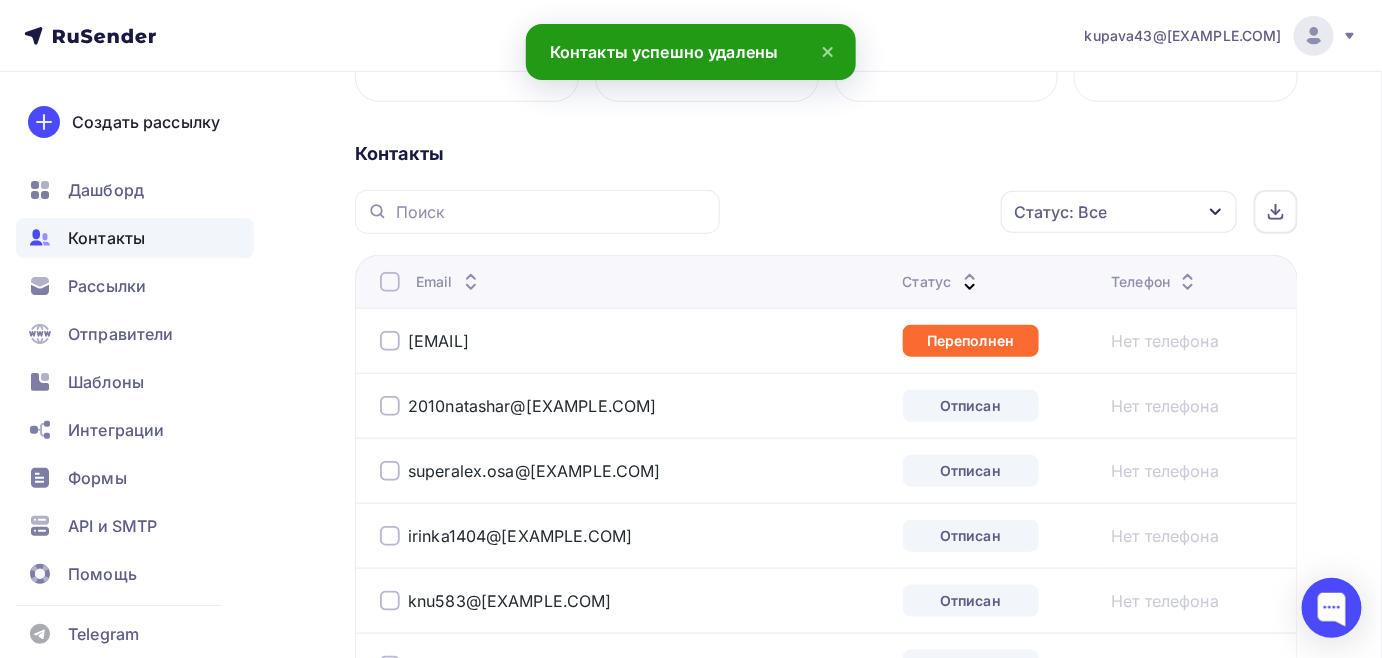 click at bounding box center [390, 282] 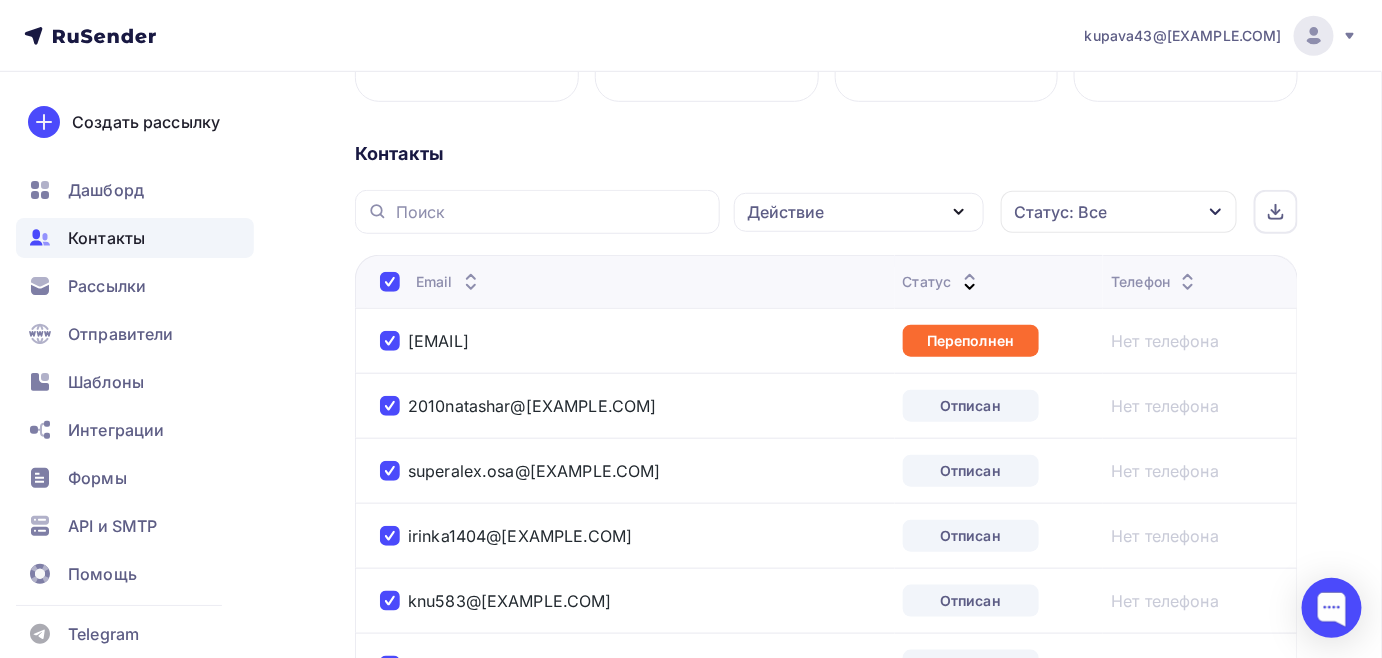 click on "Действие" at bounding box center (859, 212) 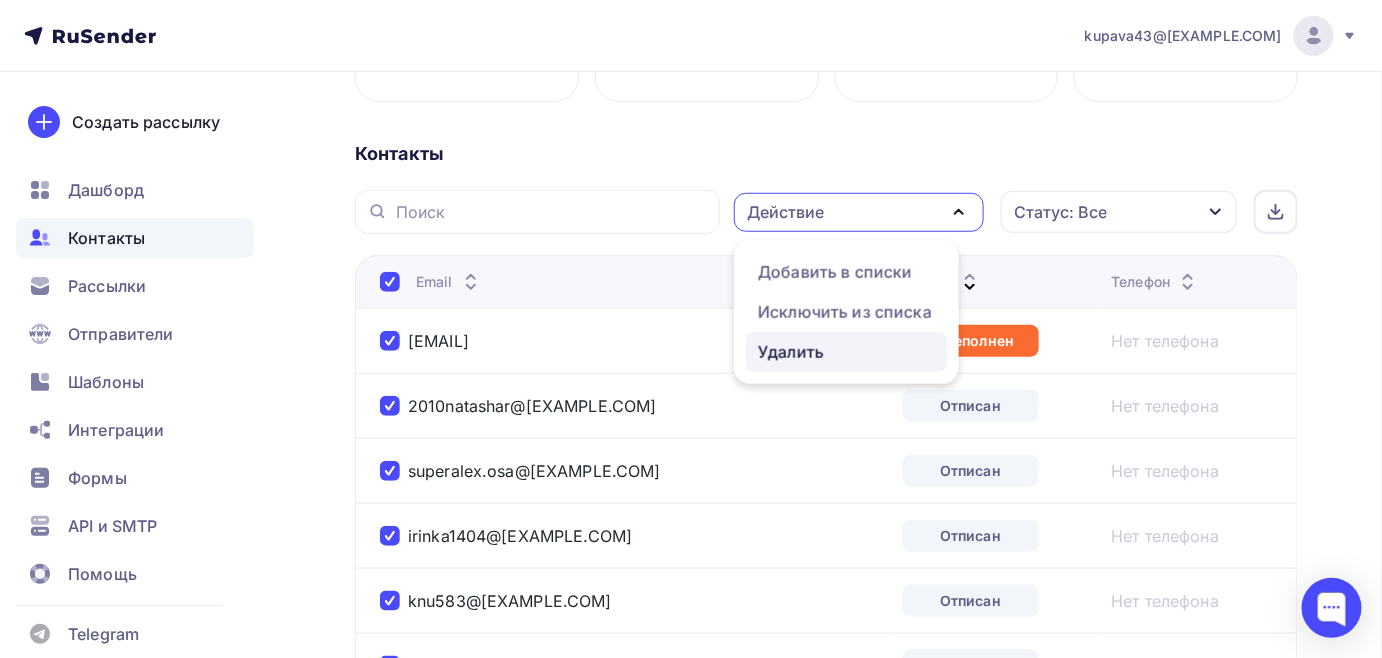 click on "Удалить" at bounding box center [791, 352] 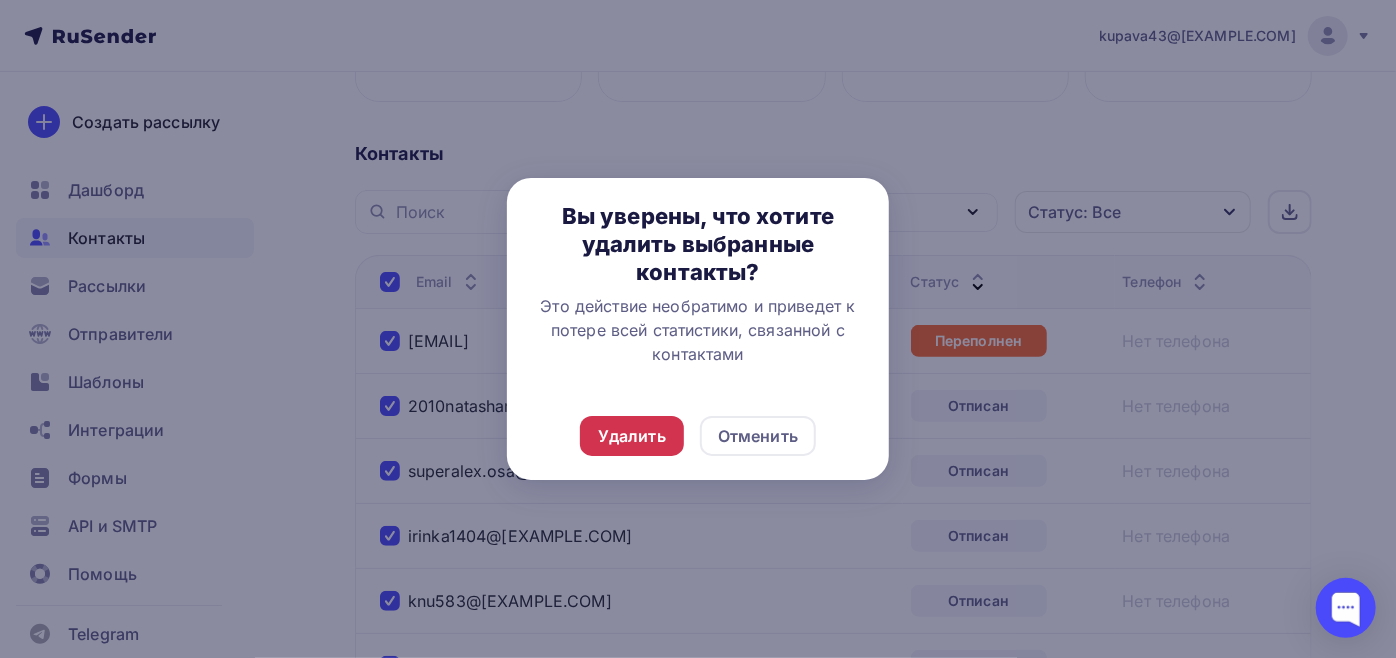 click on "Удалить" at bounding box center (632, 436) 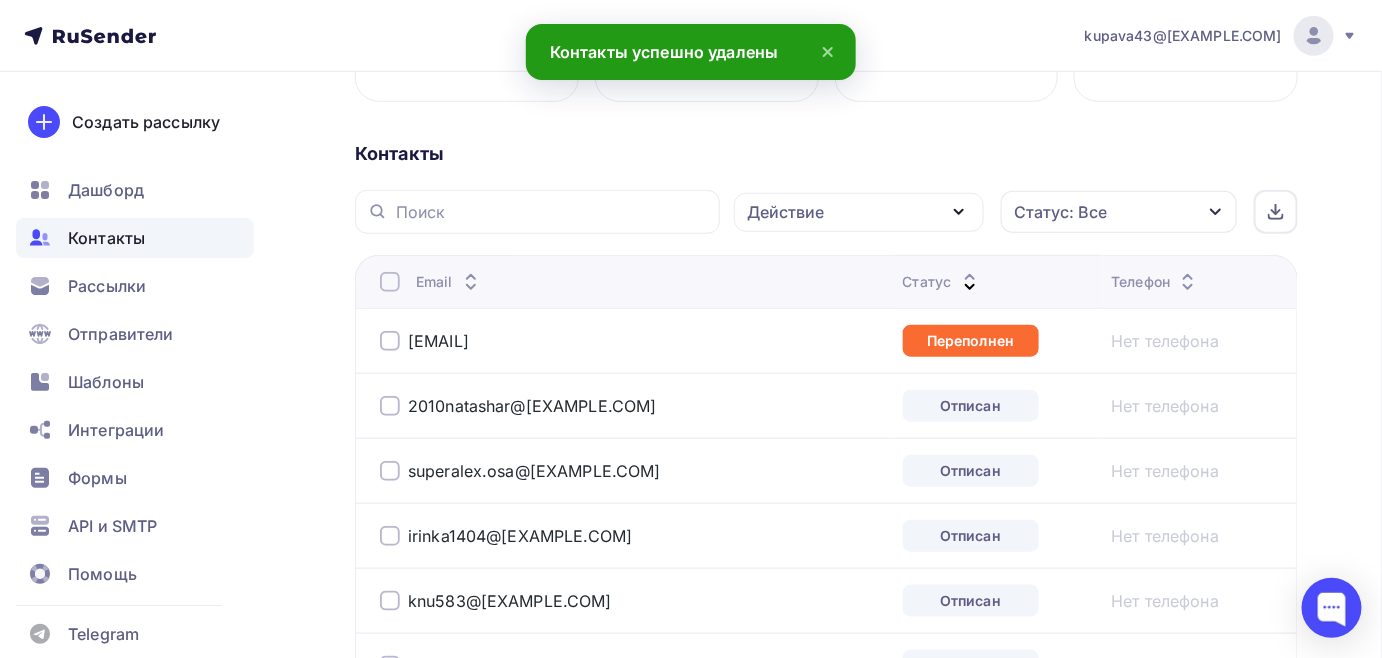 click at bounding box center (390, 282) 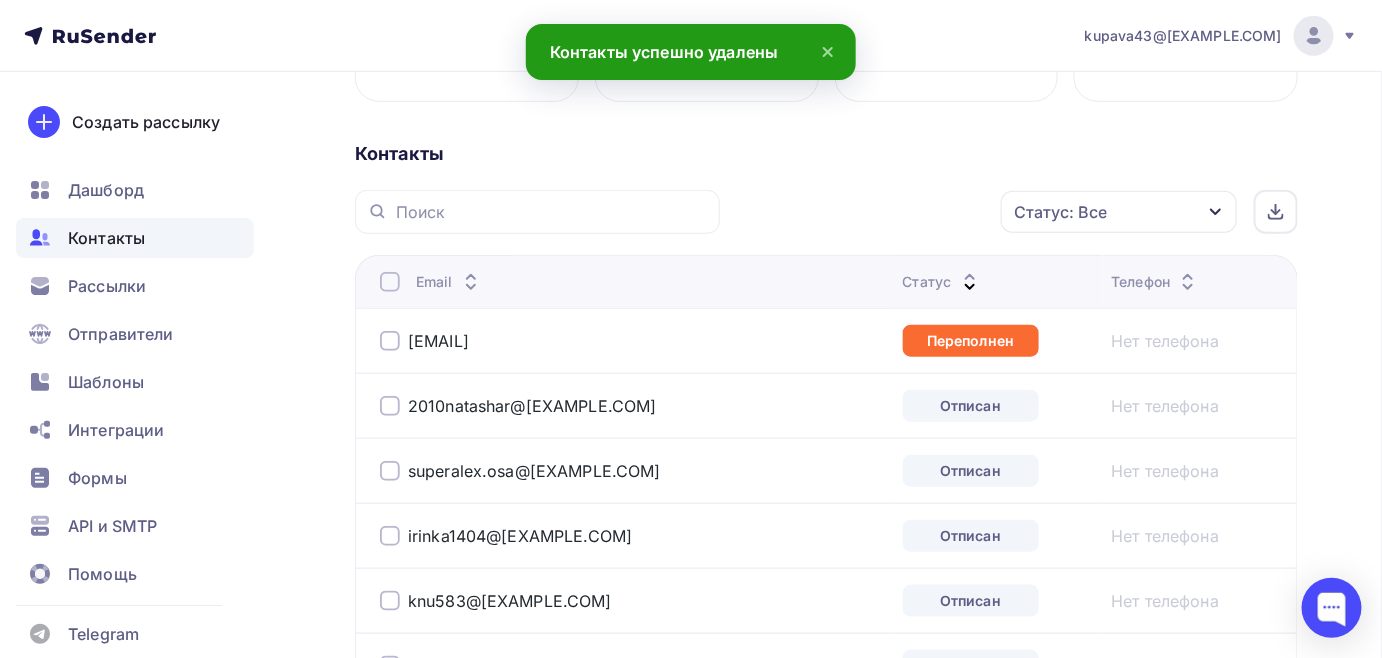 click at bounding box center (390, 282) 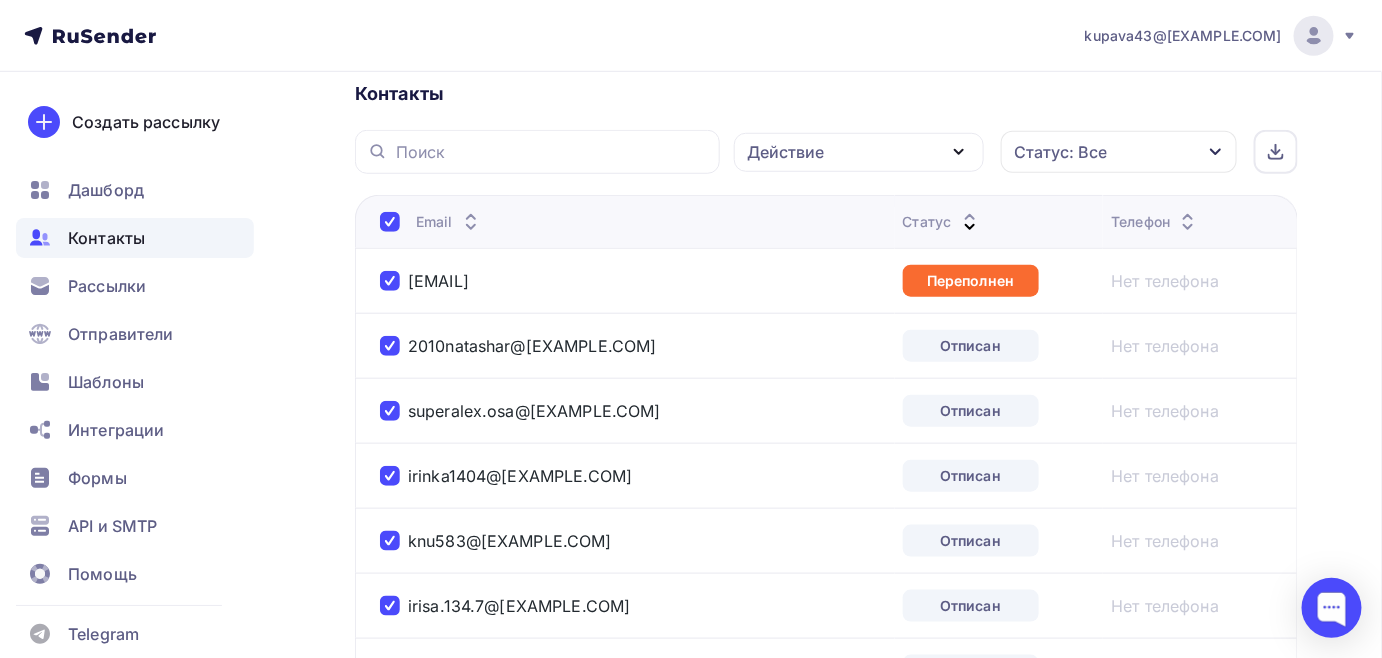scroll, scrollTop: 487, scrollLeft: 0, axis: vertical 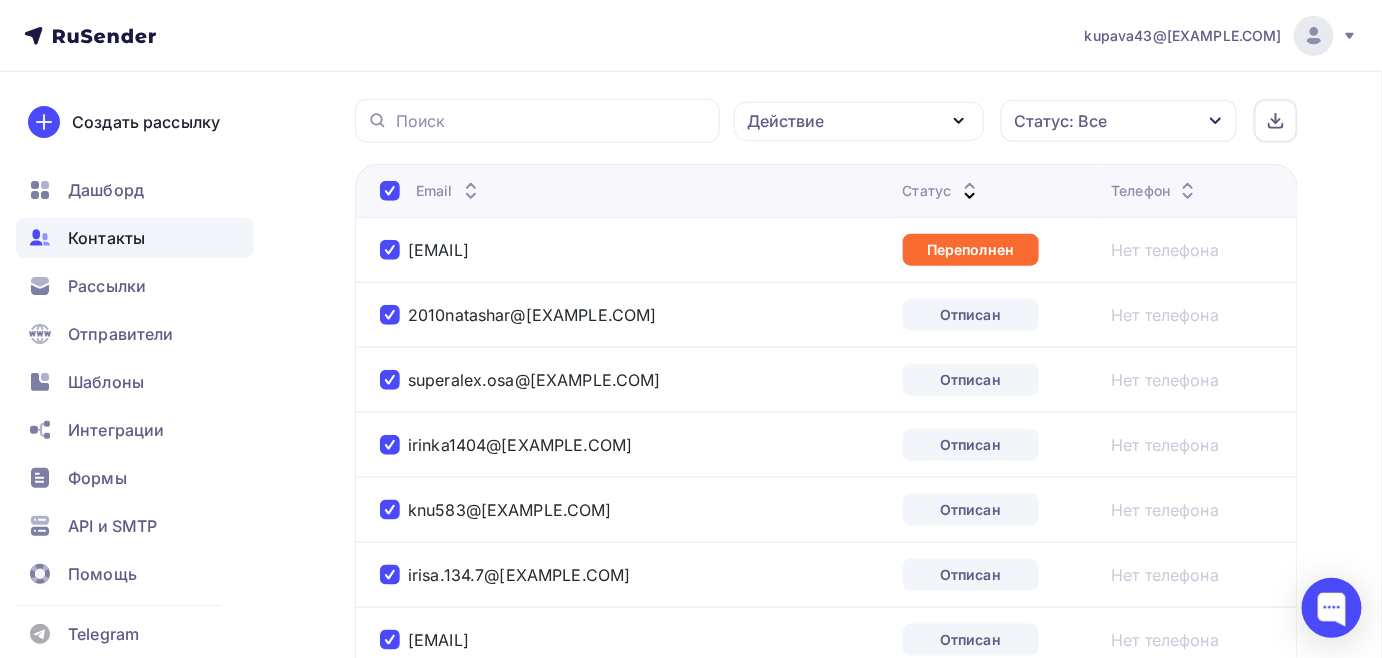 click on "Действие" at bounding box center [785, 121] 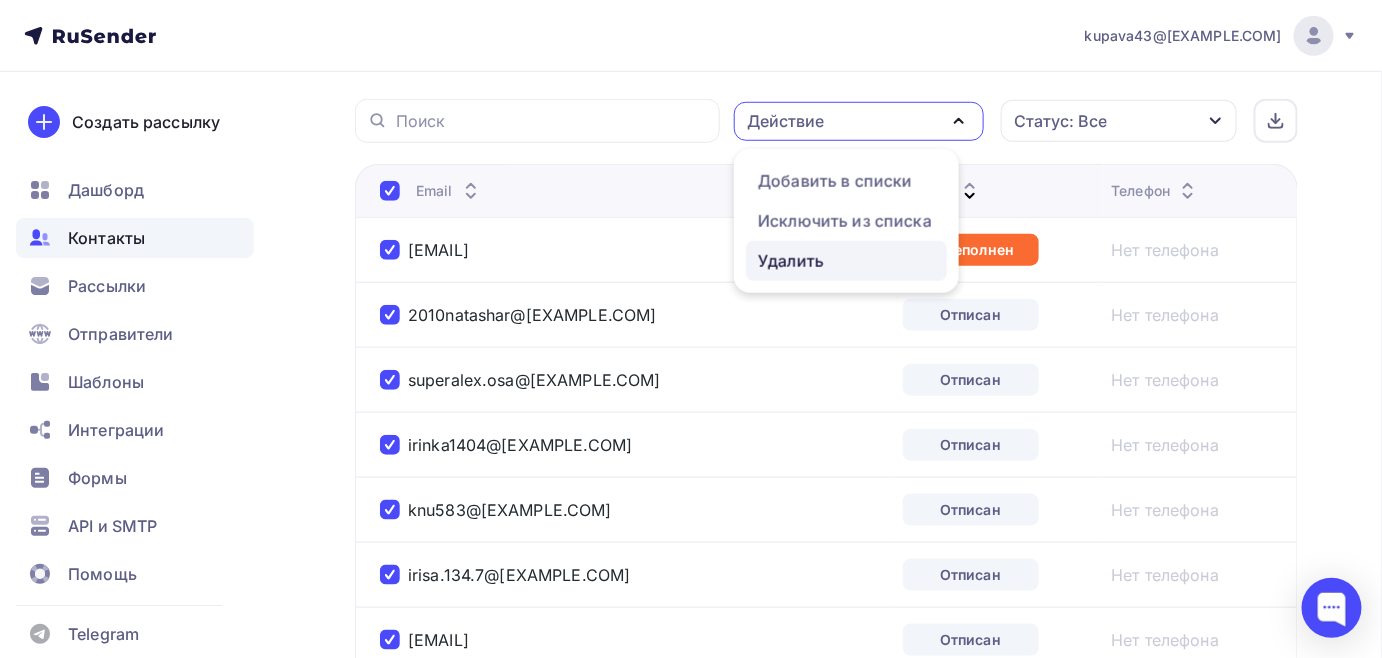 click on "Удалить" at bounding box center (846, 261) 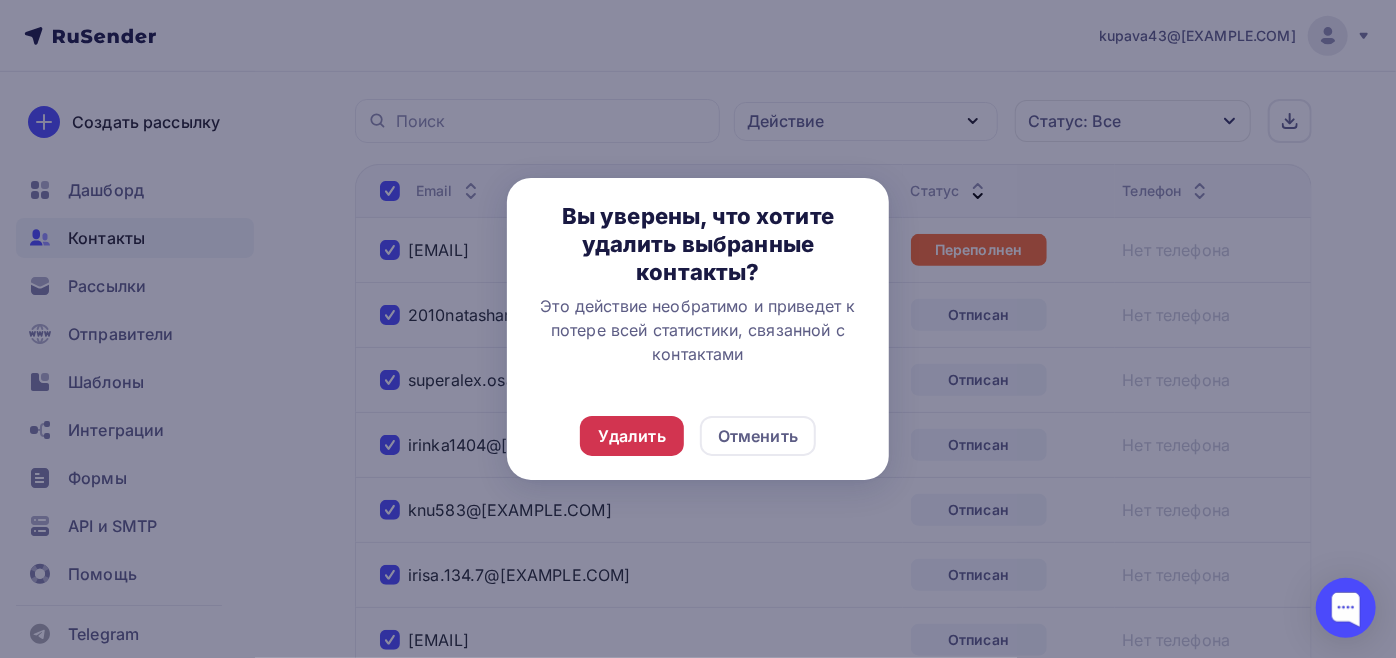 click on "Удалить" at bounding box center (632, 436) 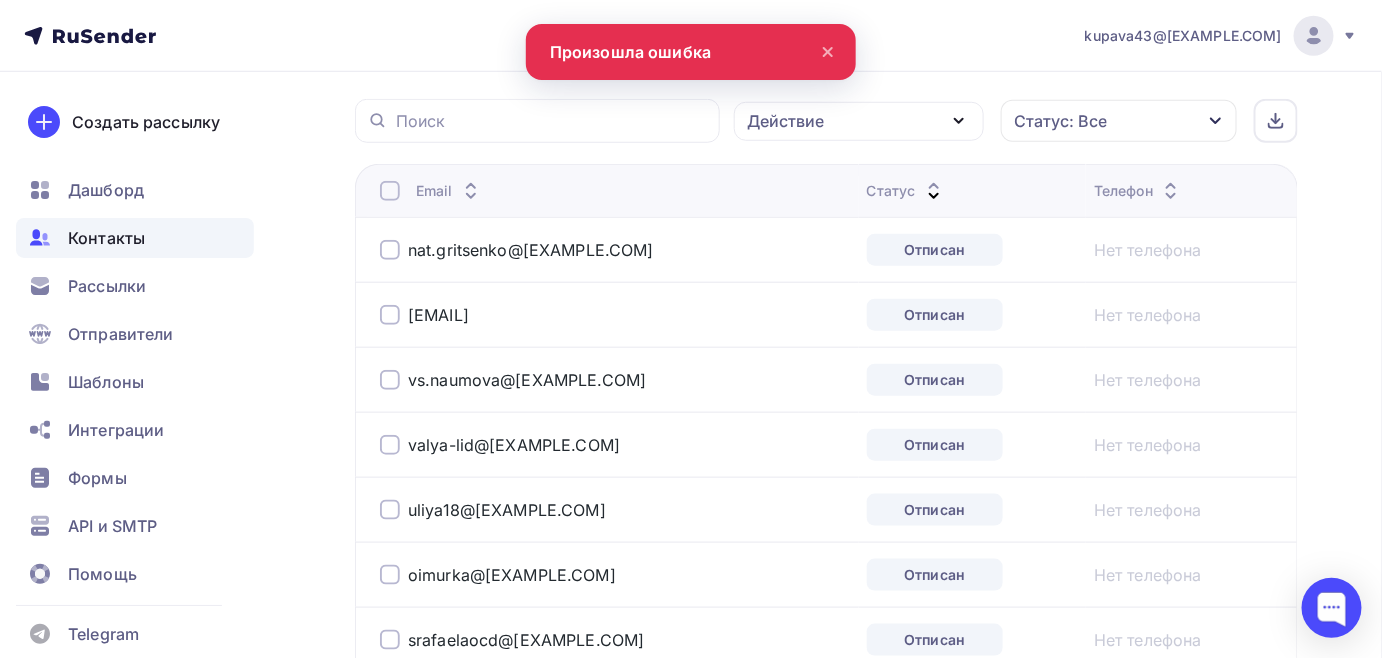 click 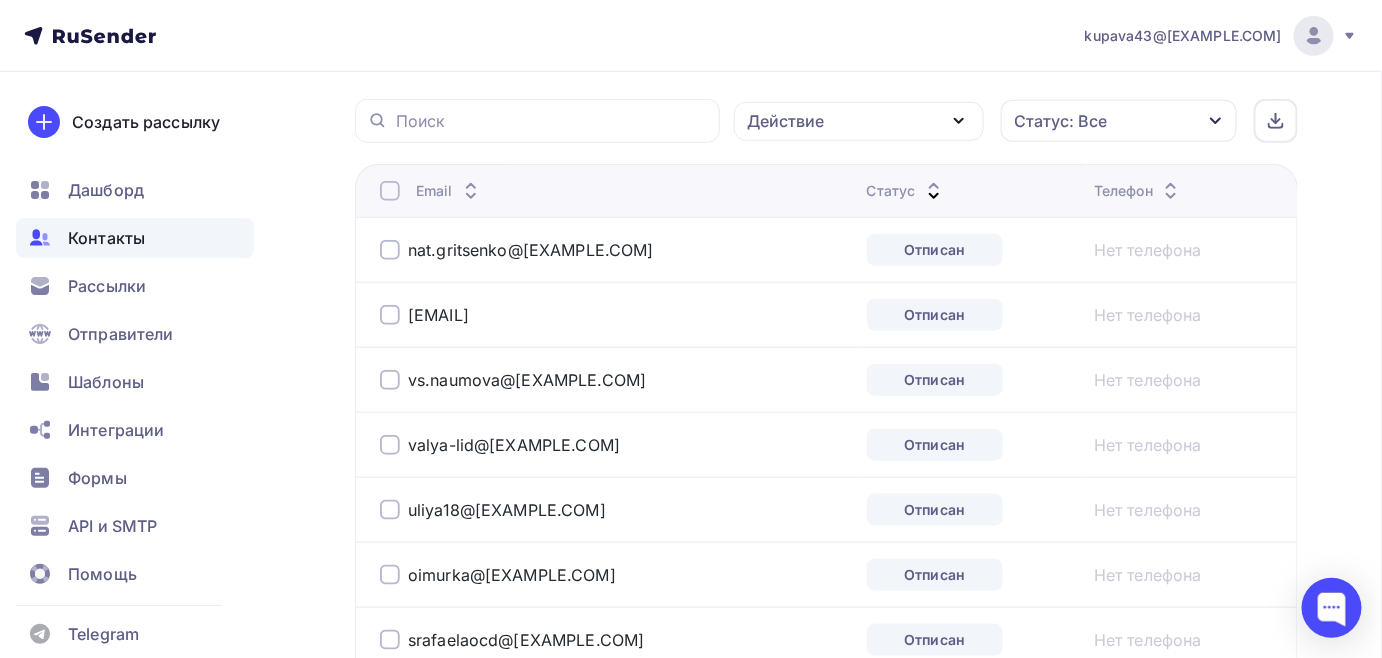 click at bounding box center (390, 191) 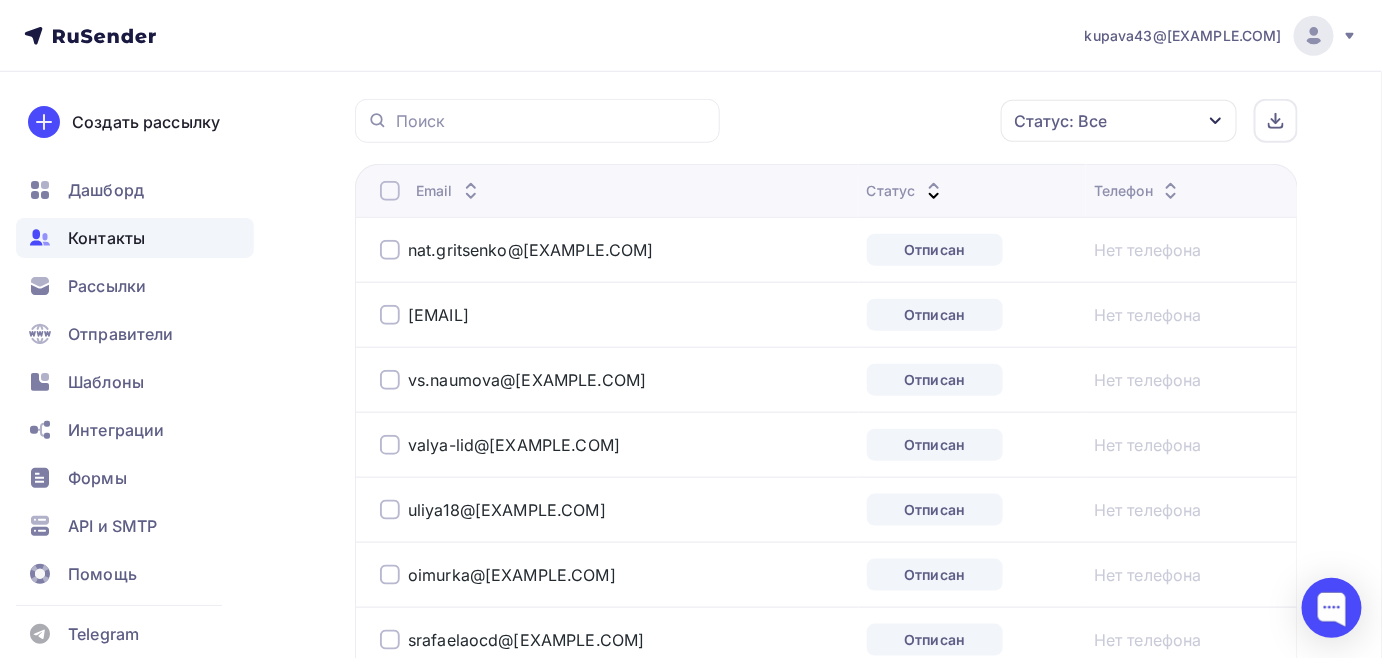 click at bounding box center [390, 191] 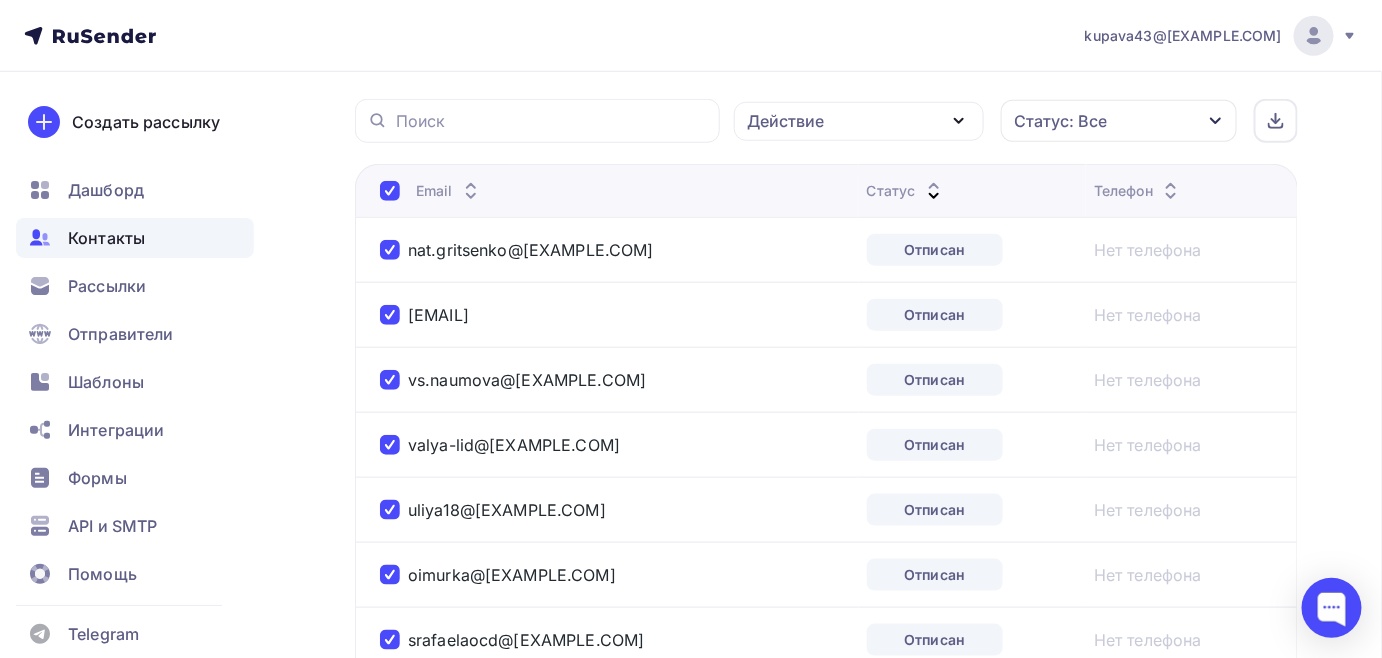 click on "Действие" at bounding box center [859, 121] 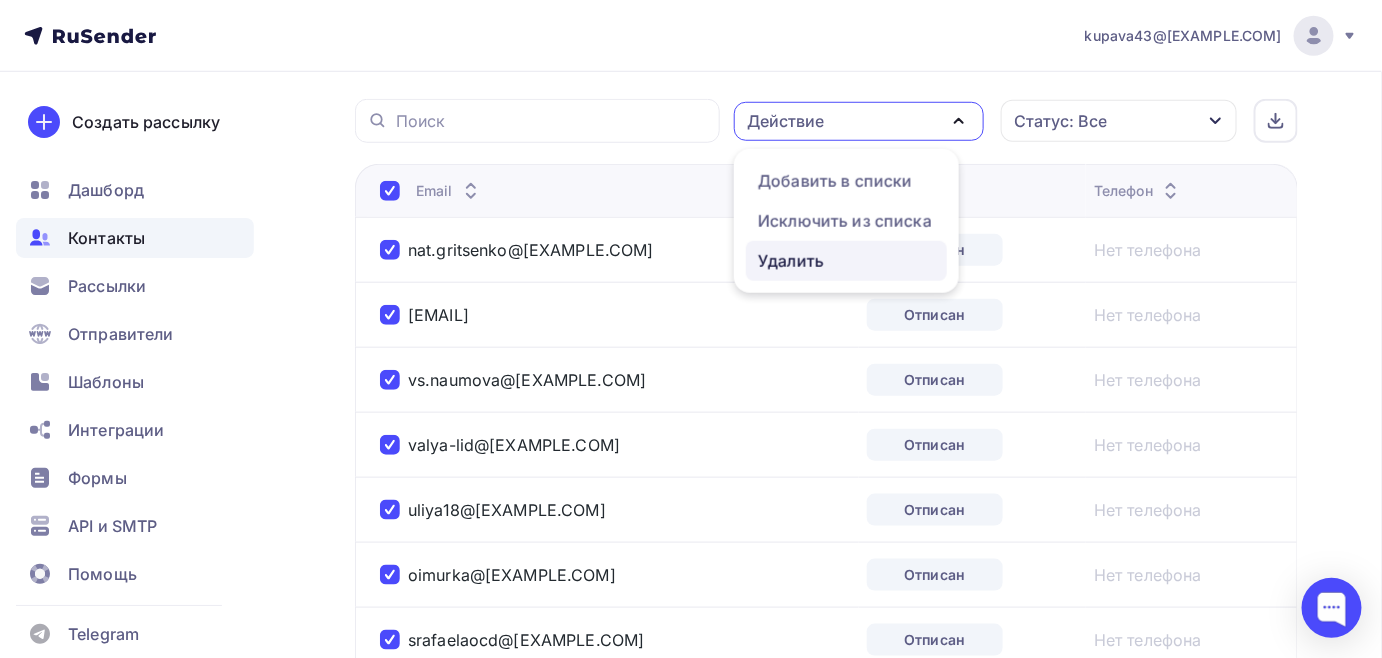 click on "Удалить" at bounding box center (791, 261) 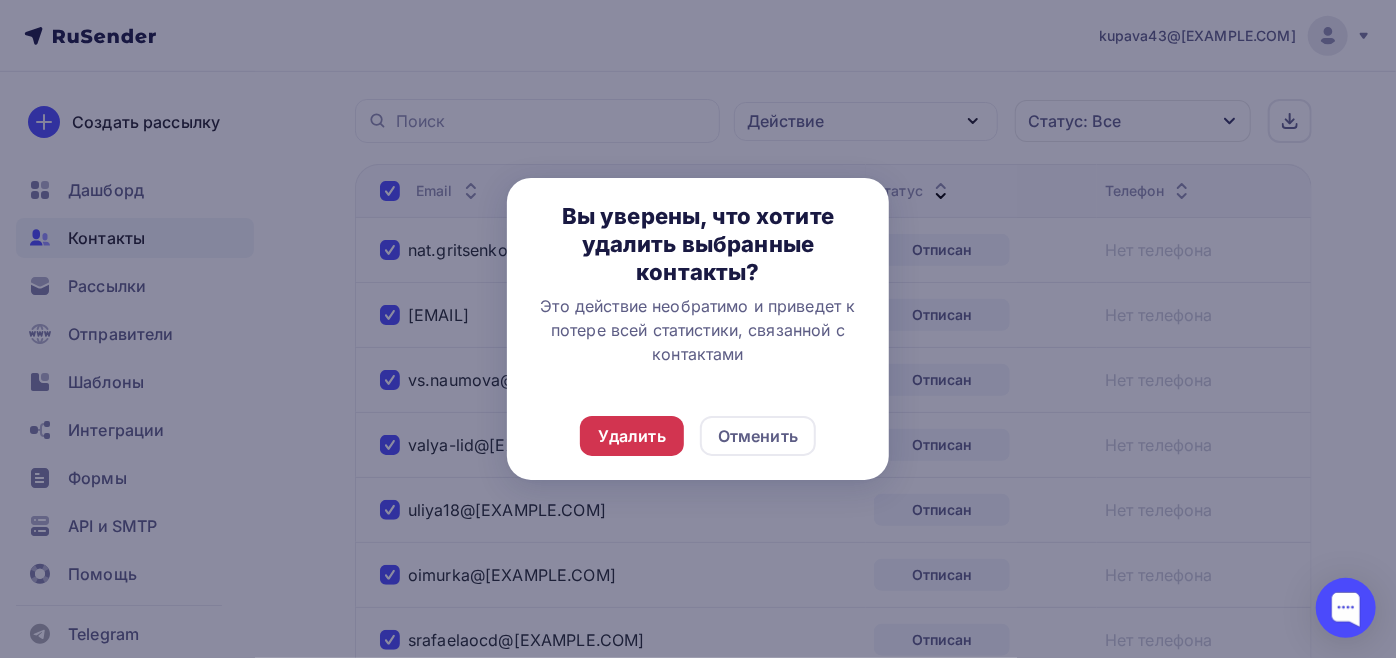 click on "Удалить" at bounding box center [632, 436] 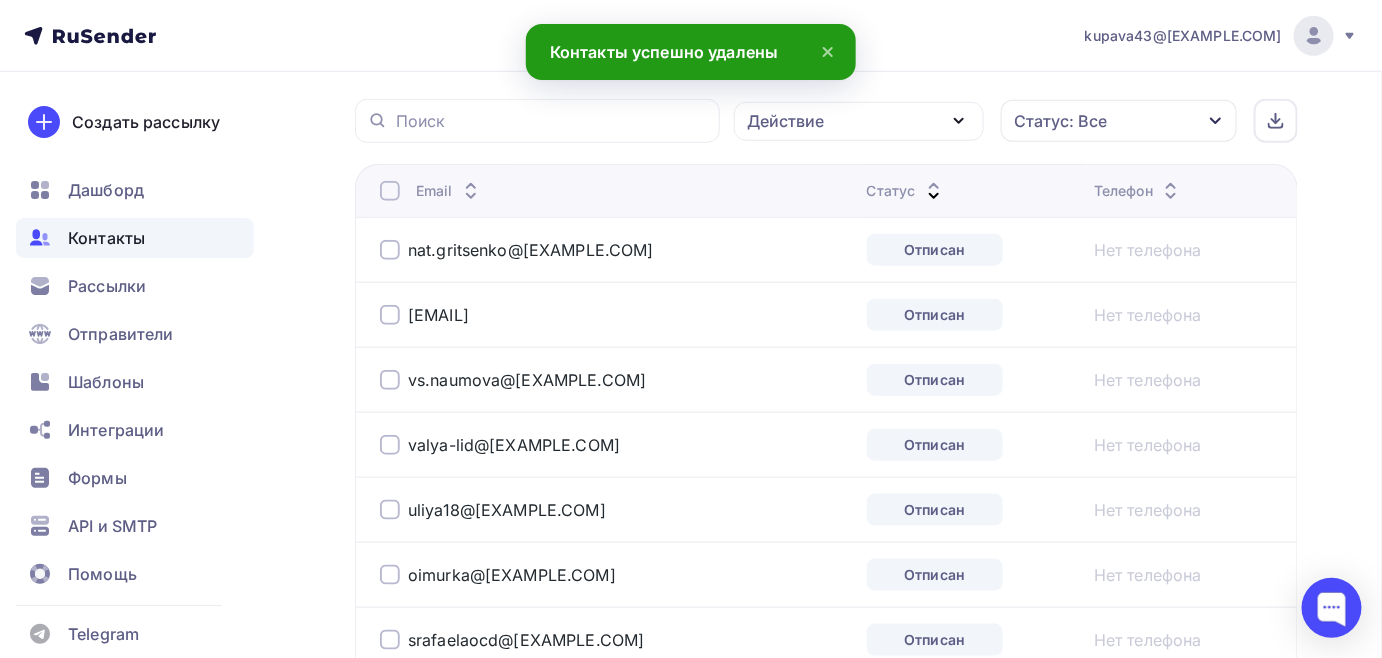 click at bounding box center (390, 191) 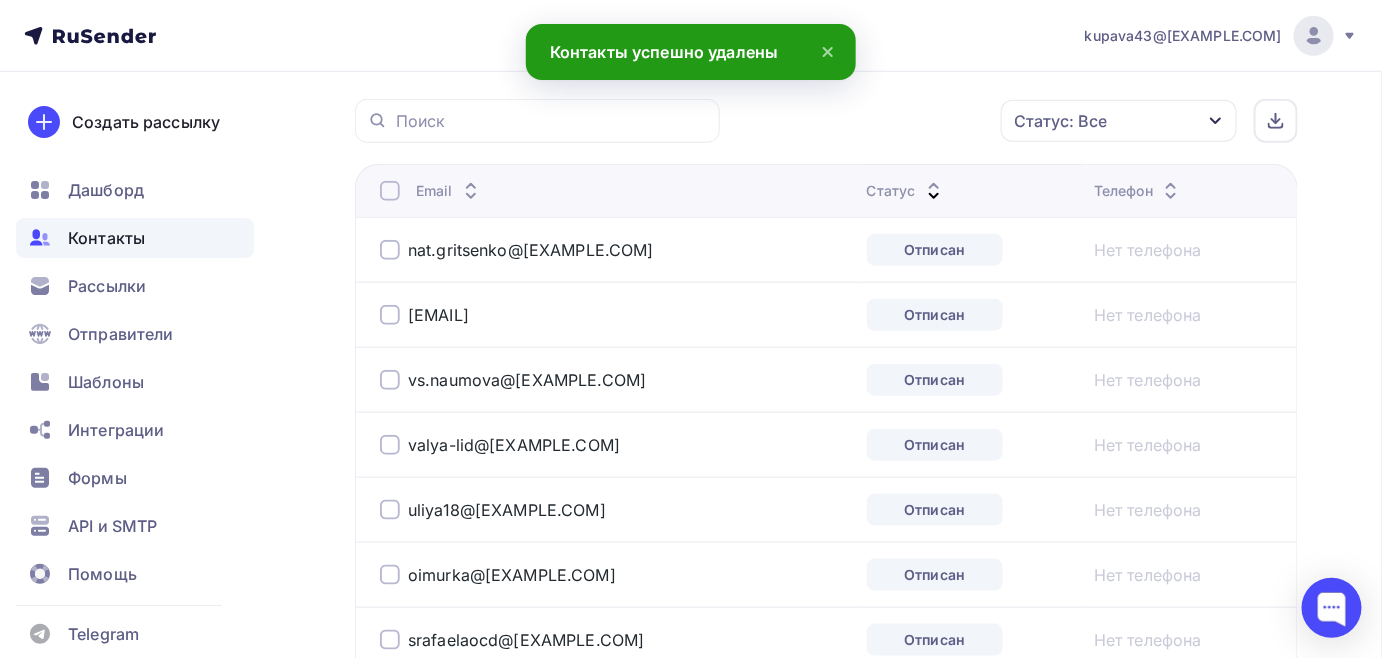 click at bounding box center (390, 191) 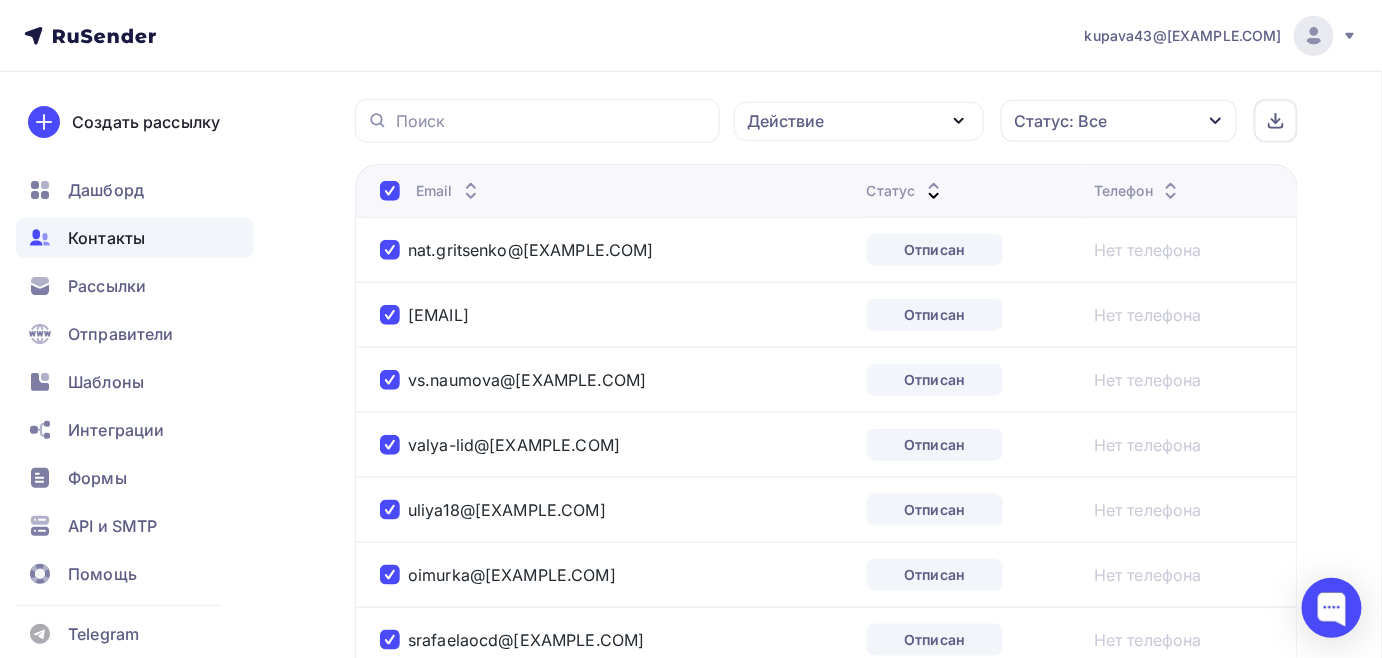 click 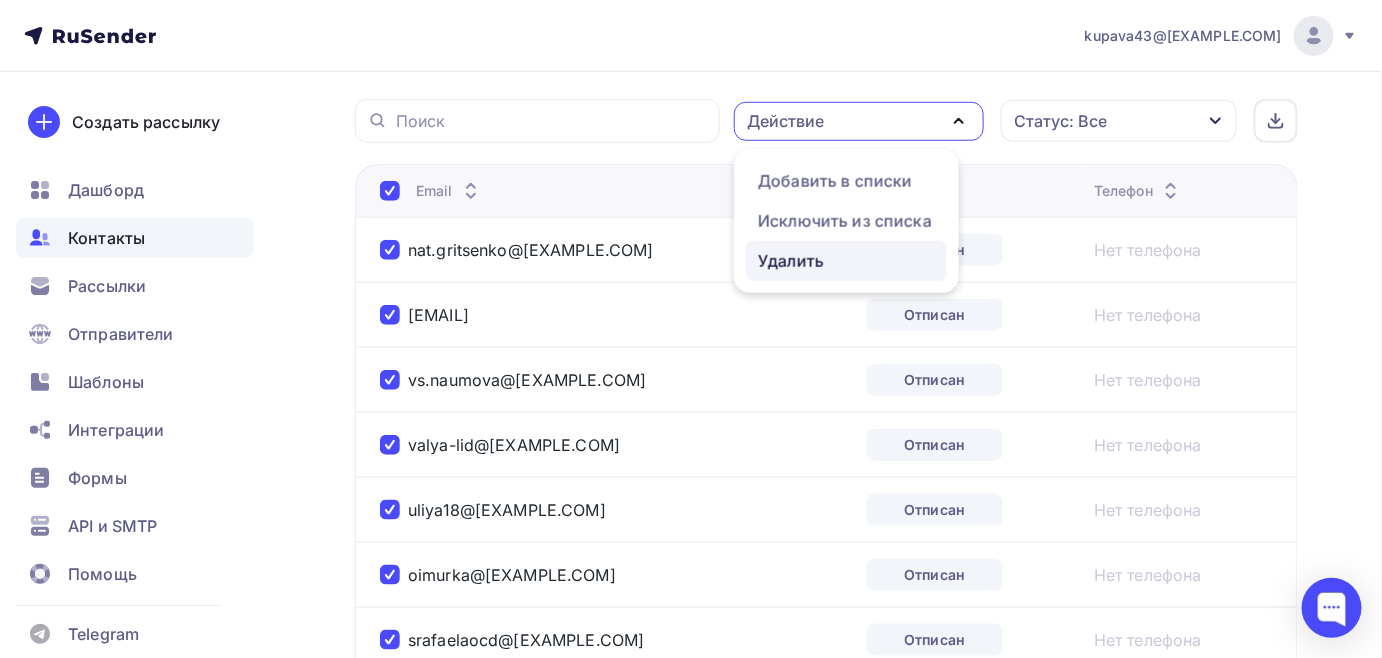click on "Удалить" at bounding box center [791, 261] 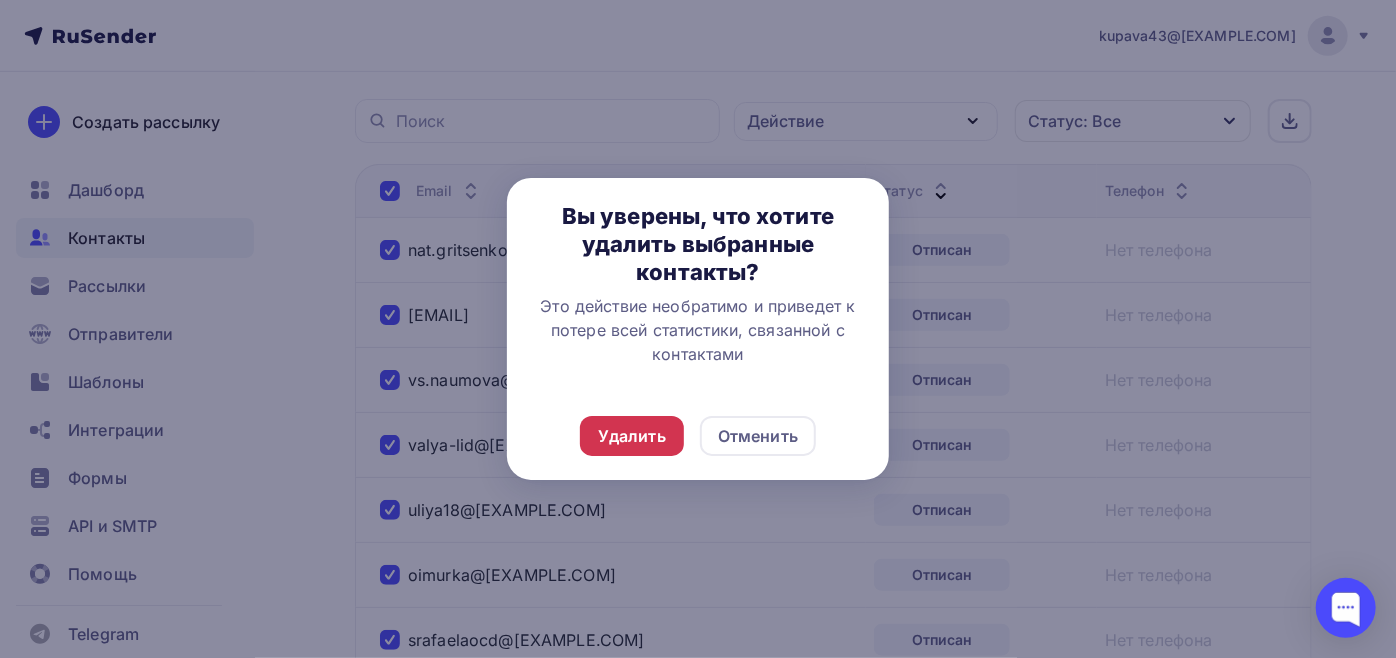 click on "Удалить" at bounding box center (632, 436) 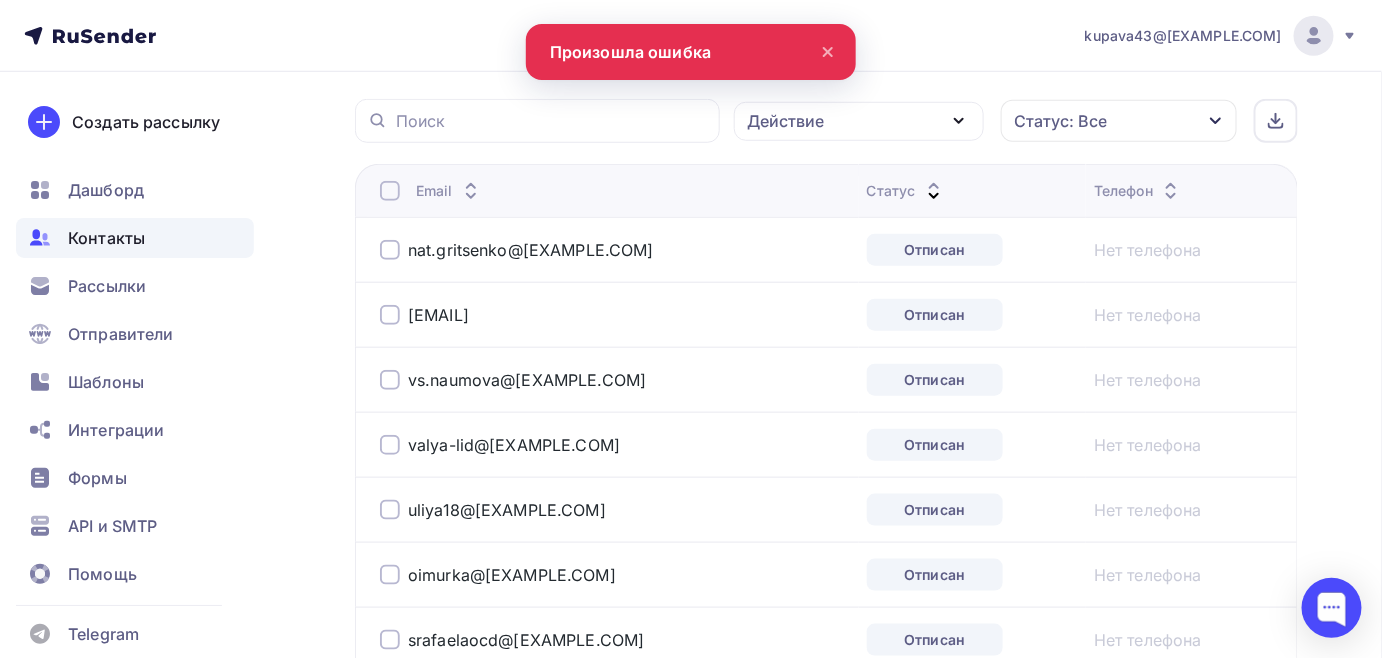 click 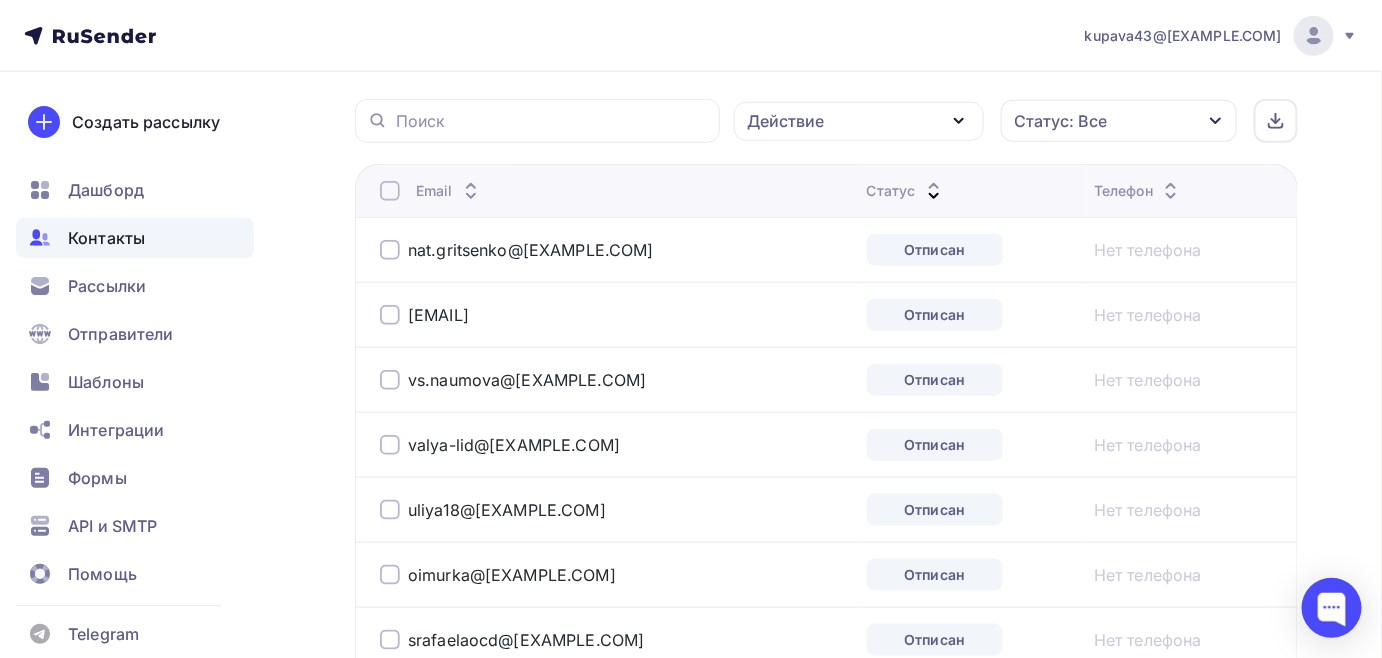 click at bounding box center (390, 191) 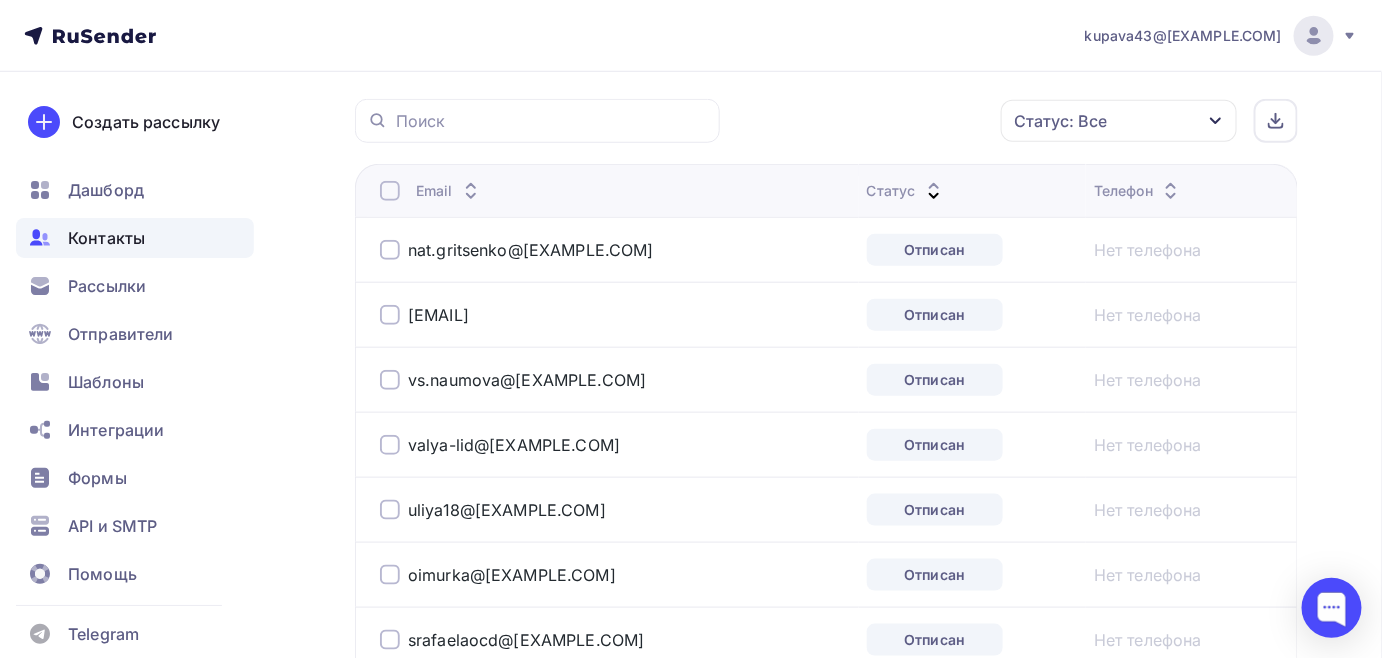click at bounding box center [390, 191] 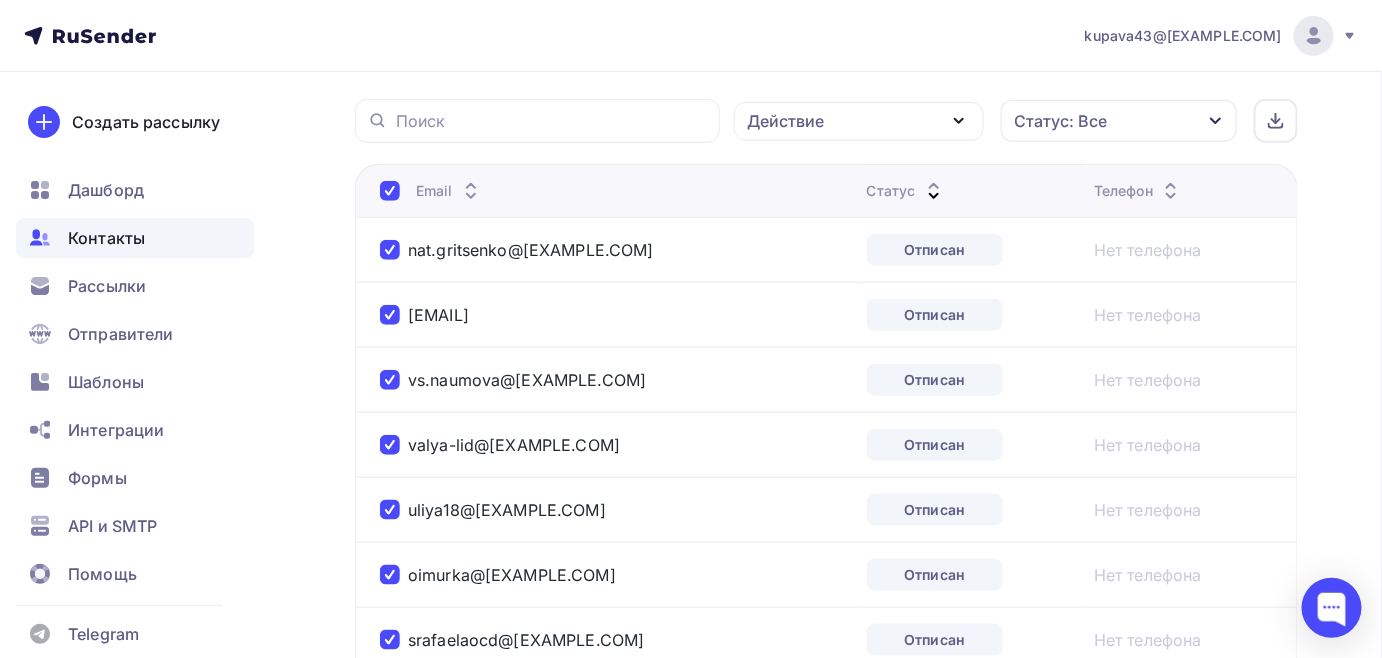 click on "Действие" at bounding box center (859, 121) 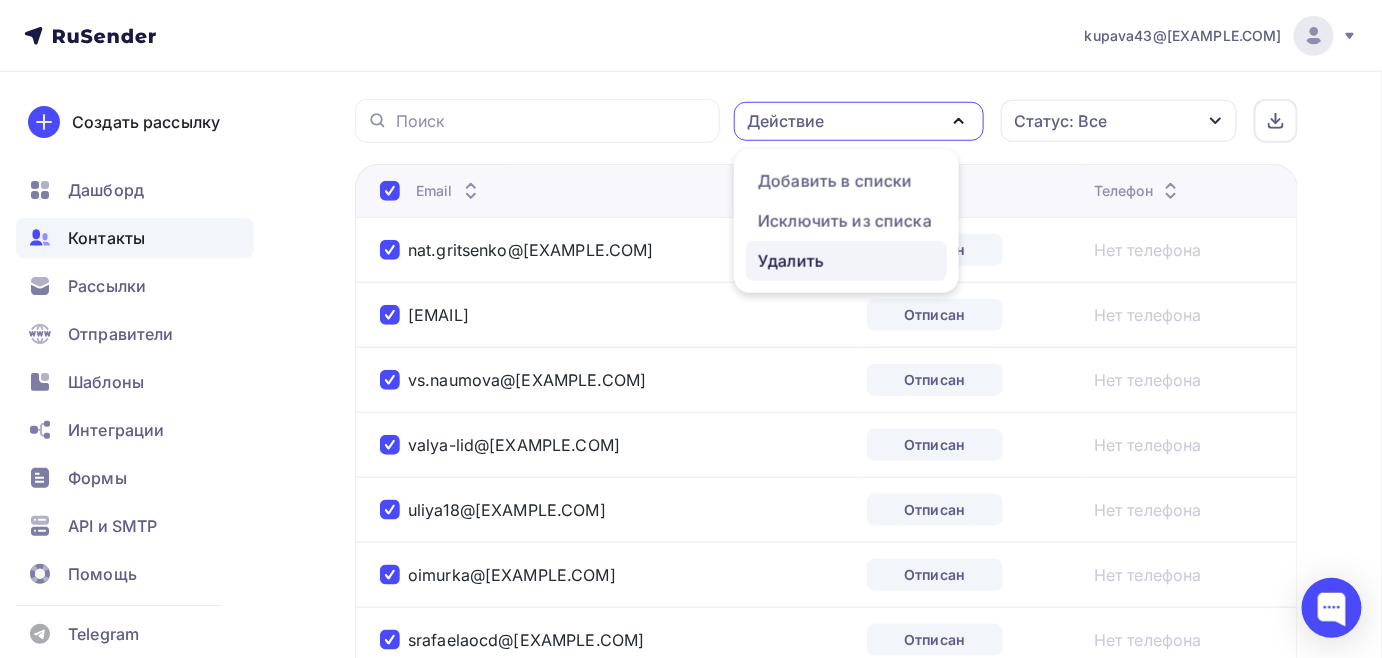 click on "Удалить" at bounding box center [846, 261] 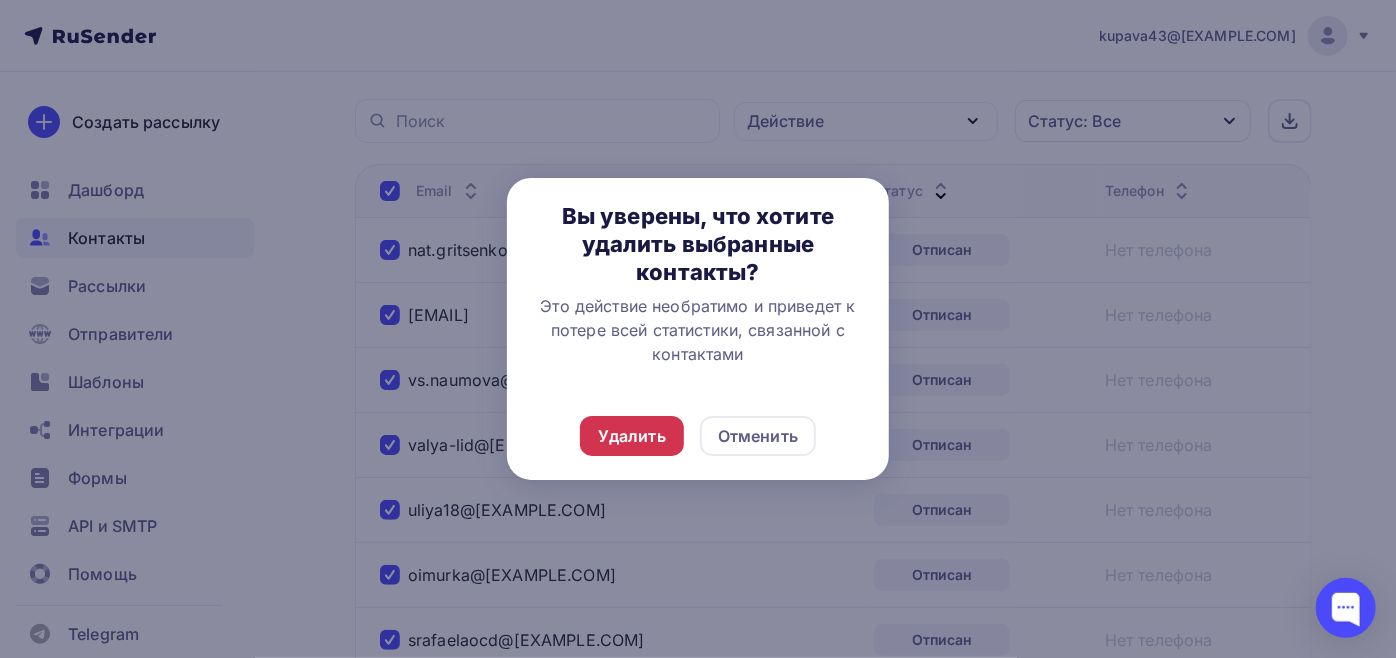 click on "Удалить" at bounding box center [632, 436] 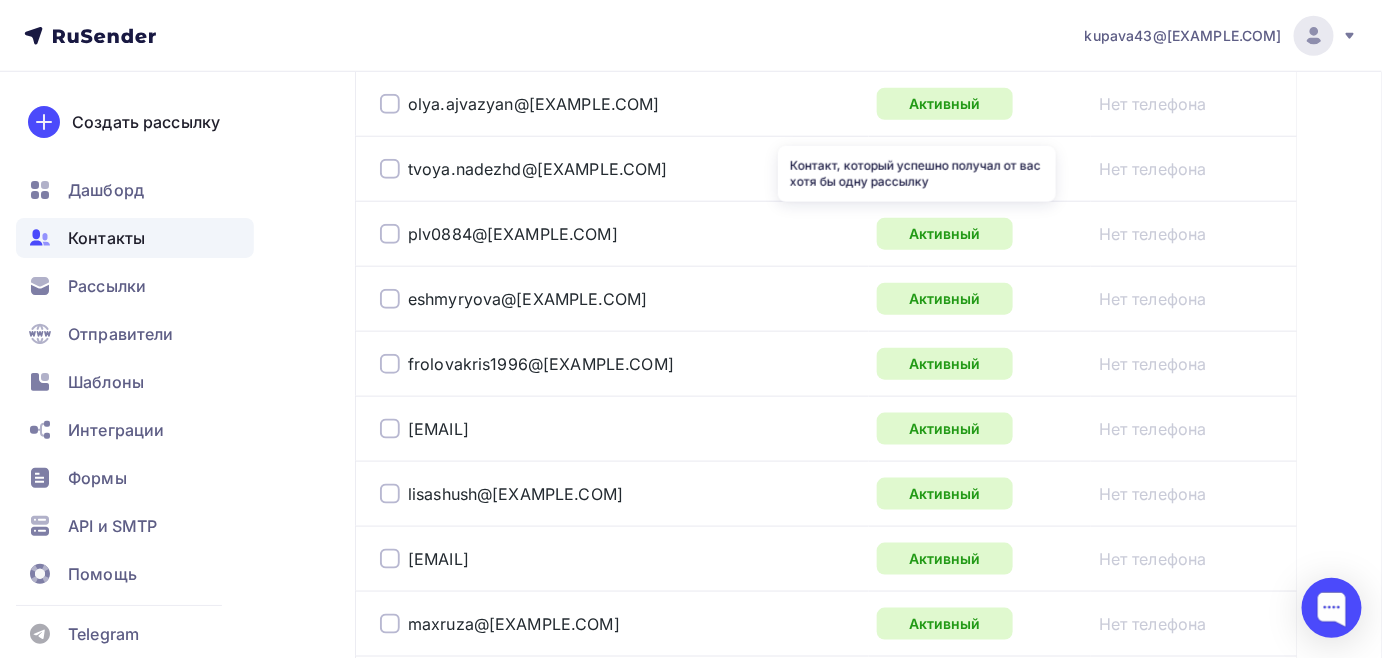 scroll, scrollTop: 3487, scrollLeft: 0, axis: vertical 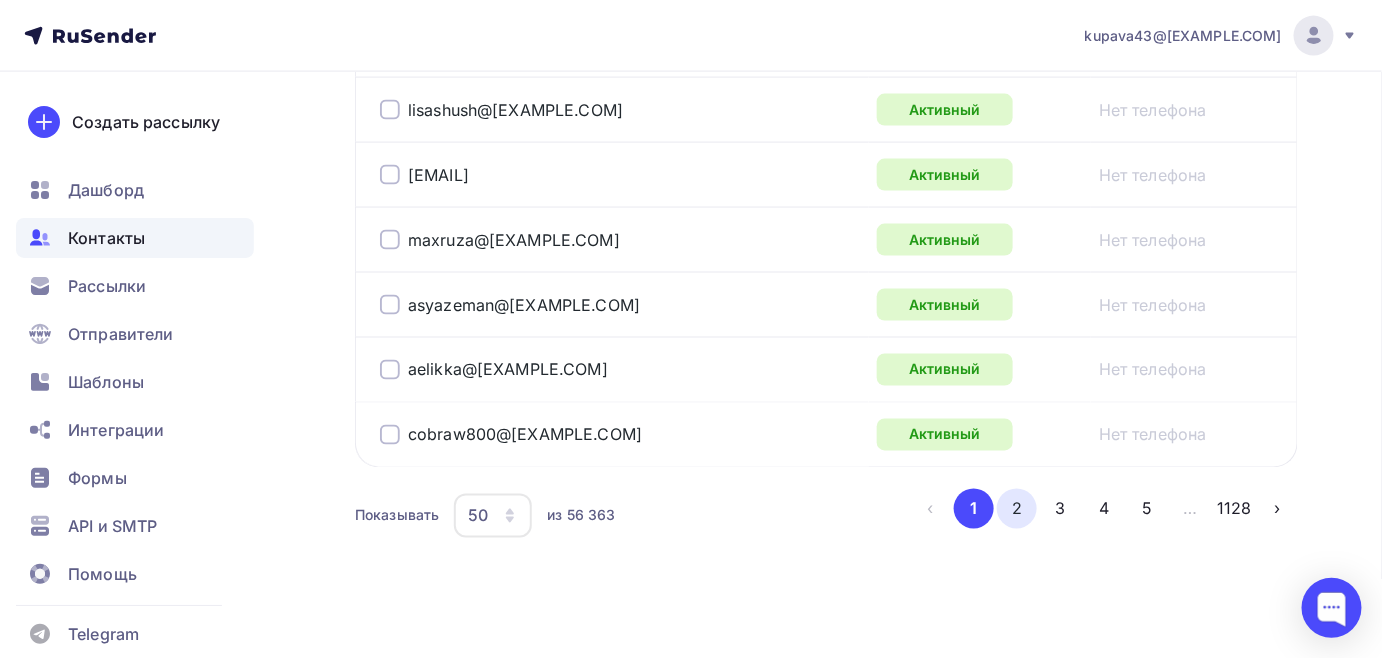 click on "2" at bounding box center (1017, 509) 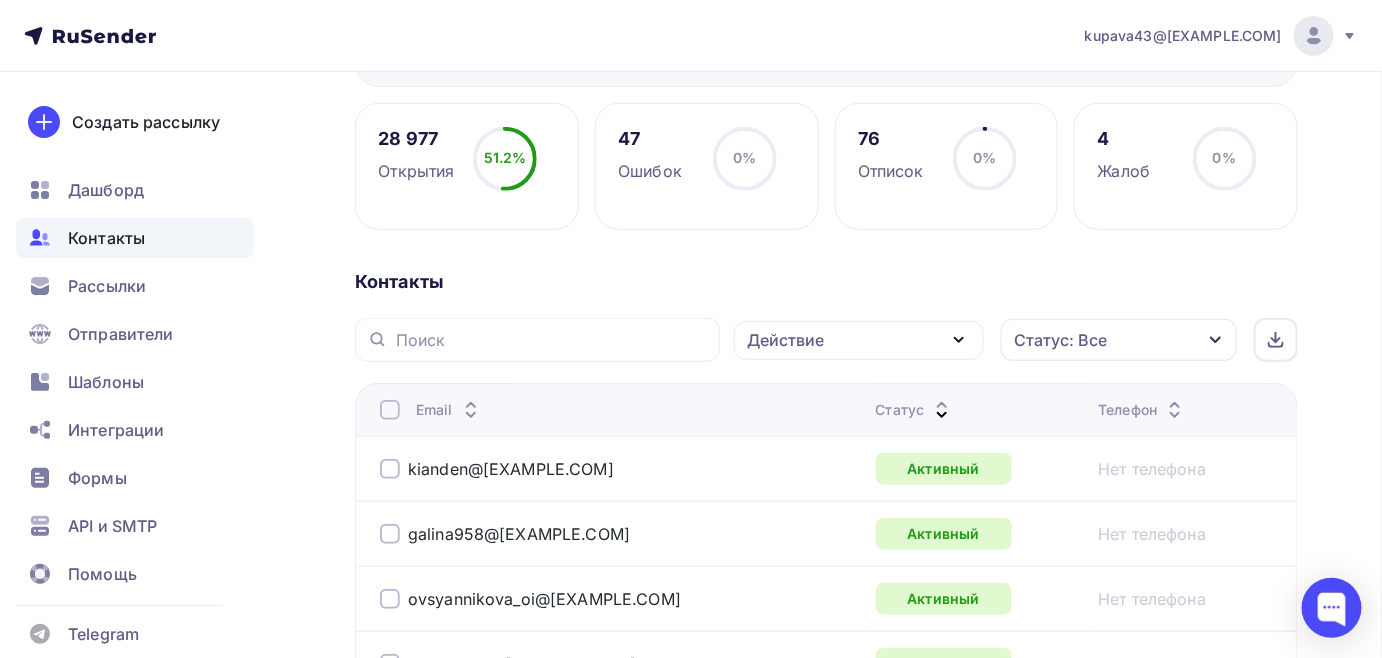 scroll, scrollTop: 272, scrollLeft: 0, axis: vertical 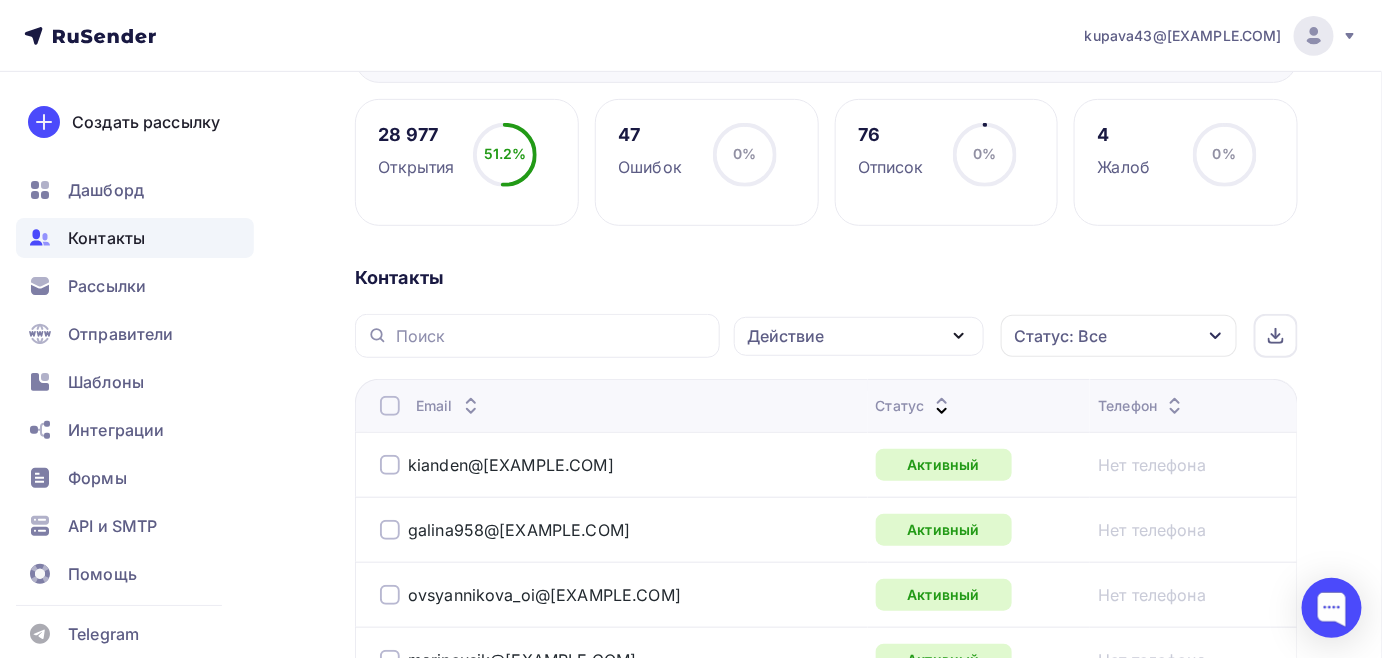 click 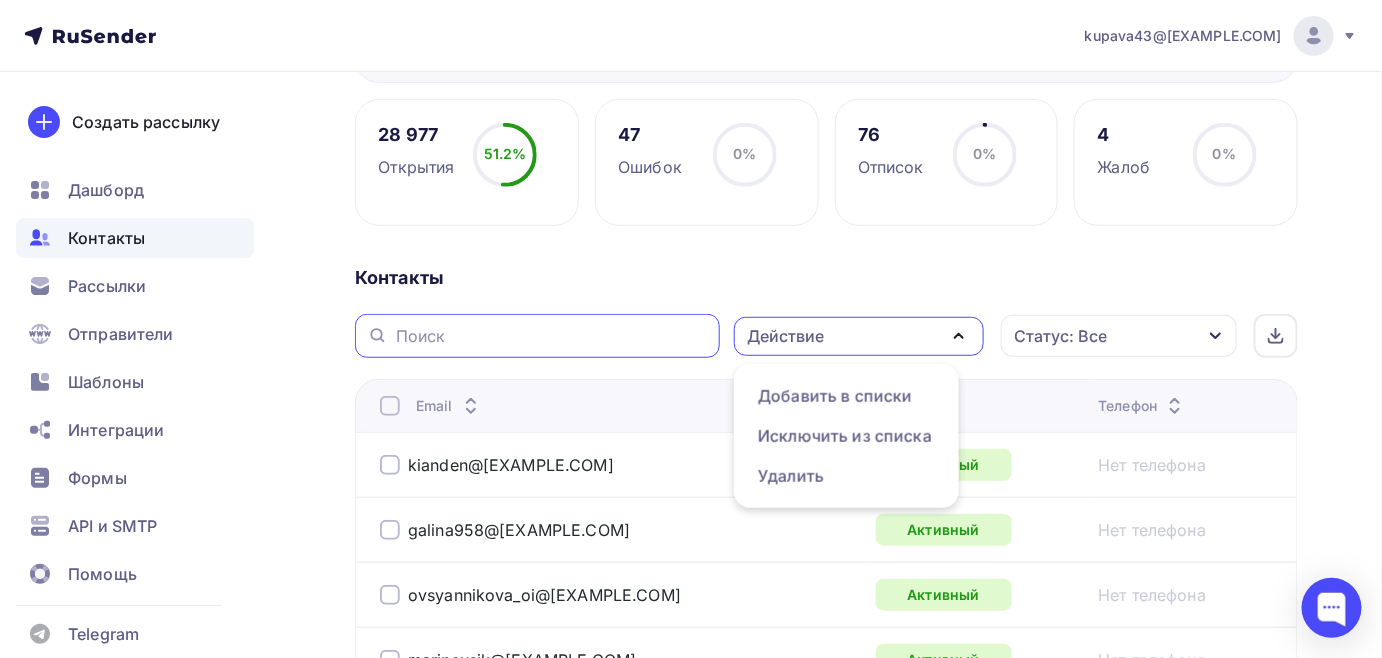 click at bounding box center (552, 336) 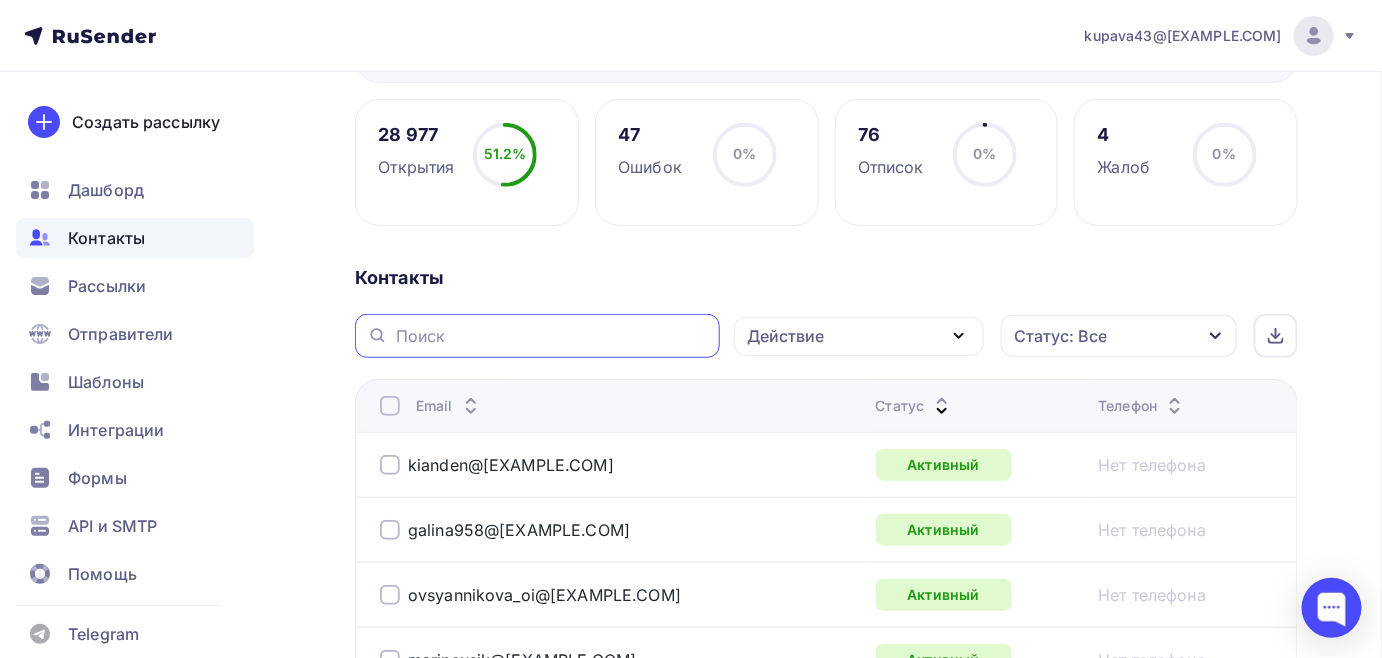 click on "Статус: Все" at bounding box center (1119, 336) 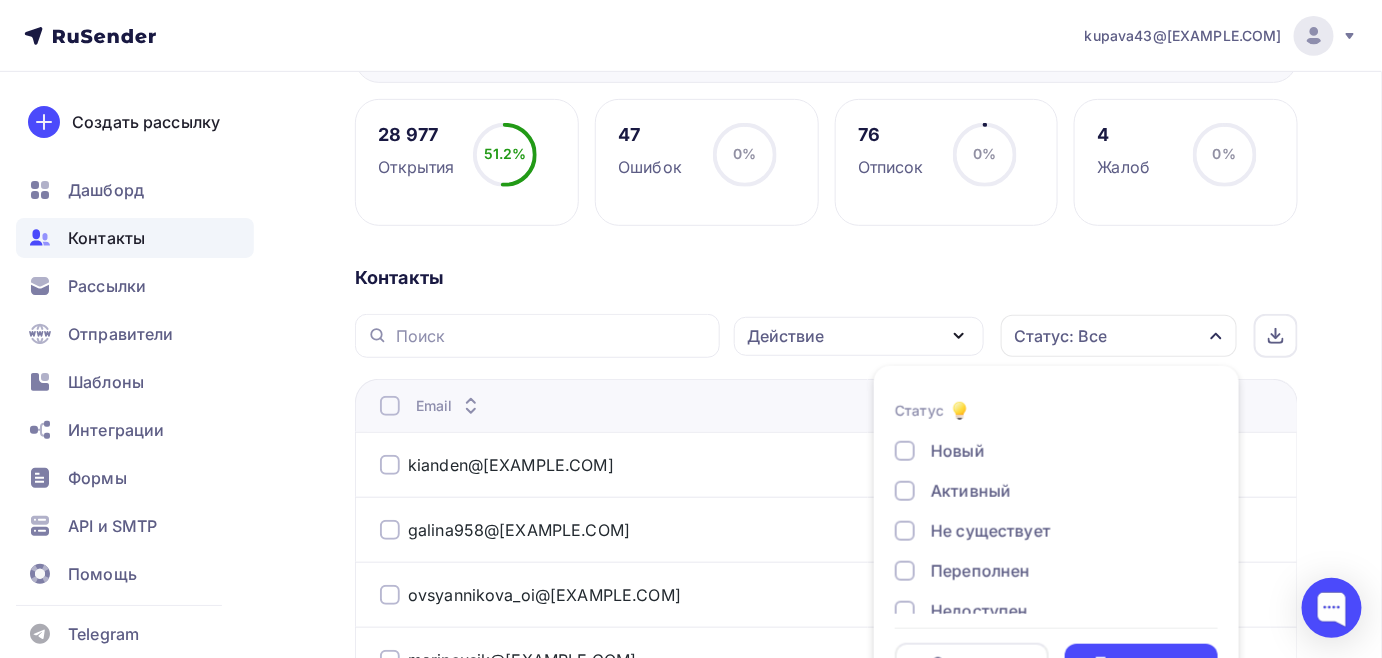 scroll, scrollTop: 328, scrollLeft: 0, axis: vertical 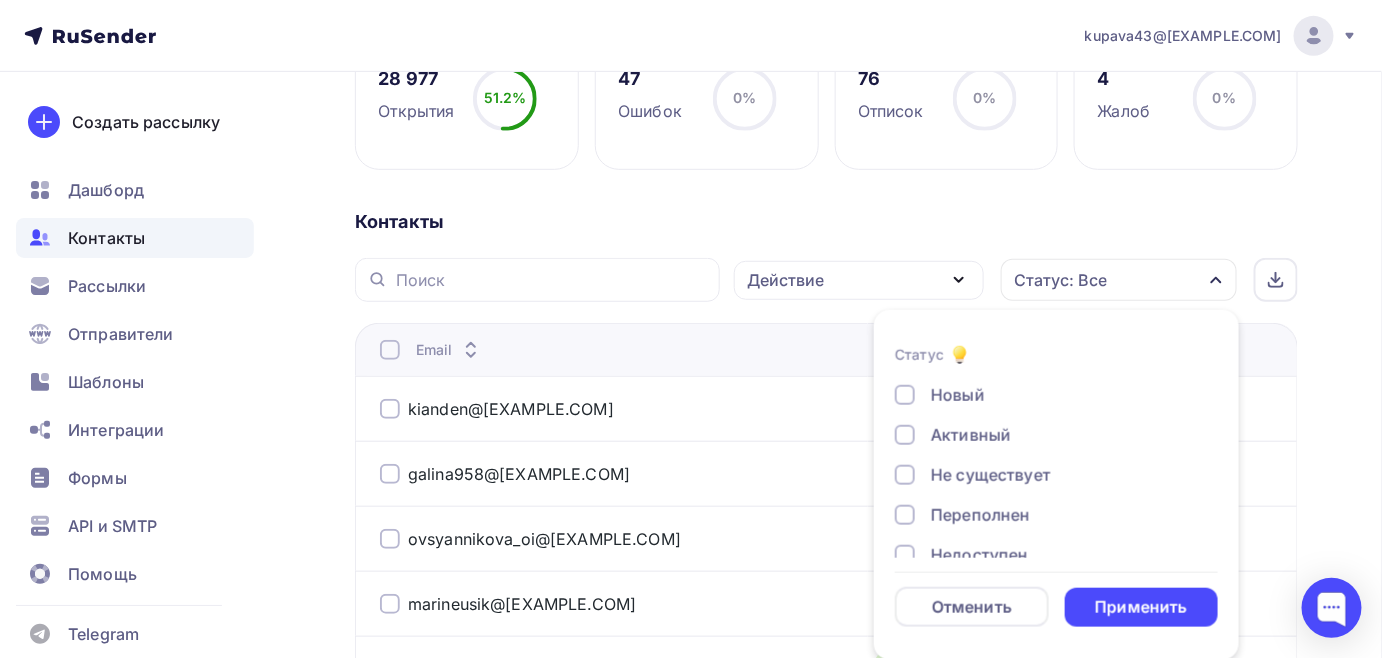 click on "Не существует" at bounding box center (1045, 475) 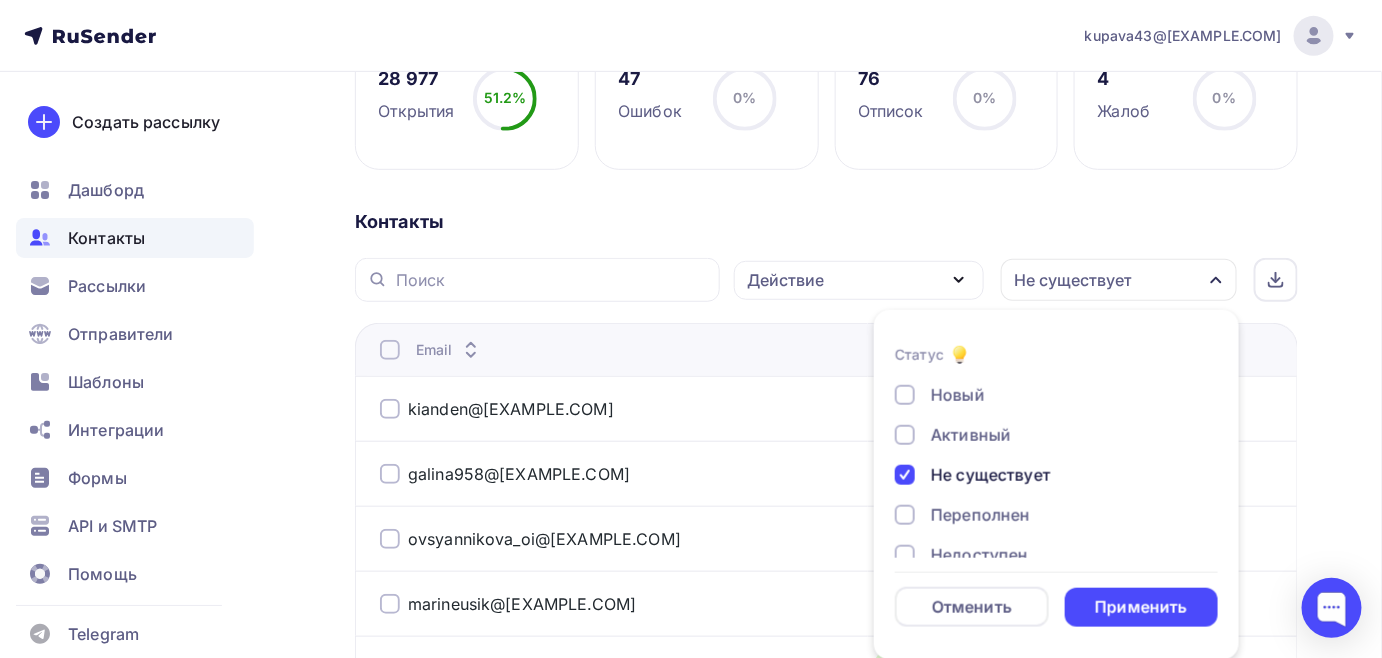drag, startPoint x: 917, startPoint y: 438, endPoint x: 1091, endPoint y: 440, distance: 174.01149 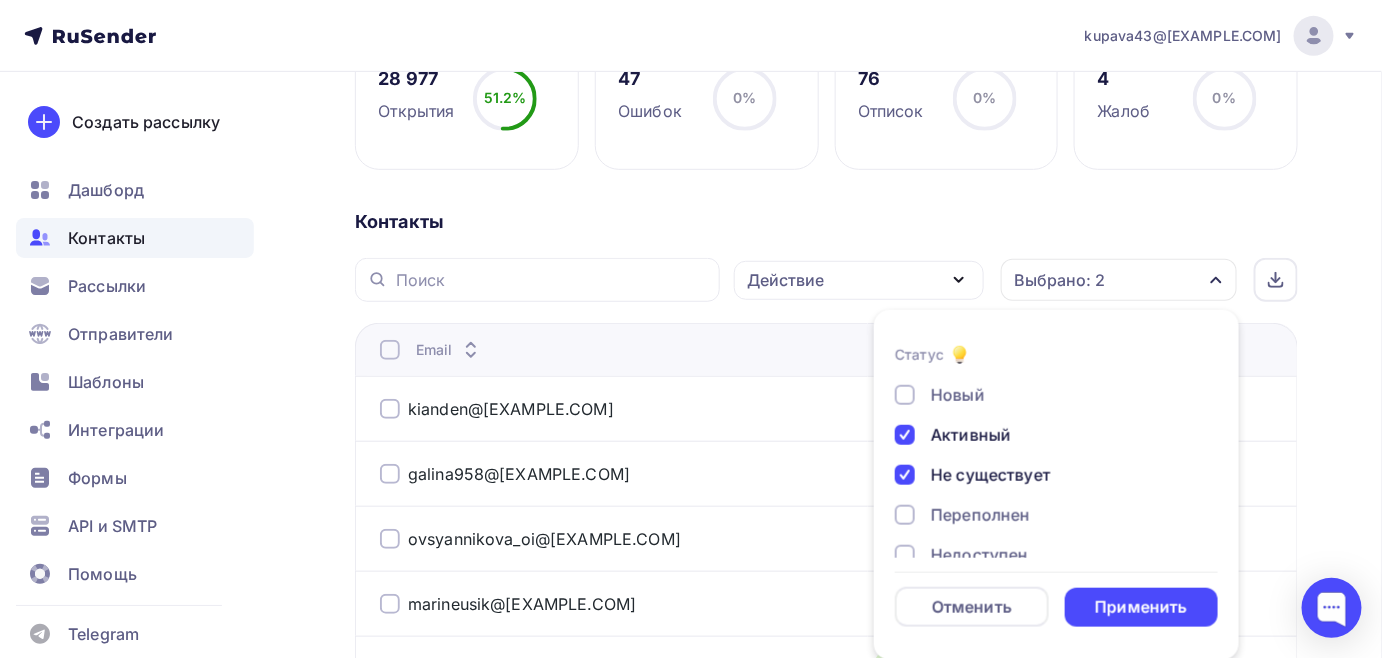 click on "Активный" at bounding box center [1045, 435] 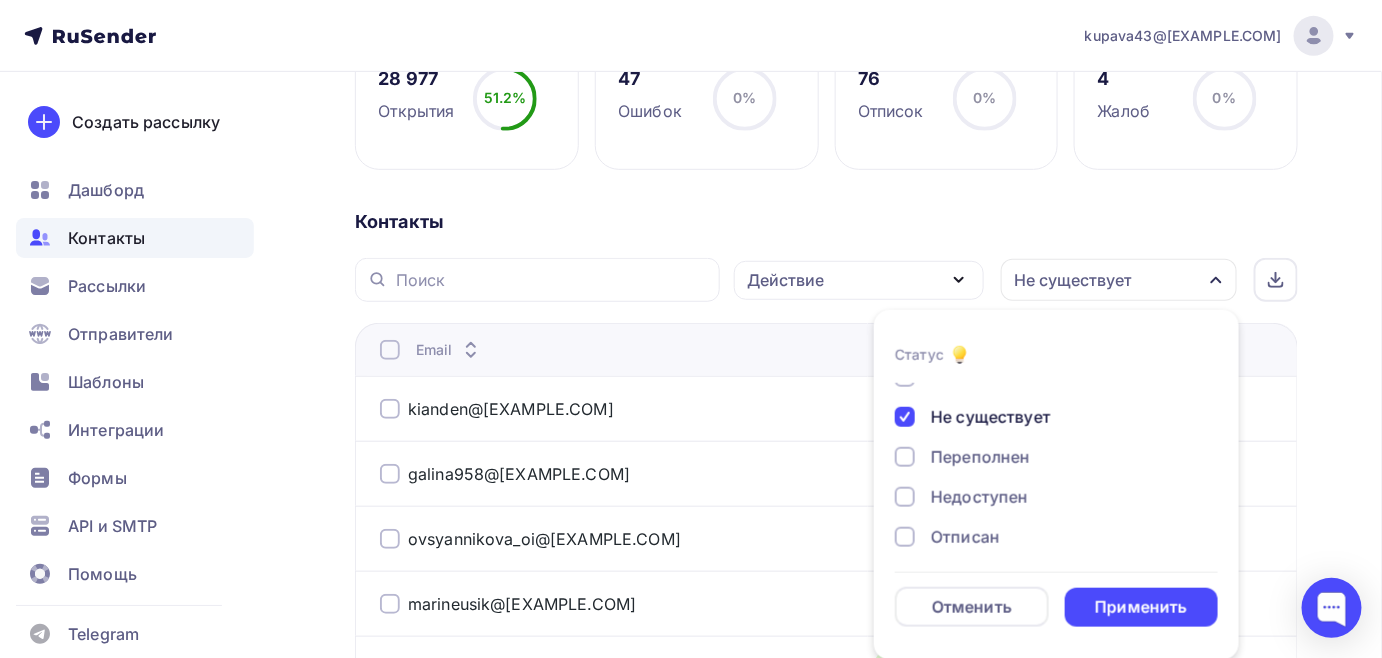scroll, scrollTop: 90, scrollLeft: 0, axis: vertical 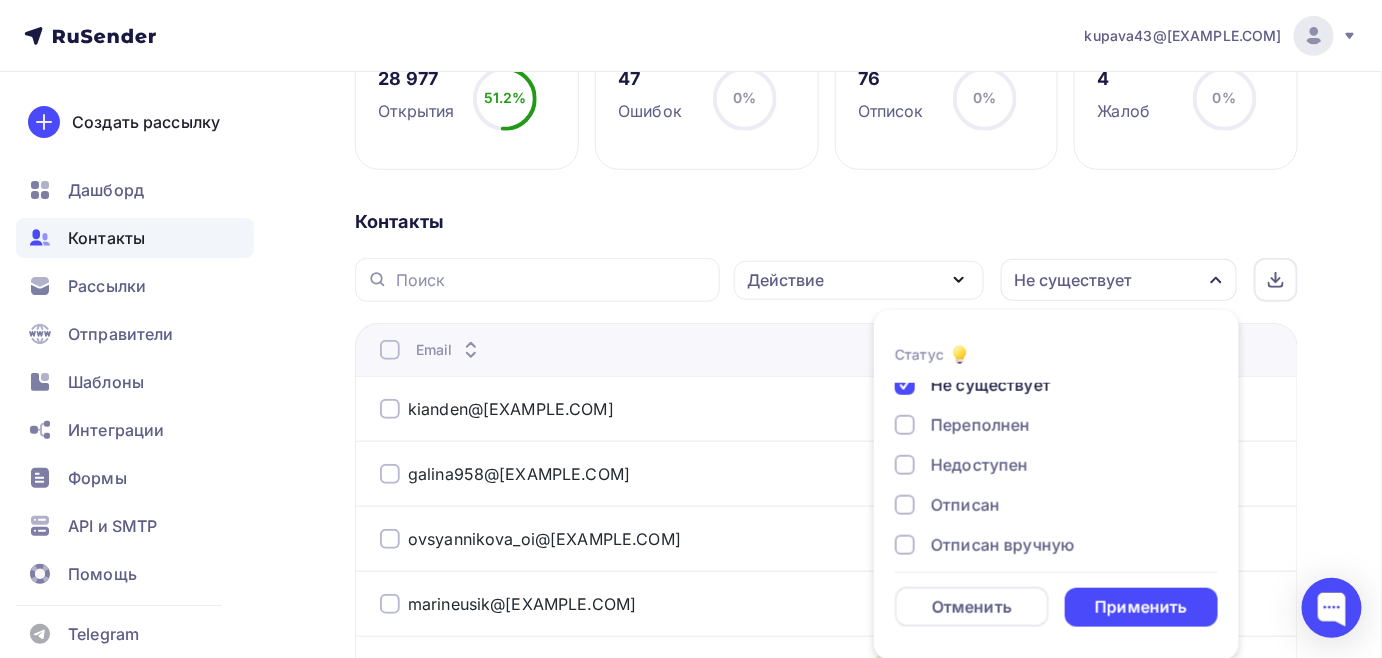 drag, startPoint x: 893, startPoint y: 424, endPoint x: 909, endPoint y: 426, distance: 16.124516 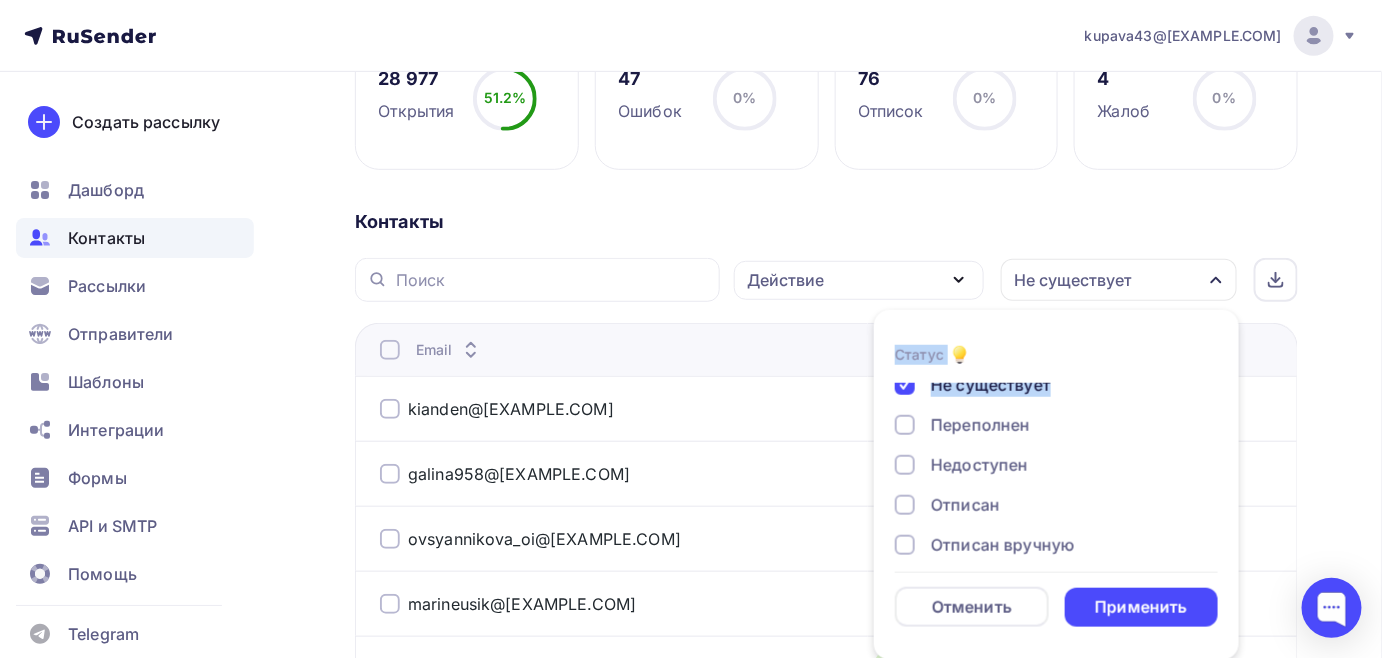 click on "Переполнен" at bounding box center [1045, 425] 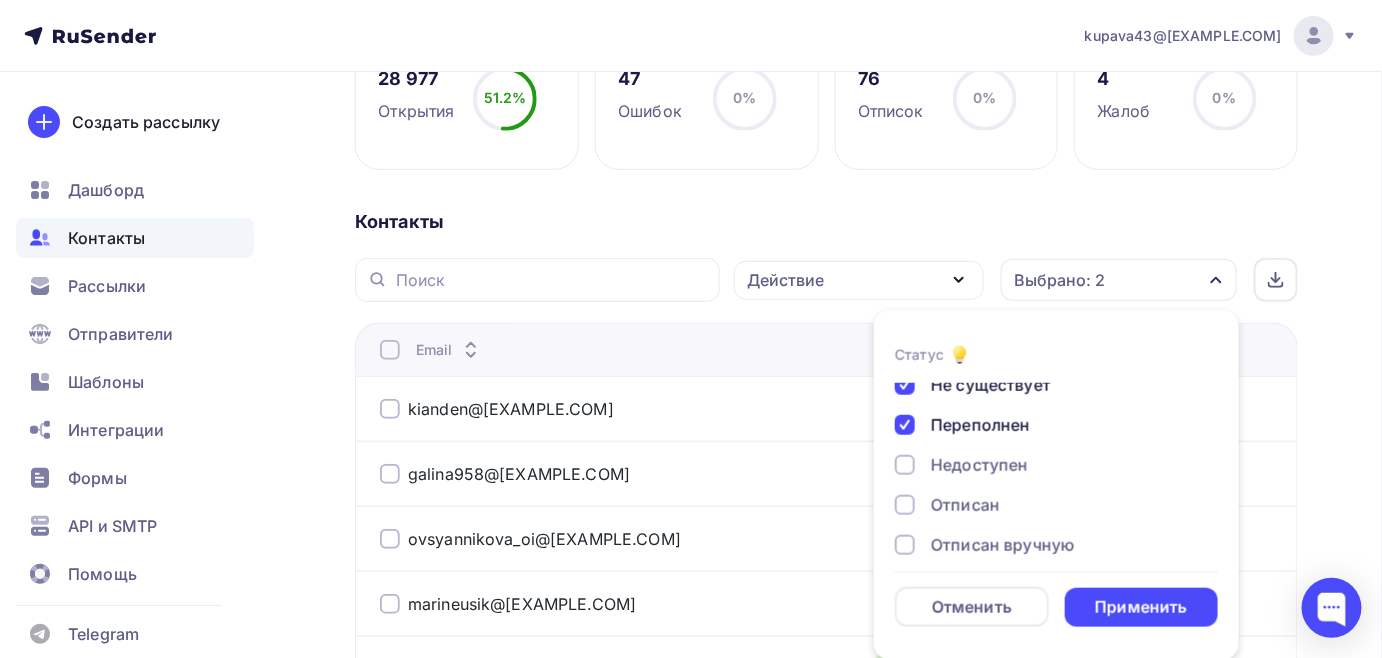 click at bounding box center [905, 465] 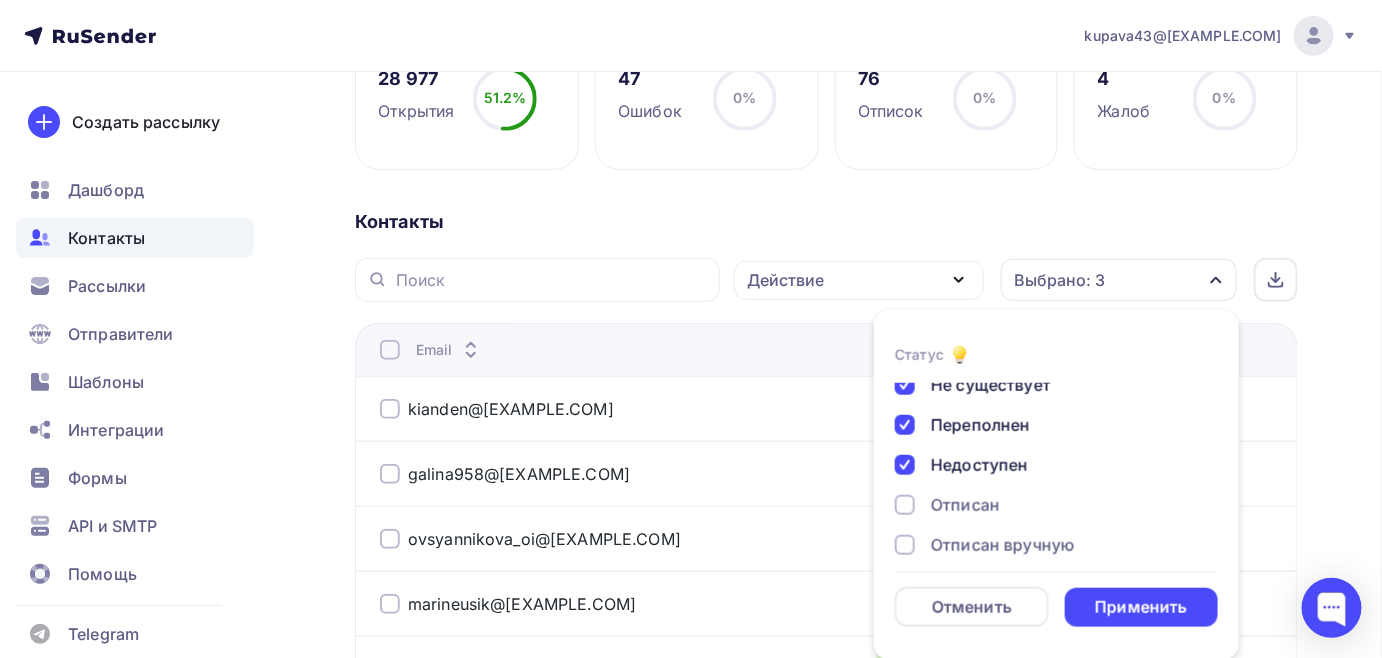 click at bounding box center [905, 505] 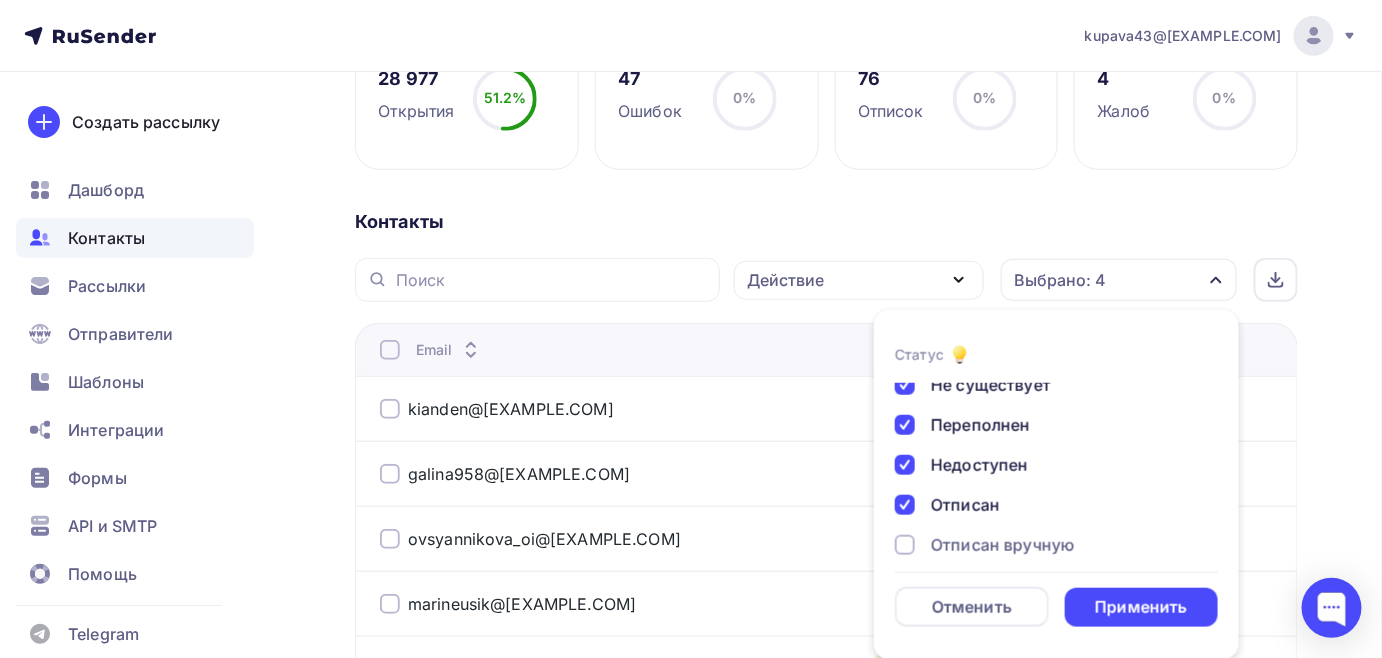 click at bounding box center [905, 545] 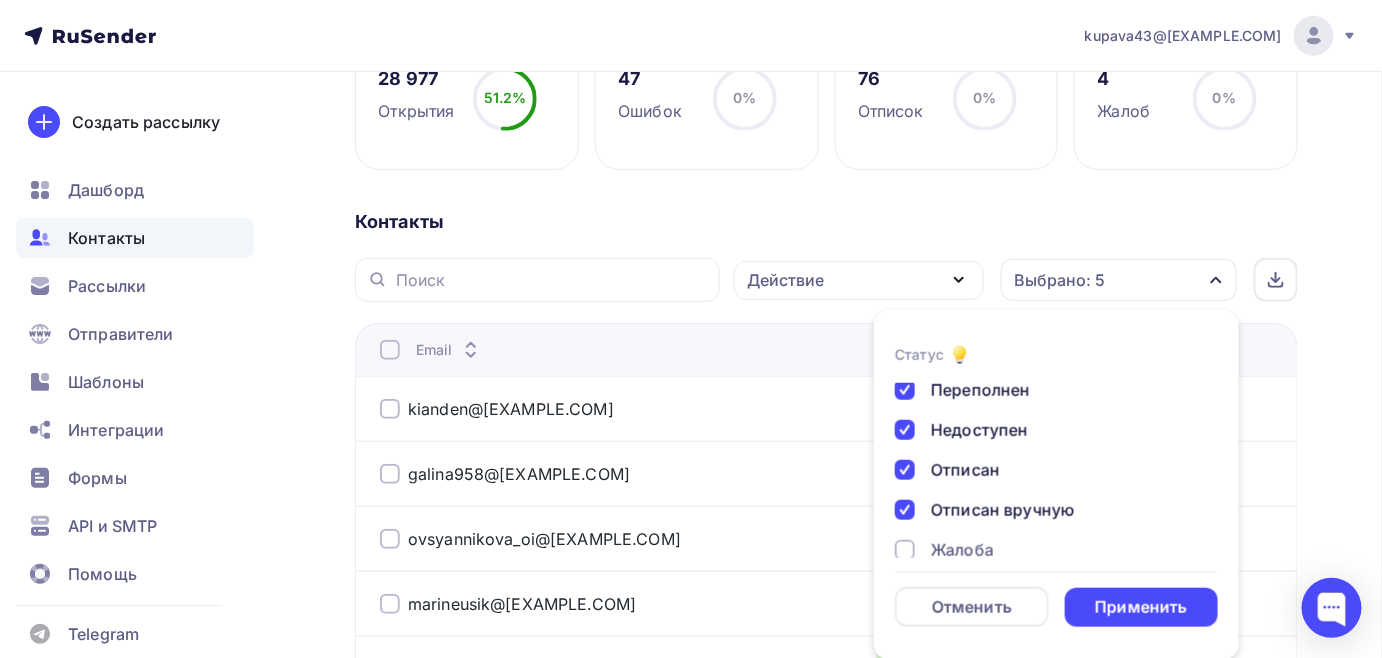 scroll, scrollTop: 144, scrollLeft: 0, axis: vertical 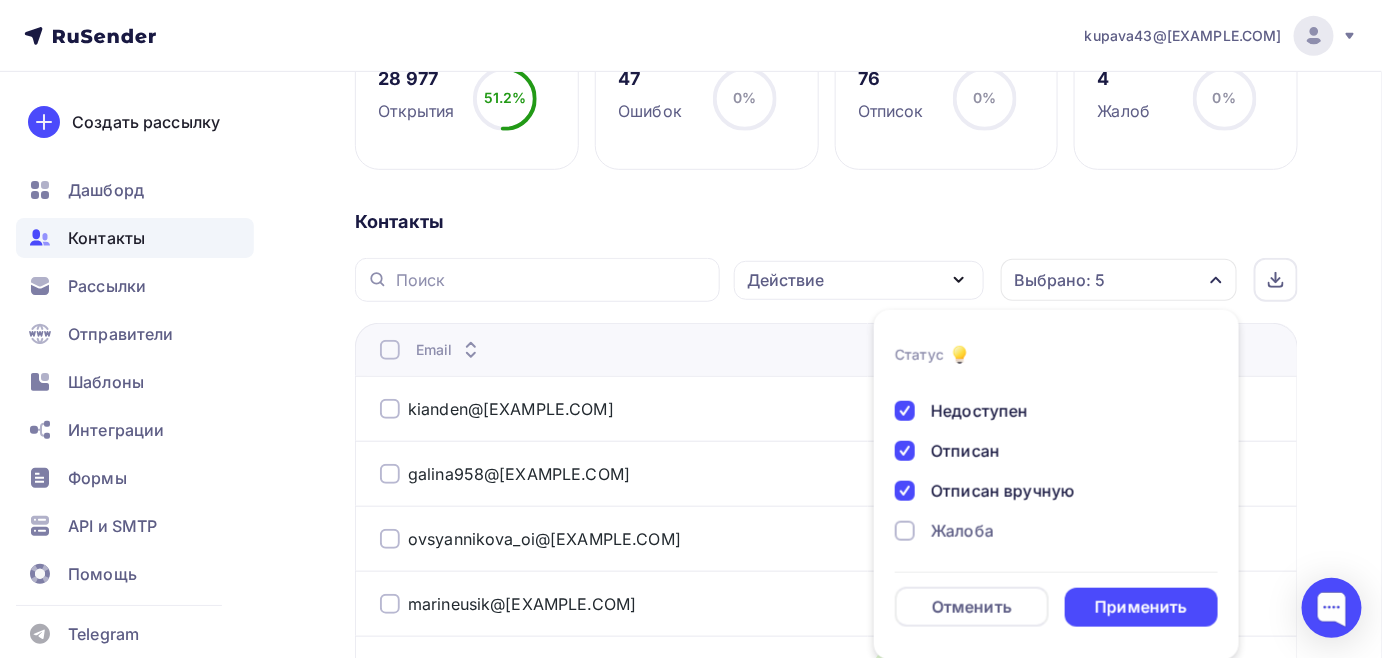 click at bounding box center [905, 531] 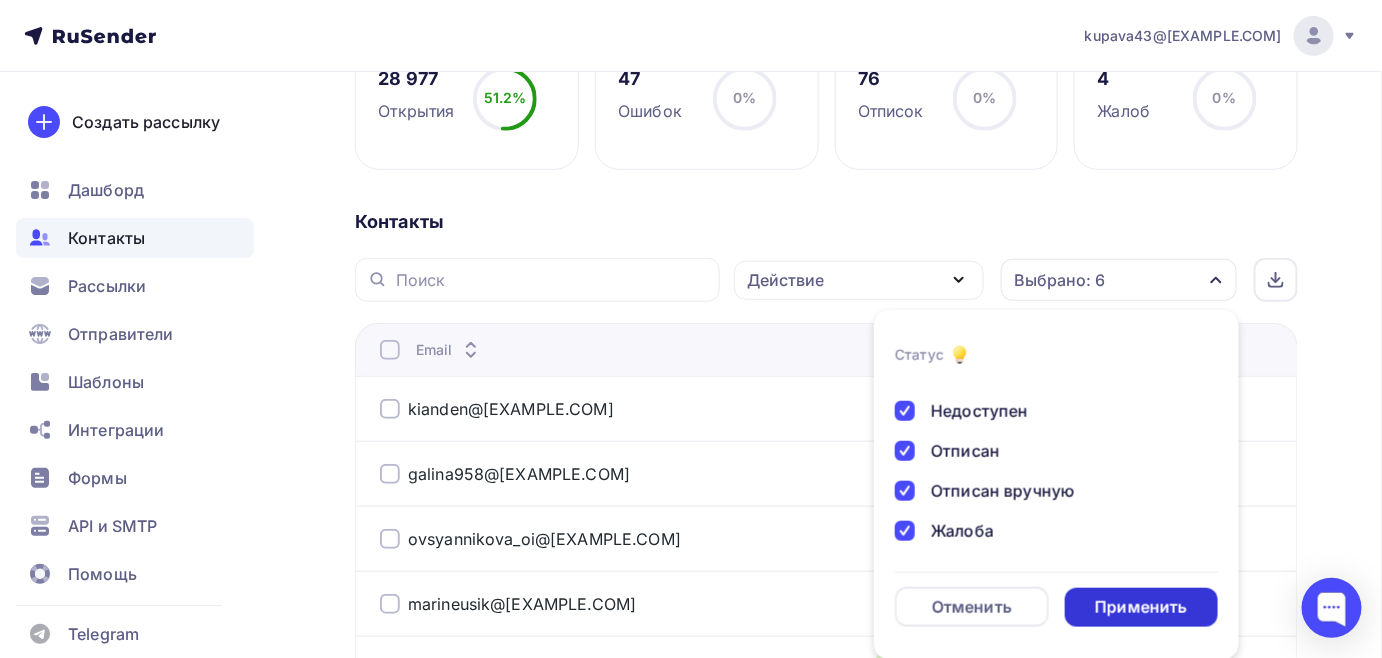 click on "Применить" at bounding box center [1141, 607] 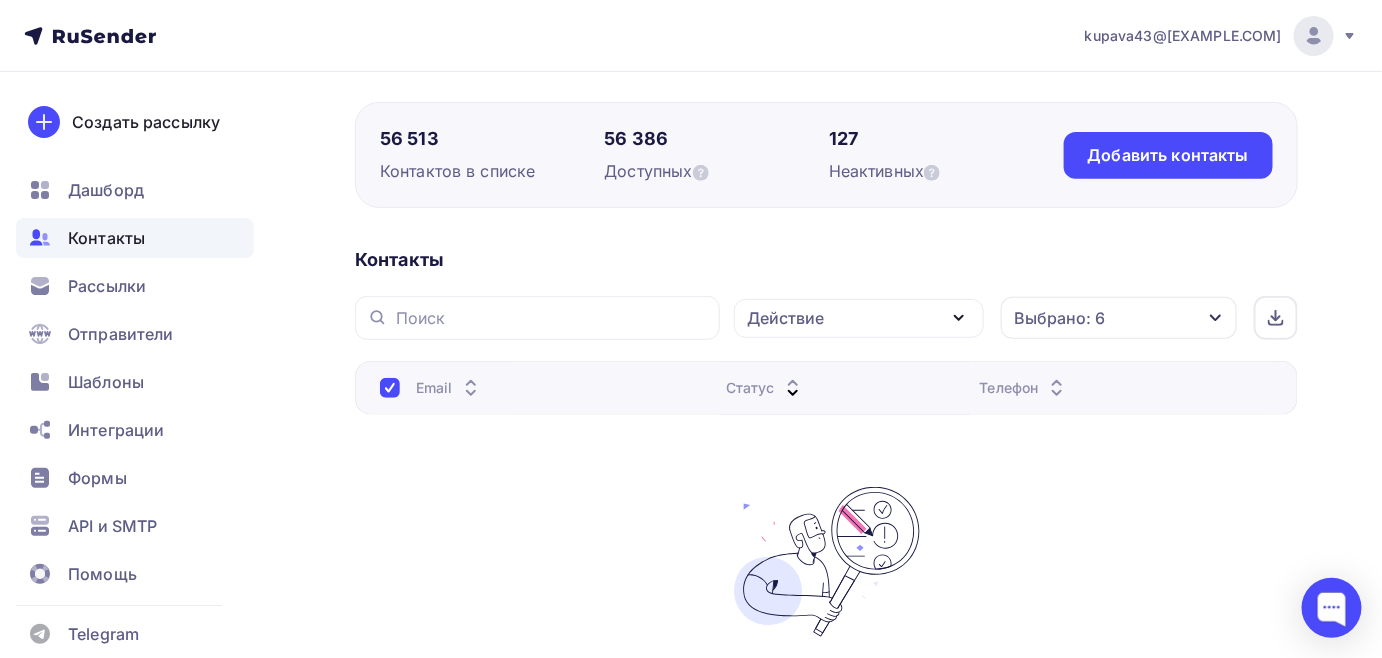 scroll, scrollTop: 146, scrollLeft: 0, axis: vertical 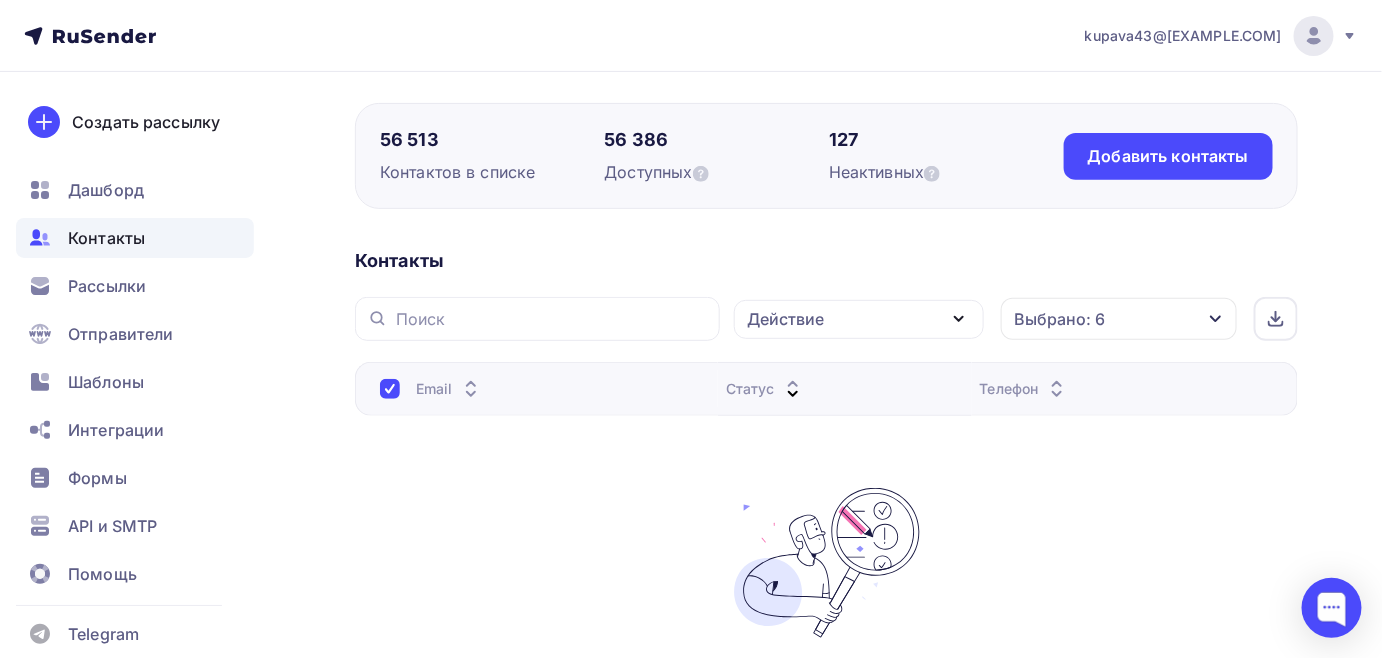 click on "Выбрано: 6" at bounding box center (1119, 319) 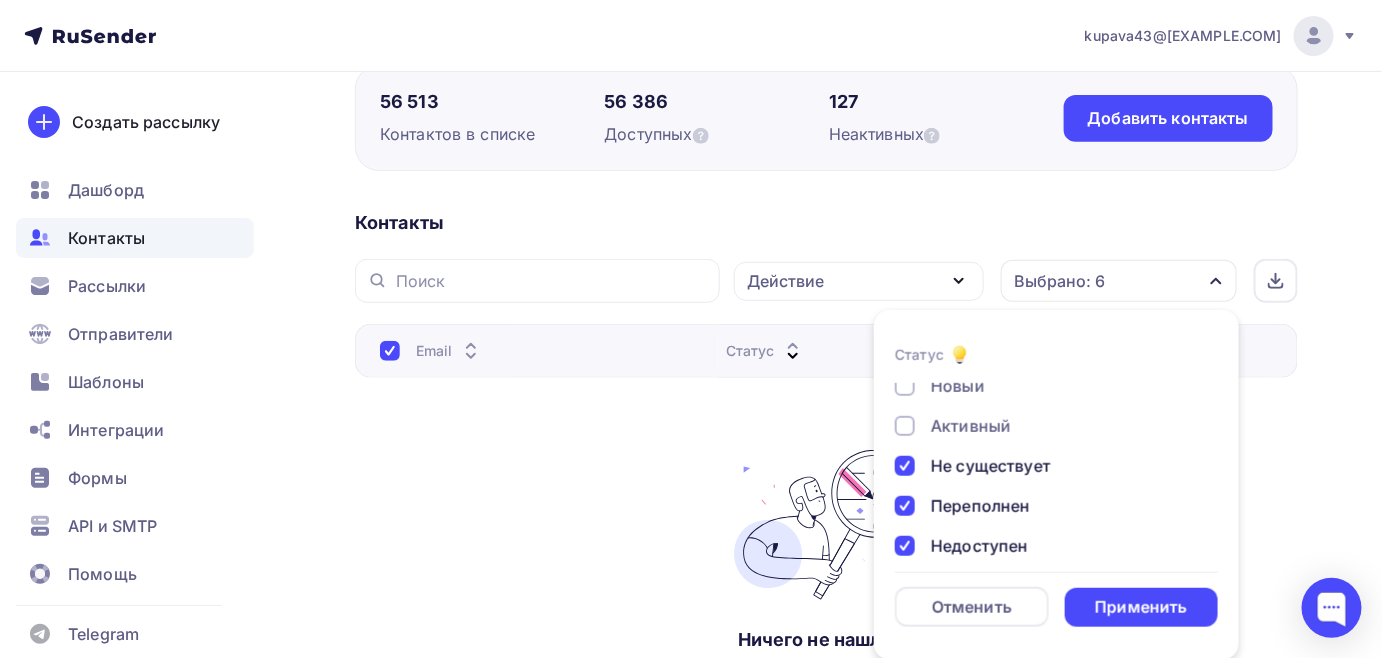 scroll, scrollTop: 0, scrollLeft: 0, axis: both 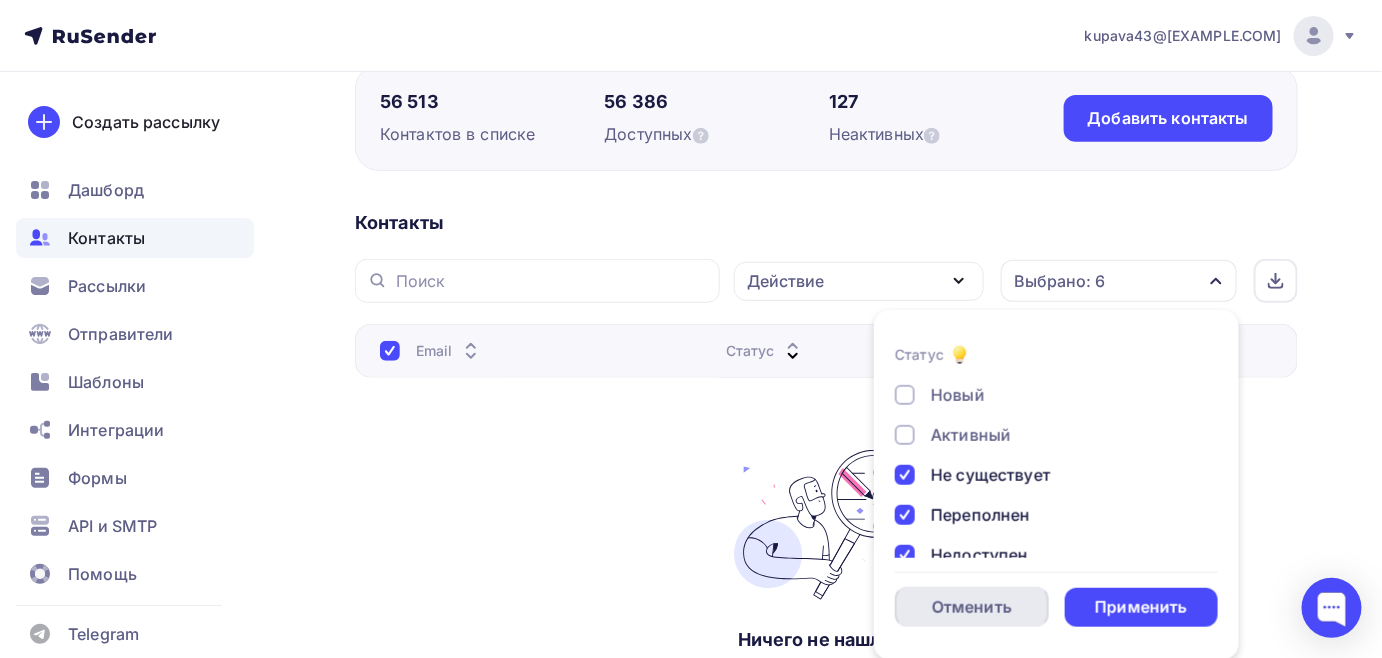 click on "Отменить" at bounding box center (972, 607) 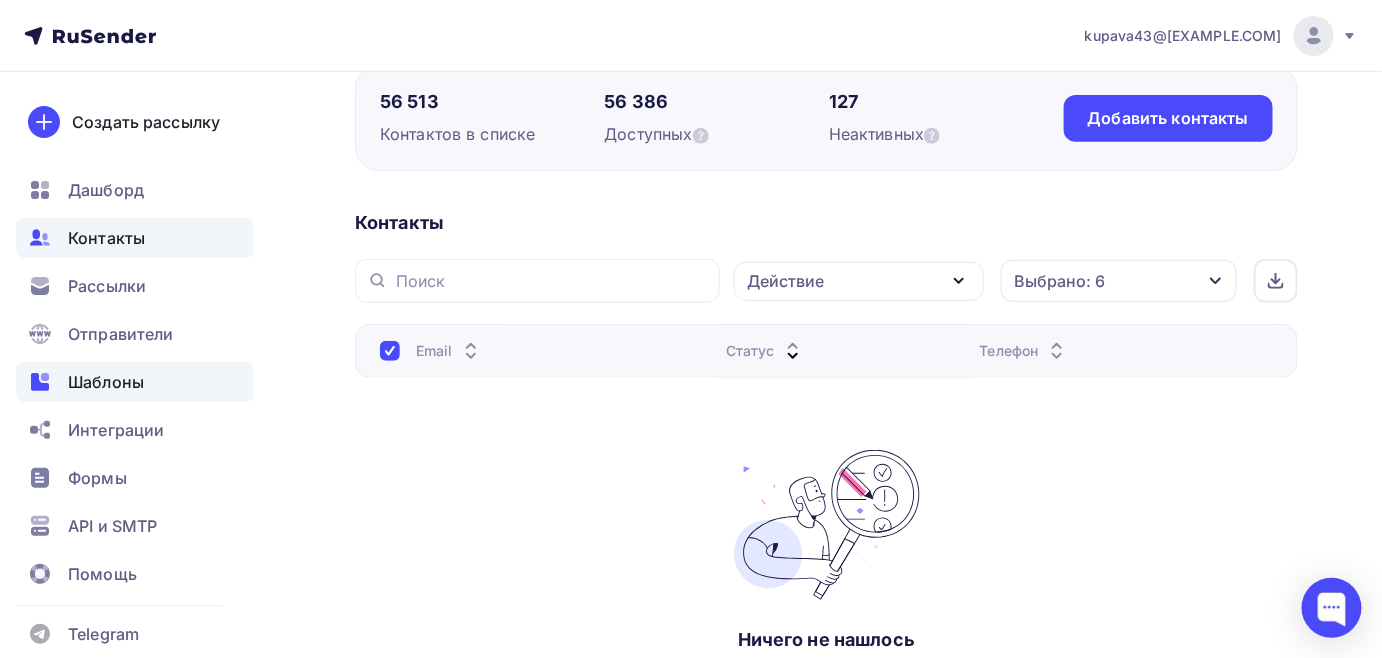 click on "Шаблоны" at bounding box center [106, 382] 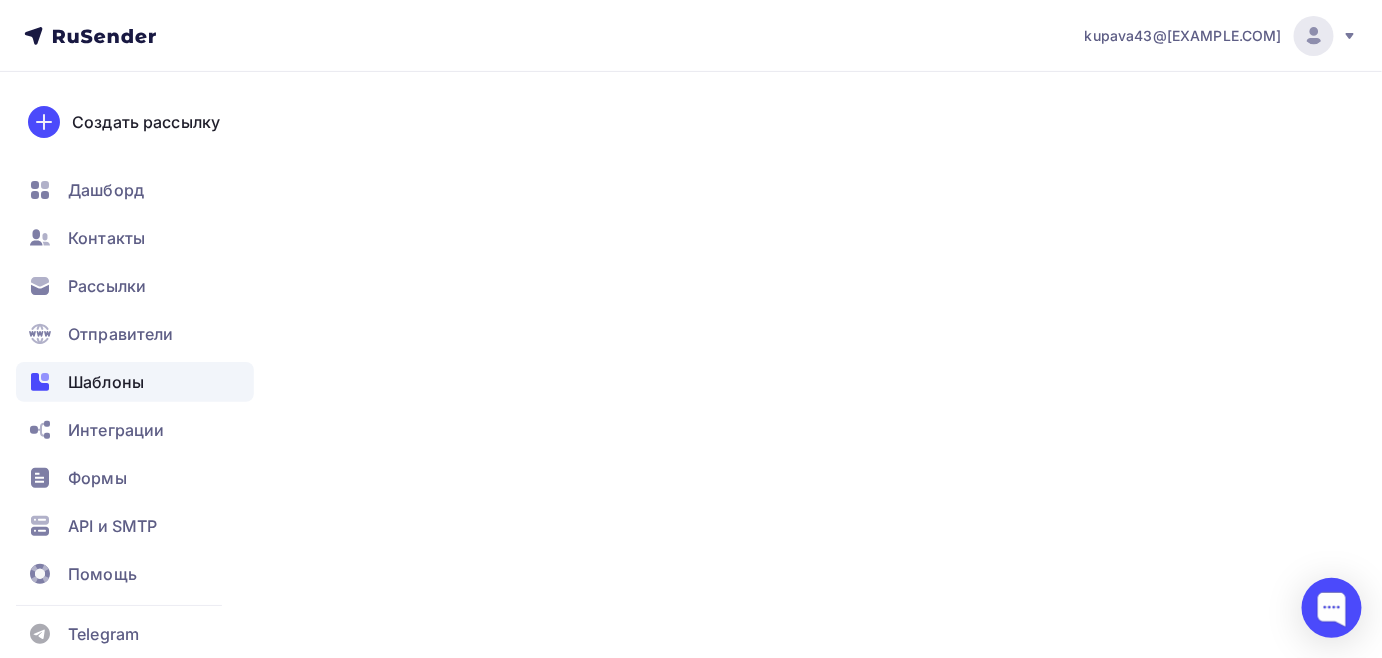 scroll, scrollTop: 0, scrollLeft: 0, axis: both 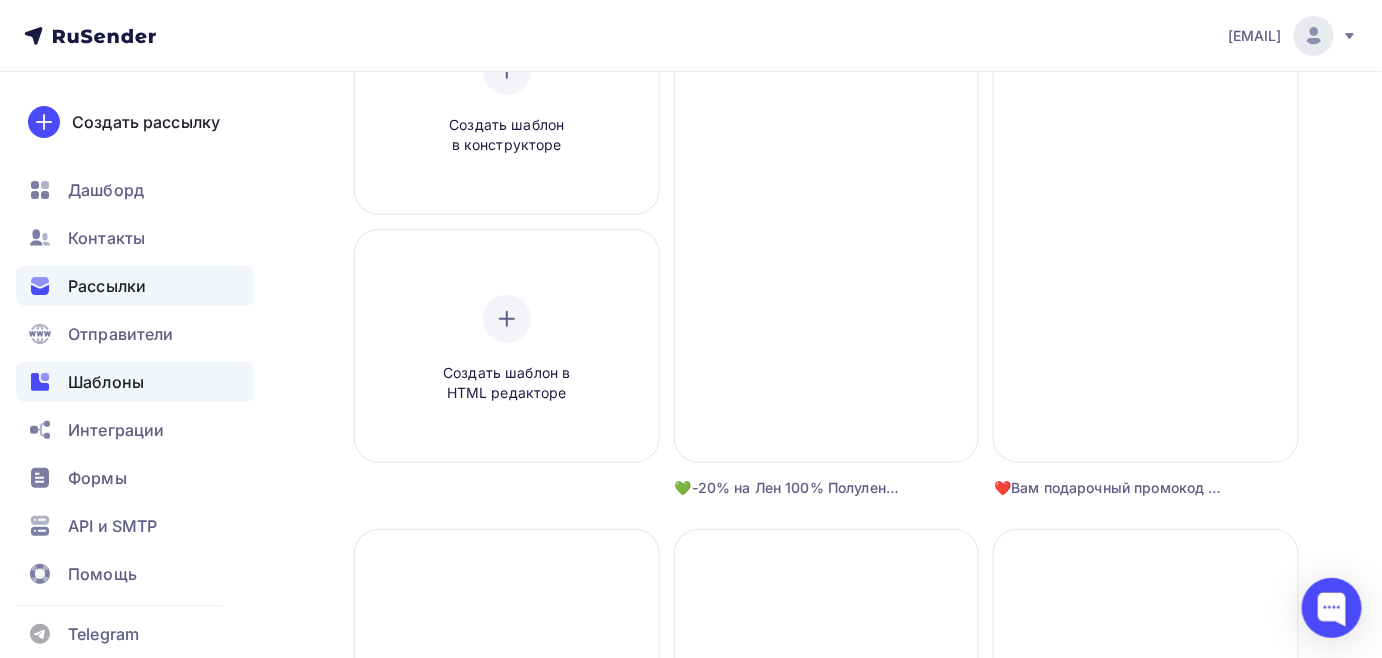 click on "Рассылки" at bounding box center [107, 286] 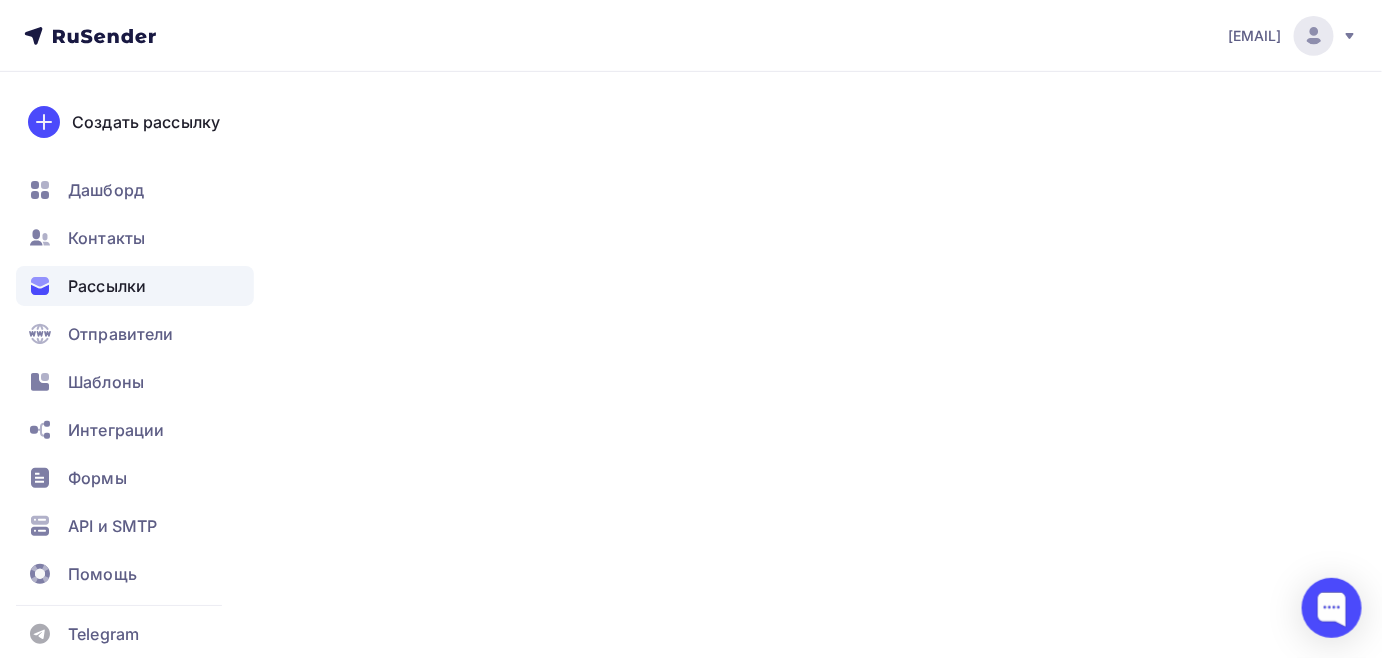 scroll, scrollTop: 0, scrollLeft: 0, axis: both 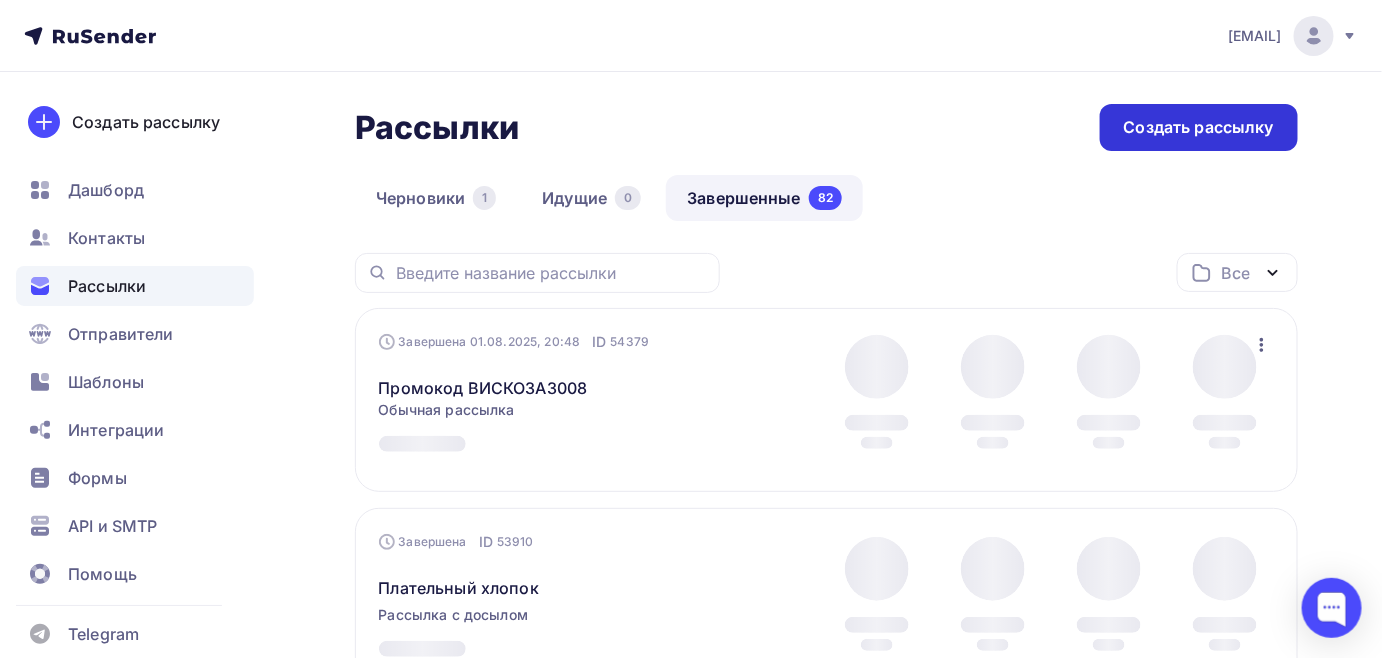 click on "Создать рассылку" at bounding box center [1199, 127] 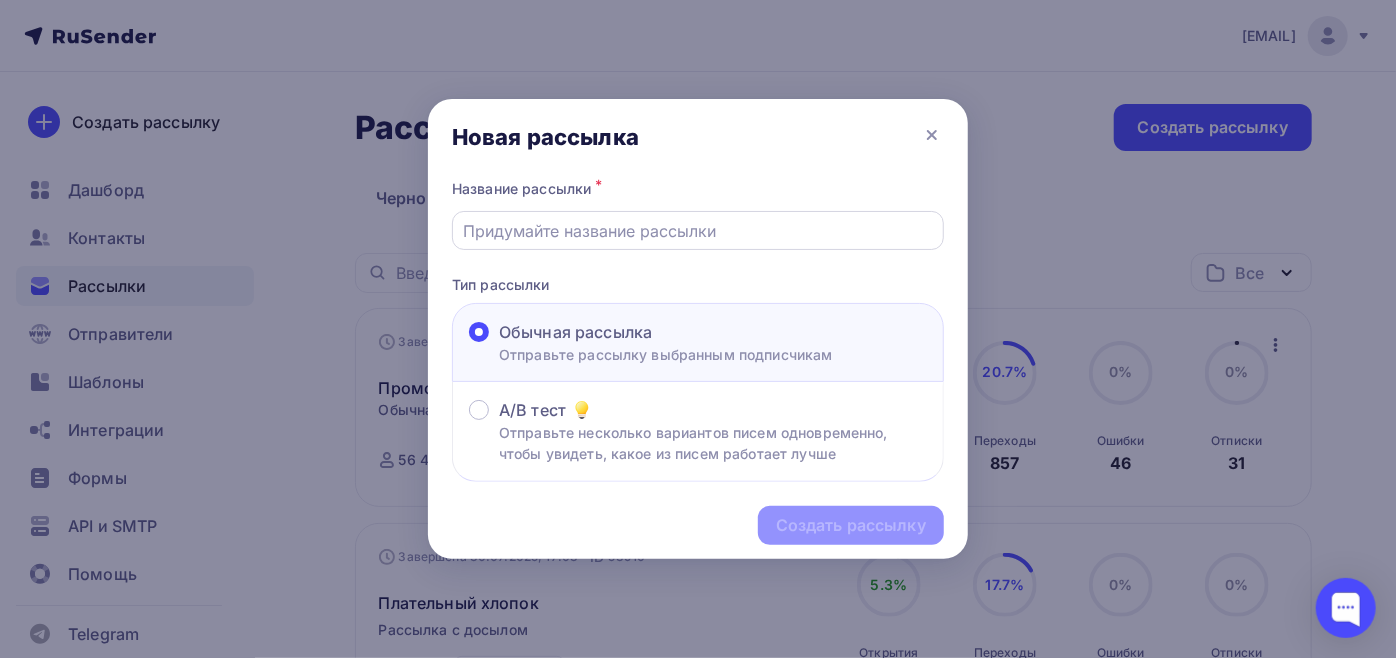 click at bounding box center [698, 231] 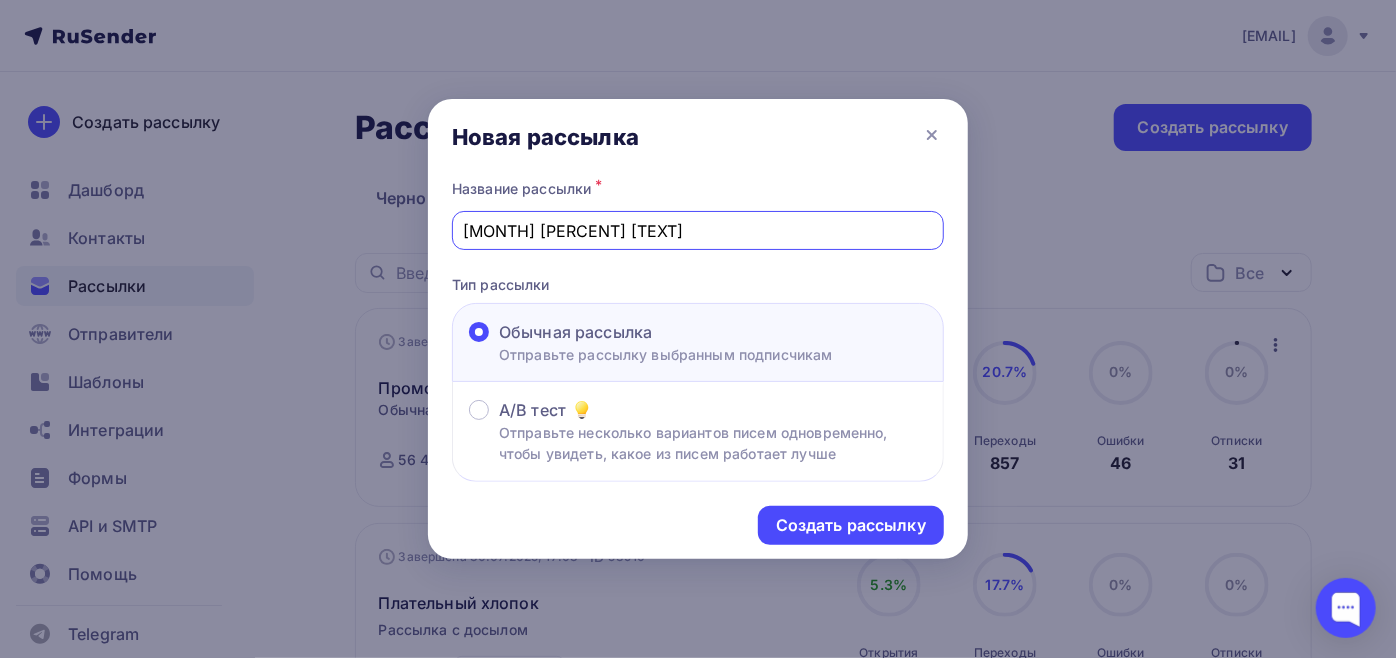 type on "[MONTH] [PERCENT] Лен Полулен Крапива" 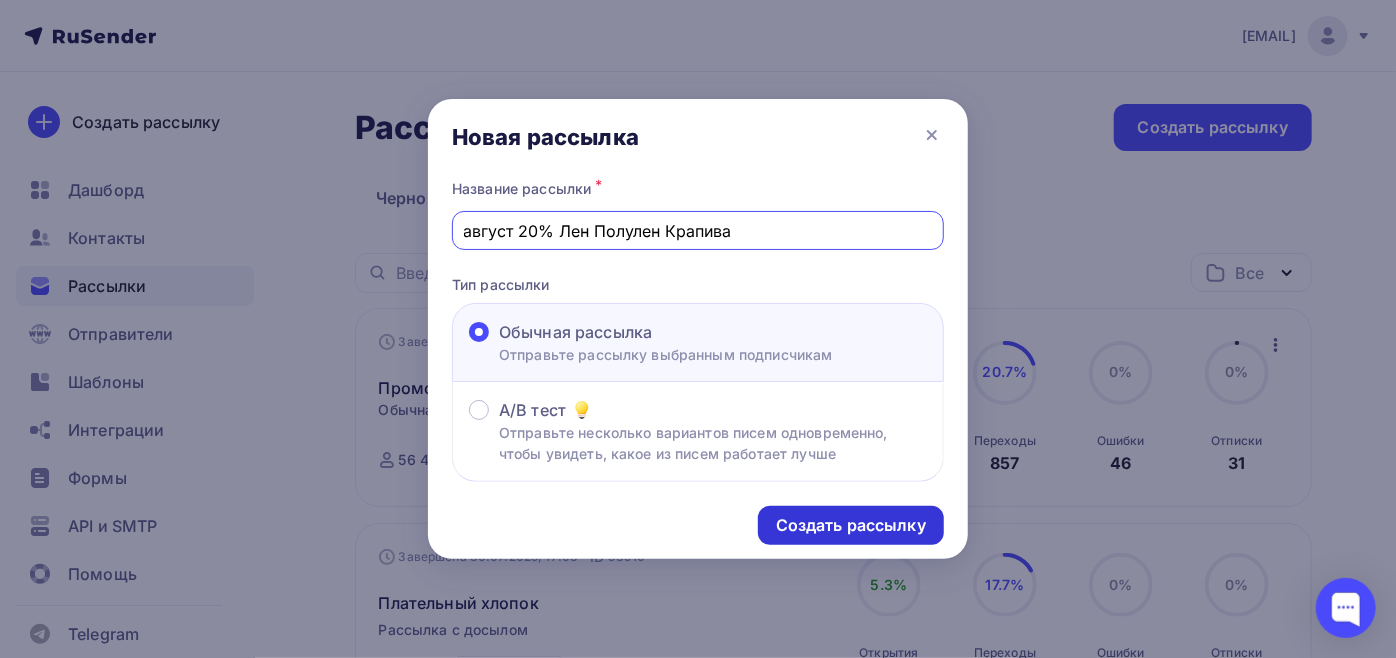 click on "Создать рассылку" at bounding box center (851, 525) 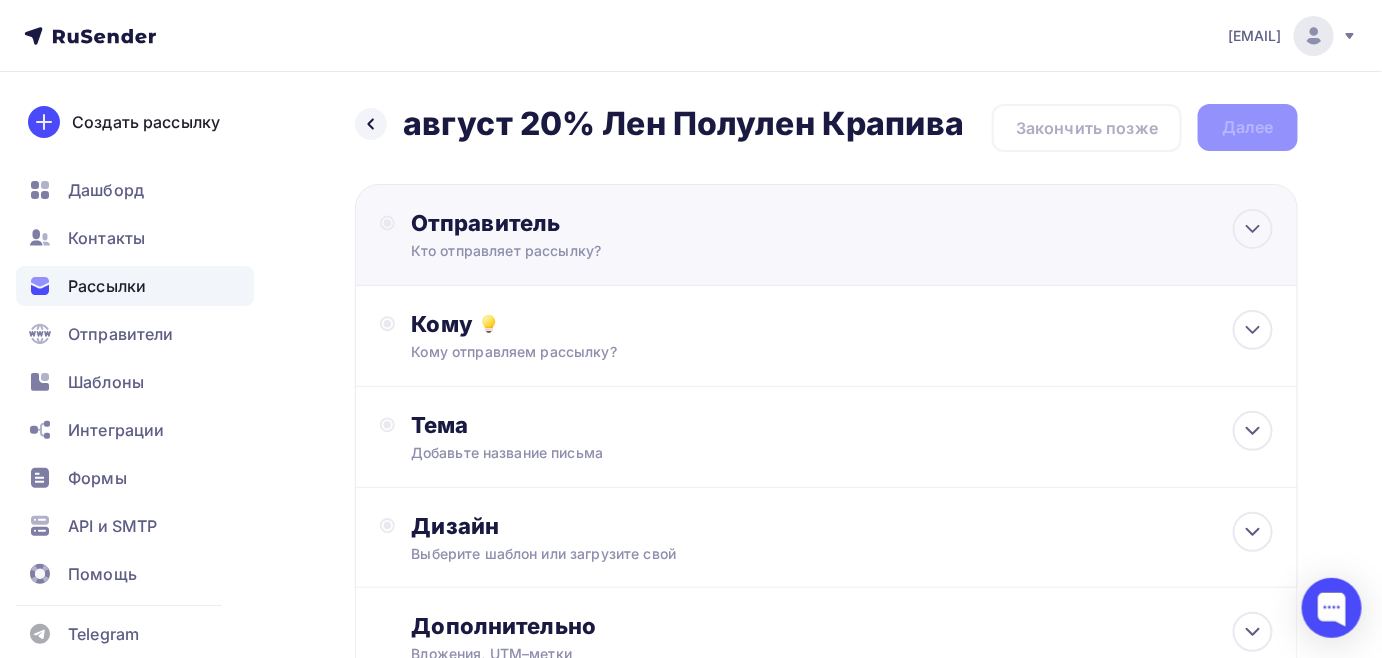 click on "Отправитель
Кто отправляет рассылку?
Email  *
[EMAIL]
[EMAIL]               Добавить отправителя
Рекомендуем  добавить почту на домене , чтобы рассылка не попала в «Спам»
Имя                 Сохранить" at bounding box center (627, 235) 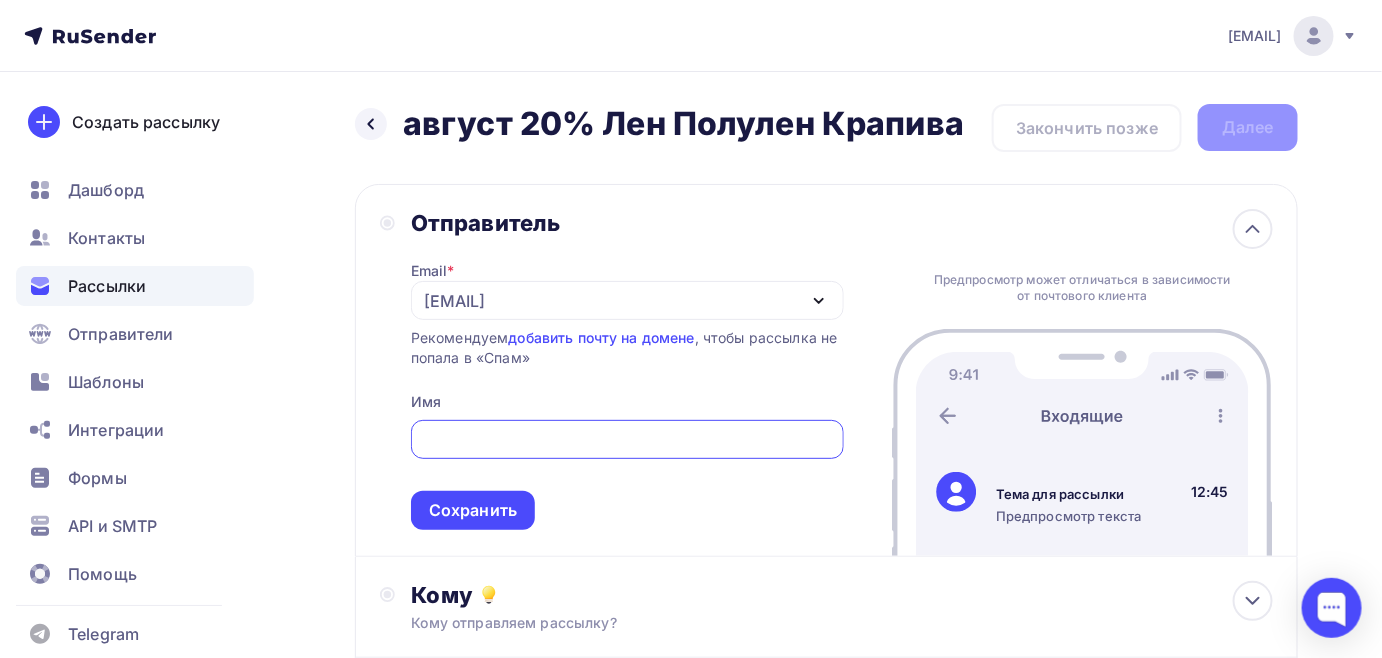 scroll, scrollTop: 0, scrollLeft: 0, axis: both 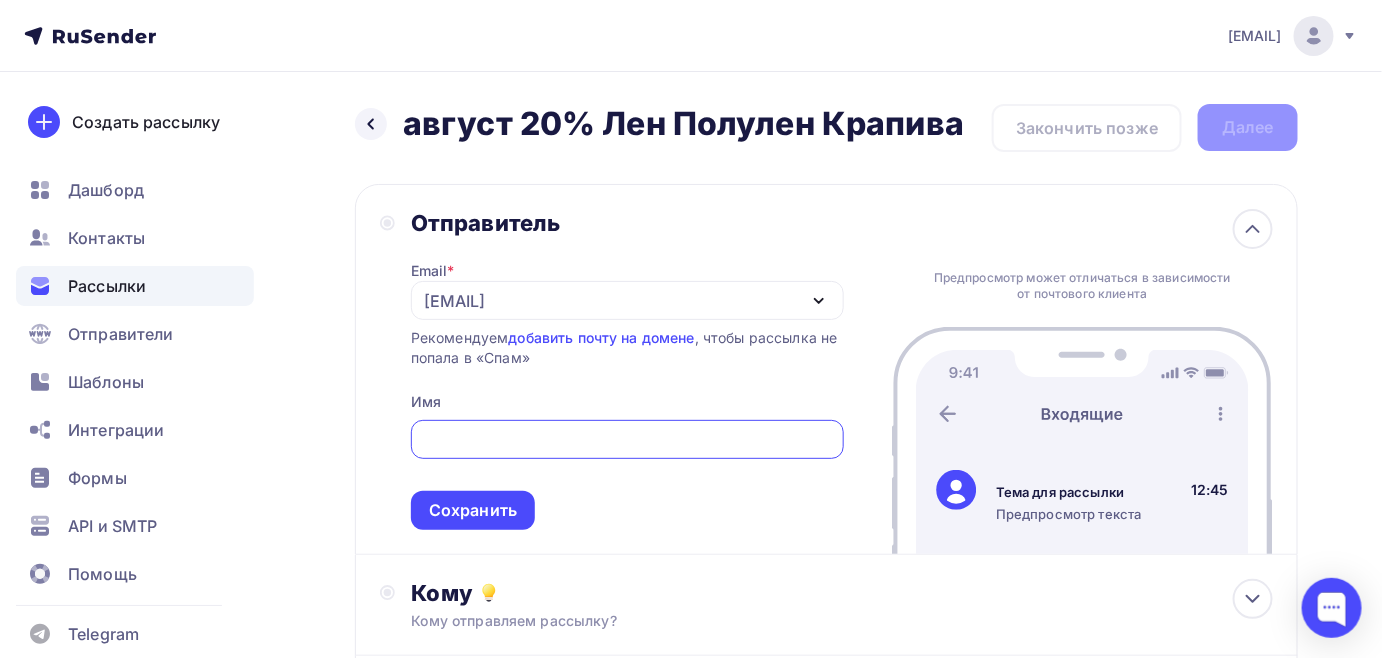 click on "kupava43@[EXAMPLE.COM]" at bounding box center (454, 301) 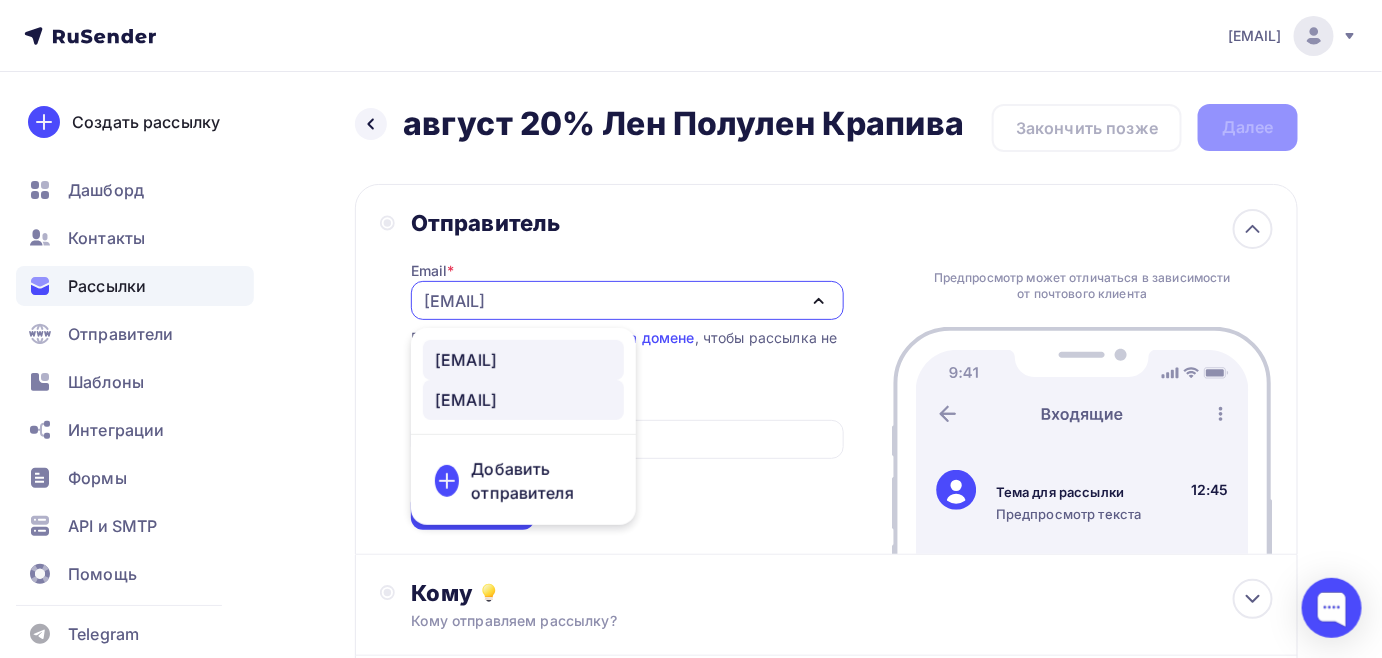 click on "news@[EXAMPLE.COM]" at bounding box center (466, 360) 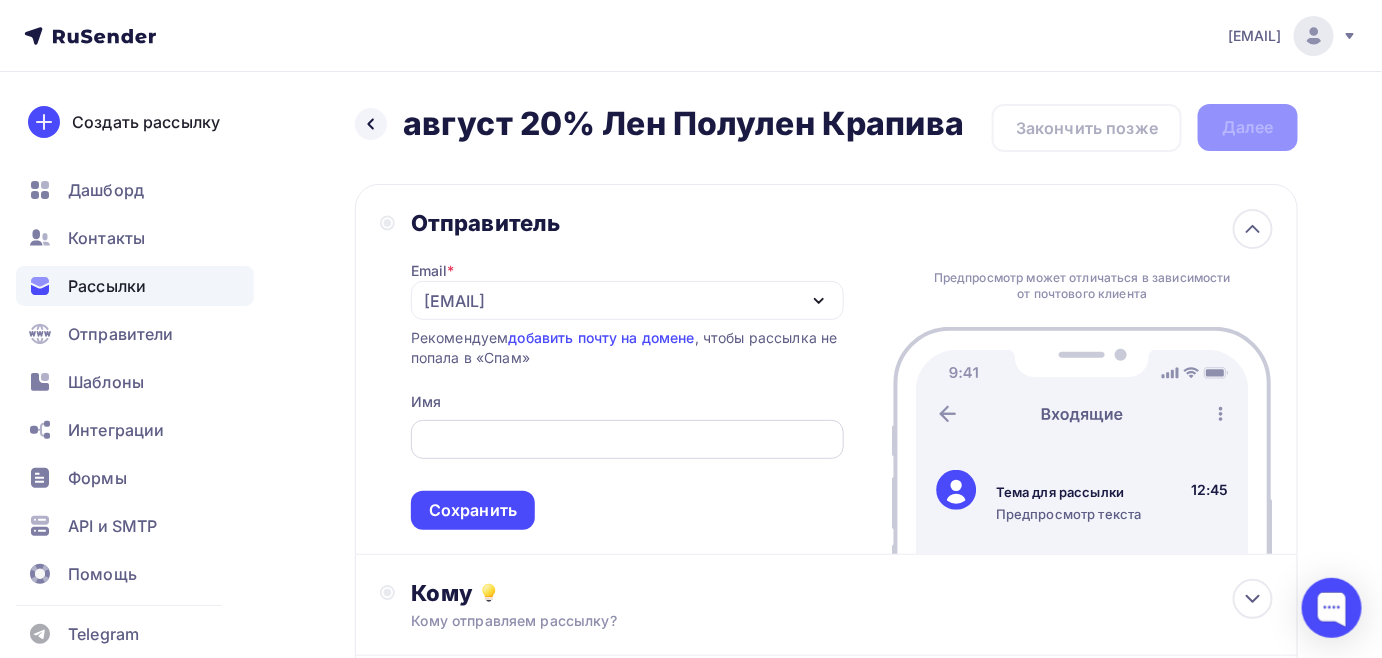 click at bounding box center [627, 440] 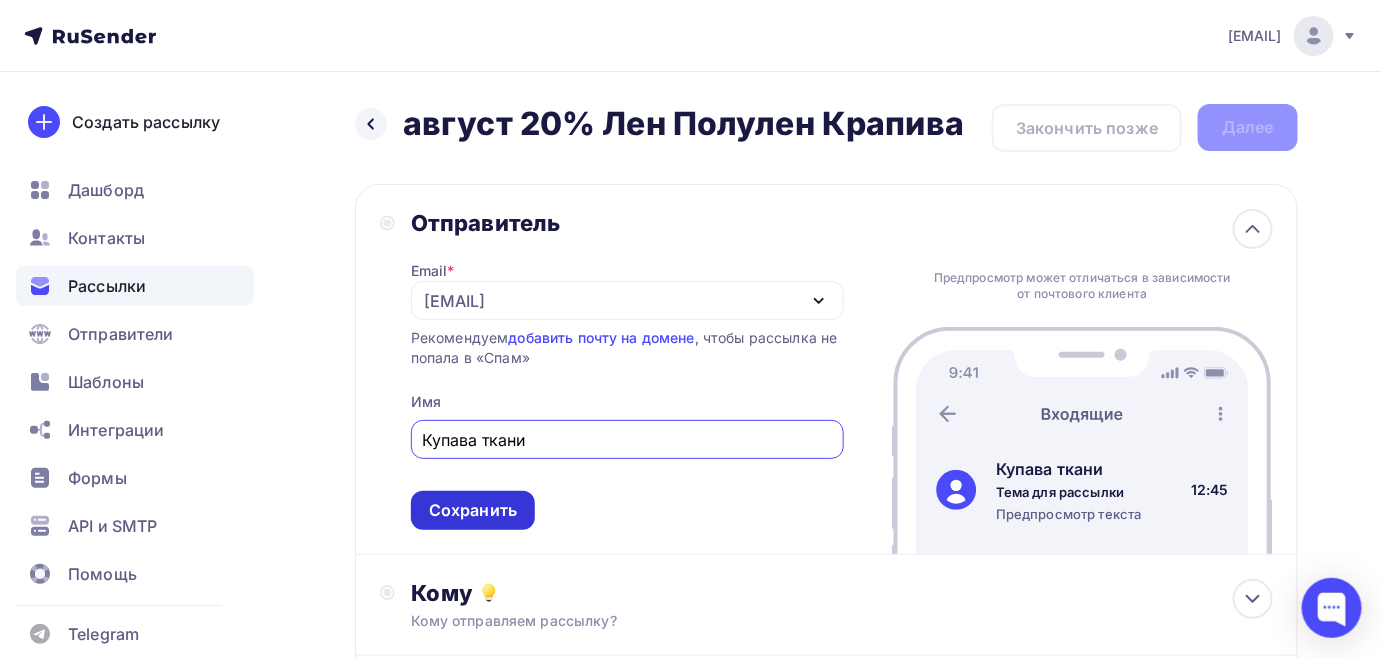 type on "Купава ткани" 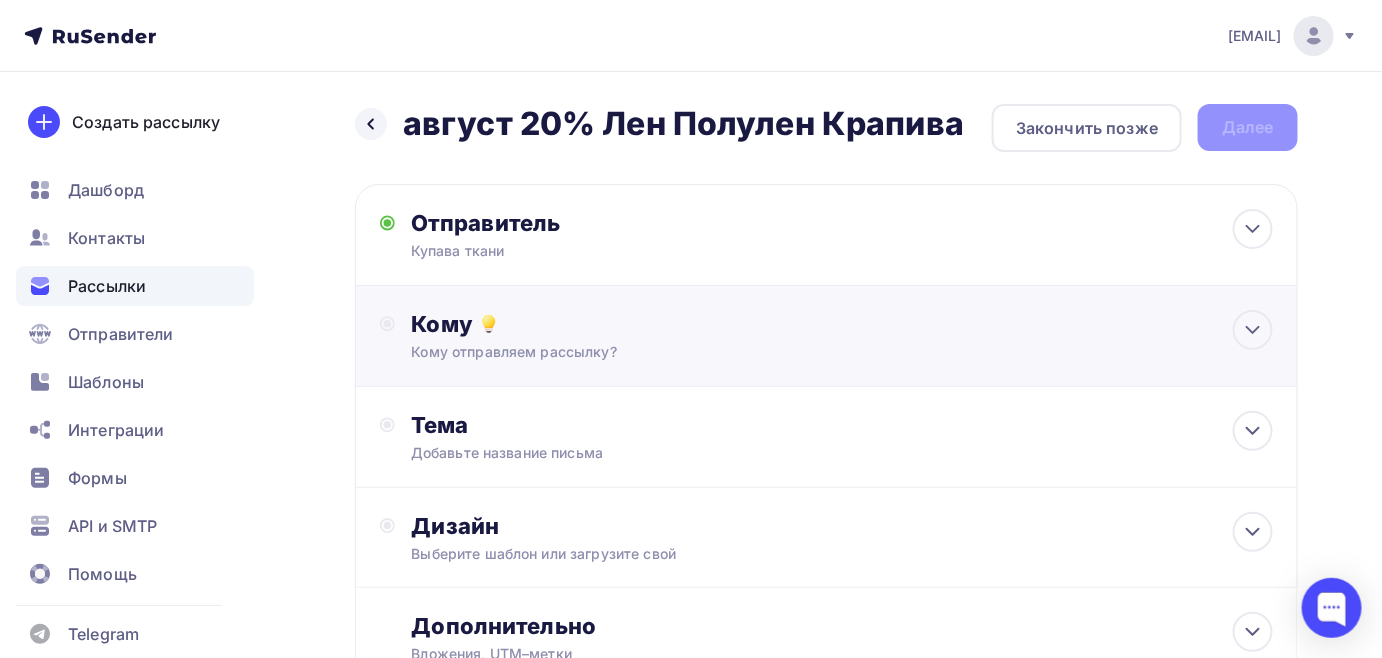 click on "Кому отправляем рассылку?" at bounding box center (798, 352) 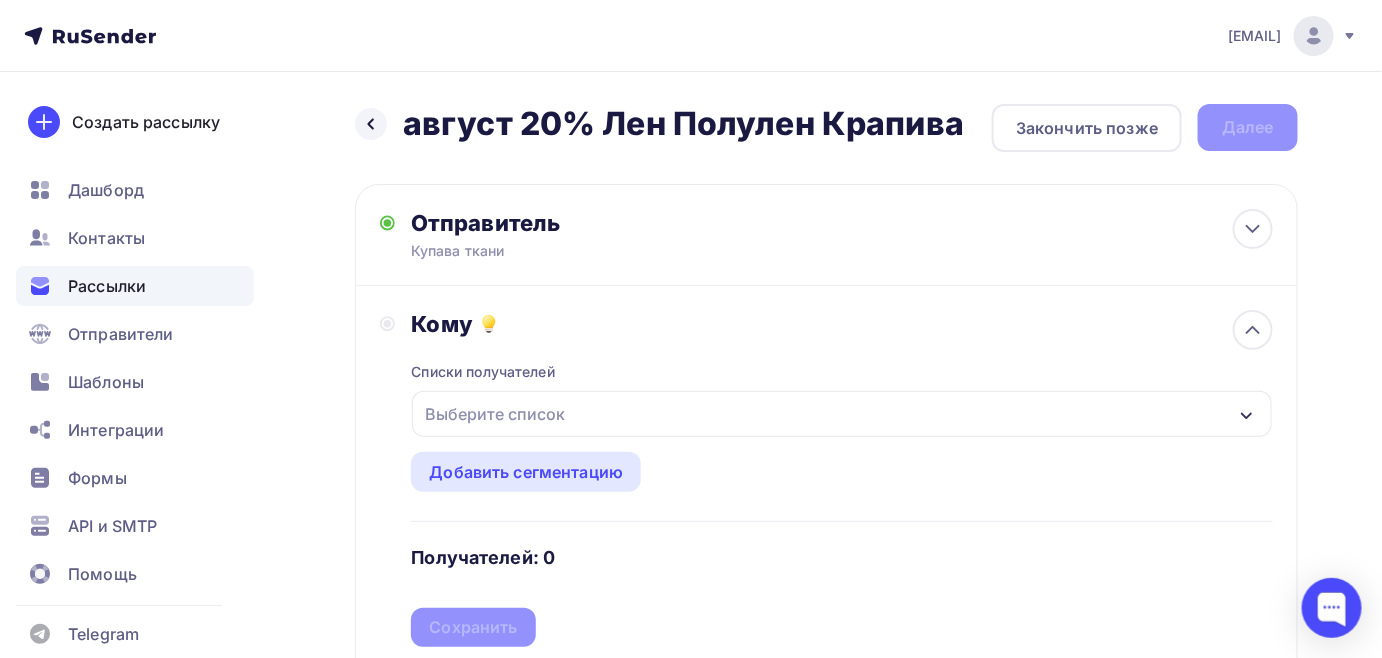 click on "Выберите список" at bounding box center (842, 414) 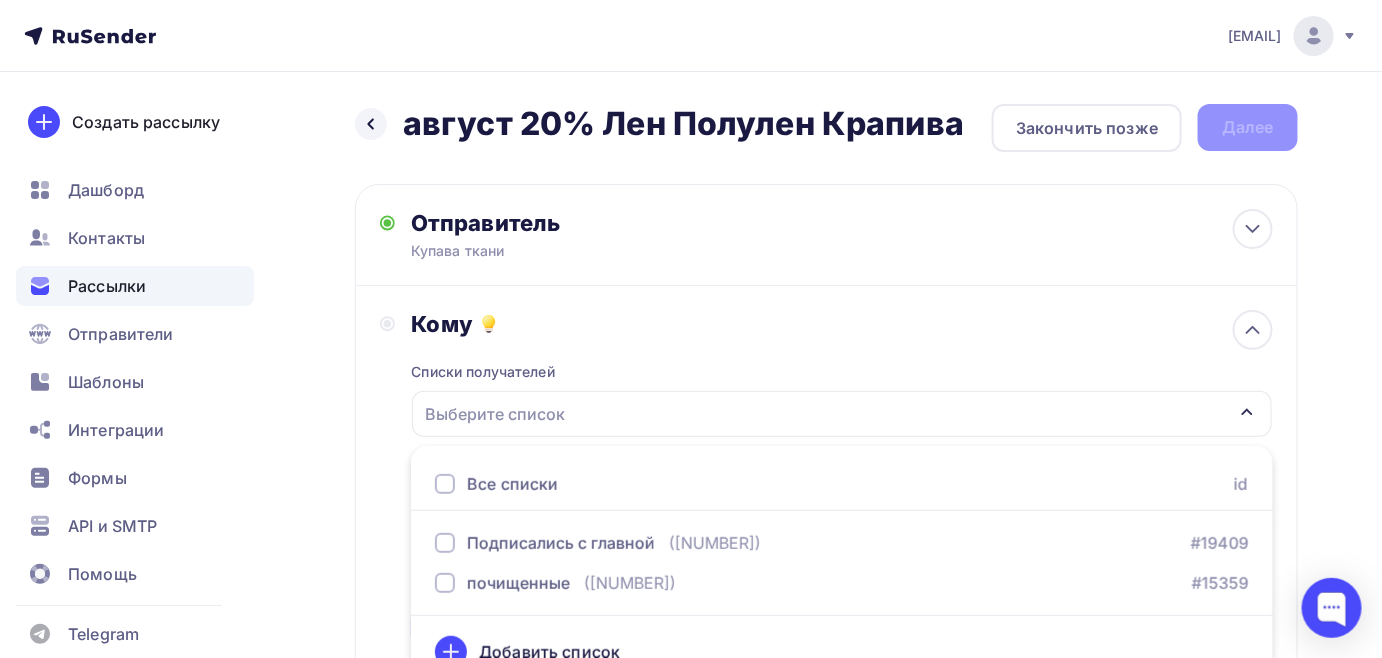 scroll, scrollTop: 29, scrollLeft: 0, axis: vertical 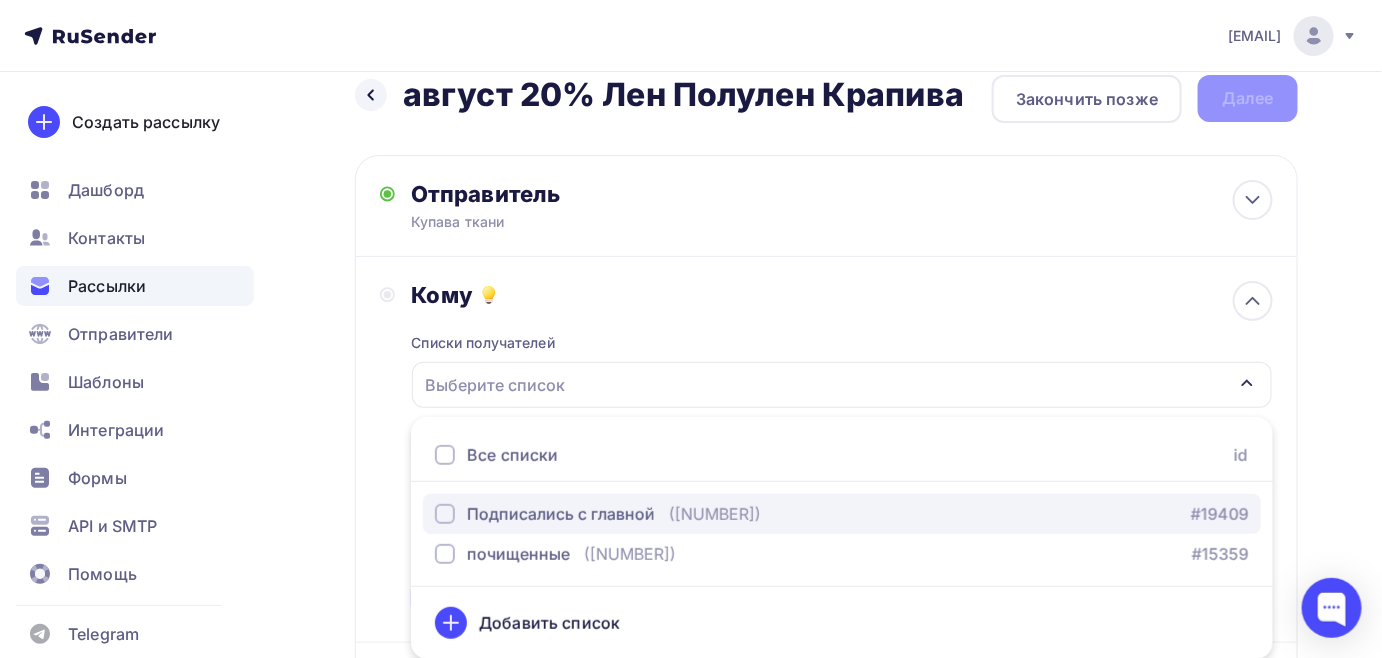 click on "Подписались с главной" at bounding box center (561, 514) 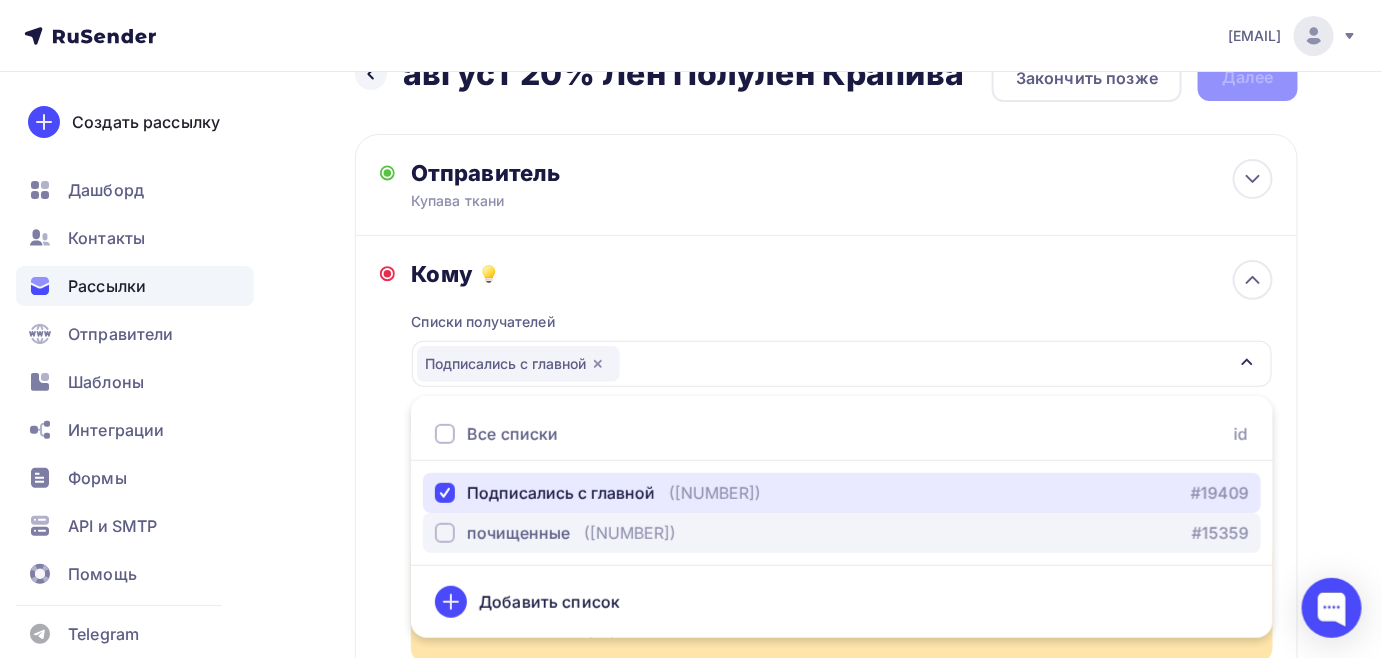 scroll, scrollTop: 120, scrollLeft: 0, axis: vertical 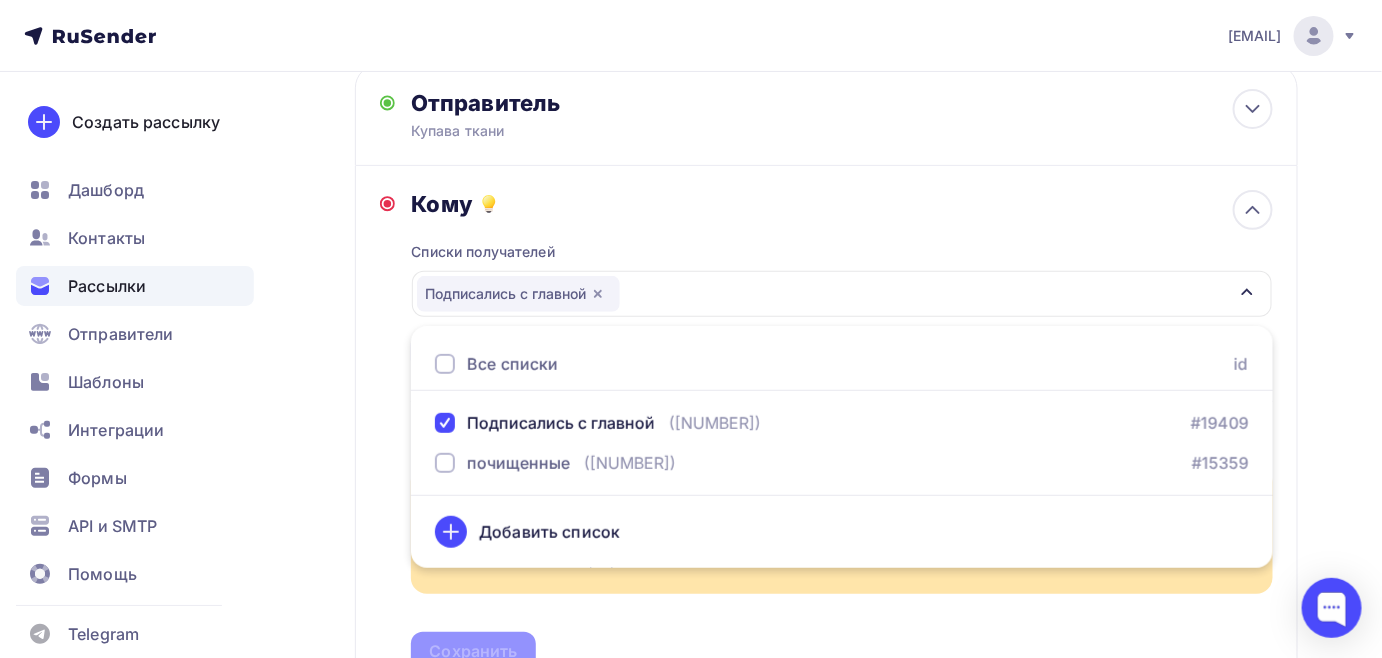 click 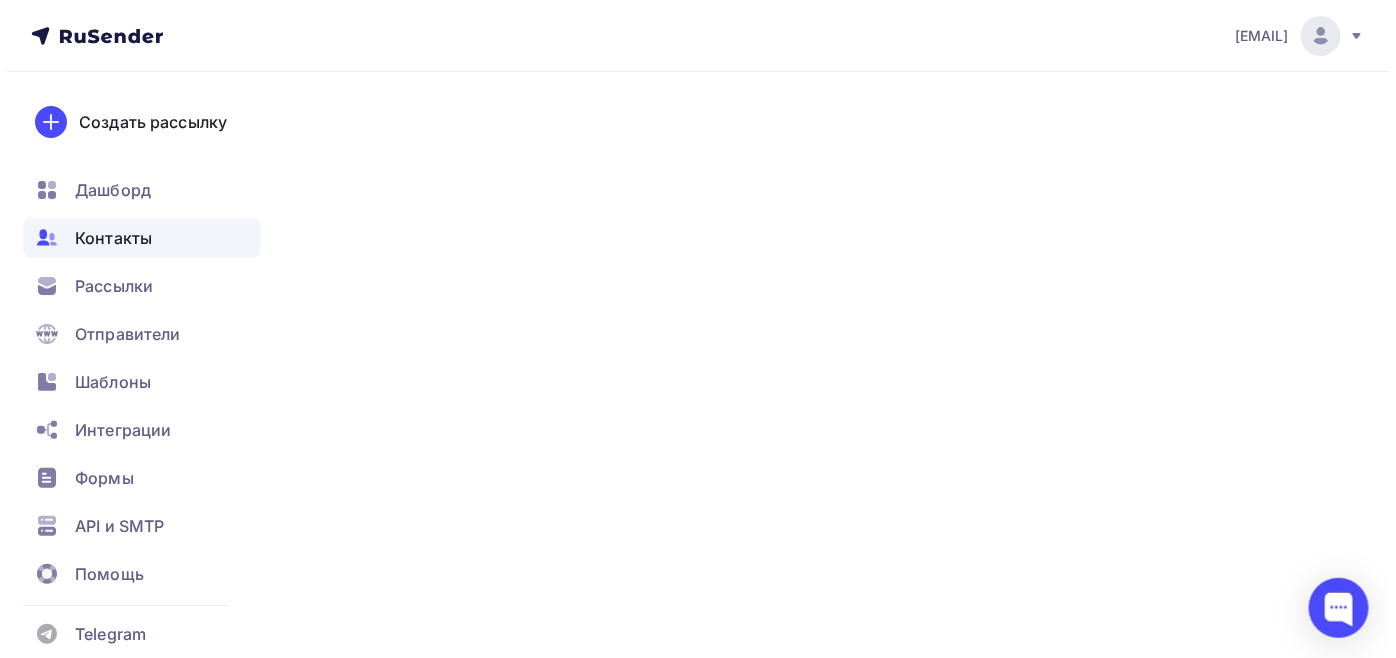 scroll, scrollTop: 0, scrollLeft: 0, axis: both 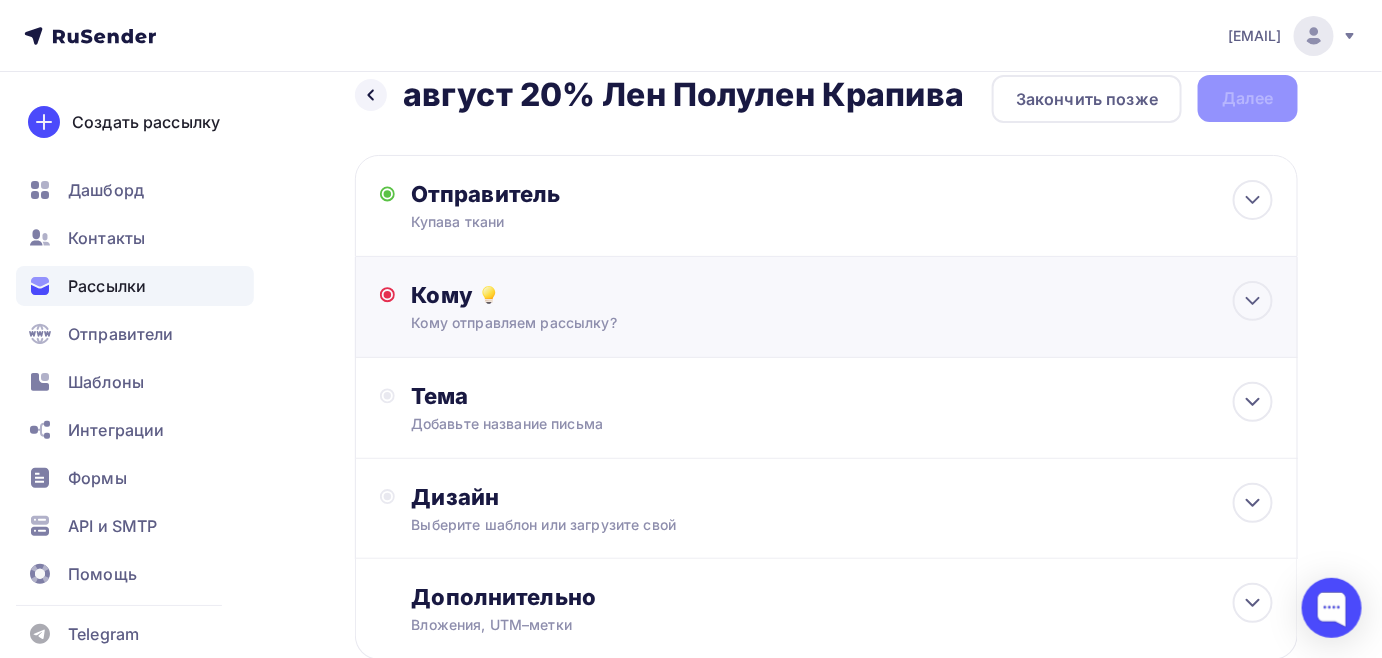 click on "Кому отправляем рассылку?" at bounding box center (798, 323) 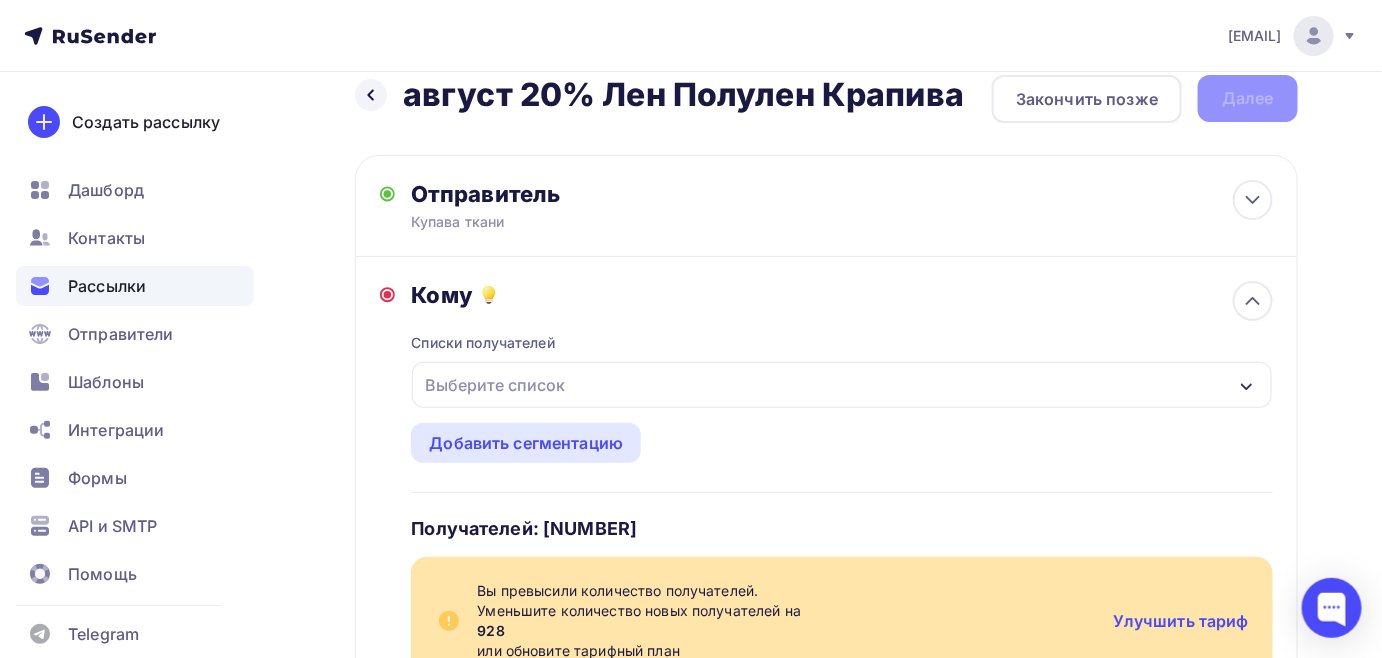 click on "Выберите список" at bounding box center [495, 385] 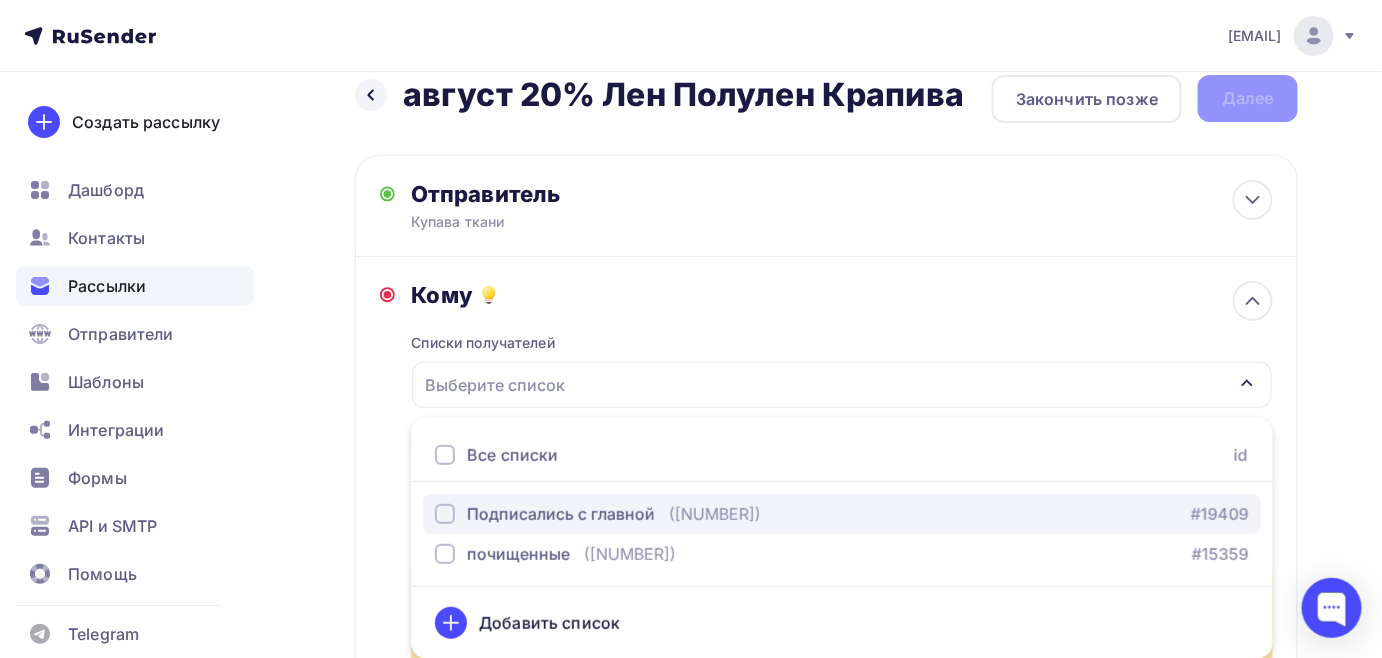 click on "Подписались с главной" at bounding box center (561, 514) 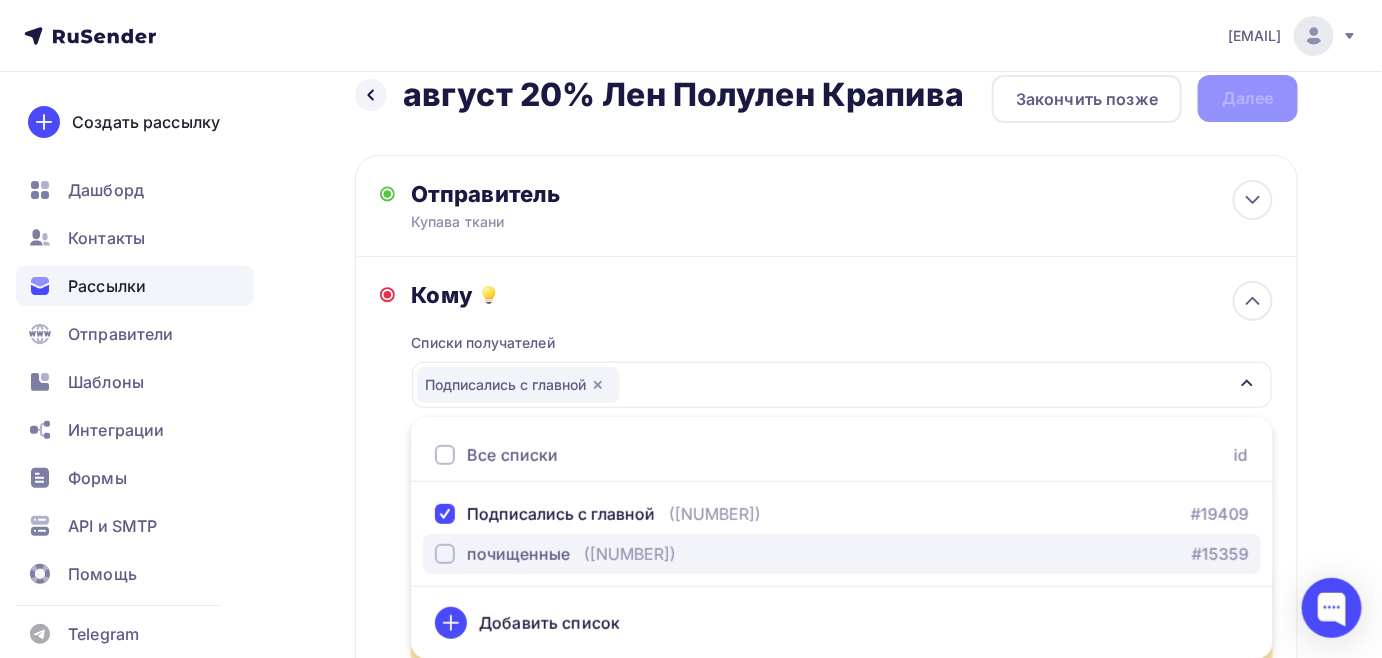 click on "почищенные" at bounding box center (518, 554) 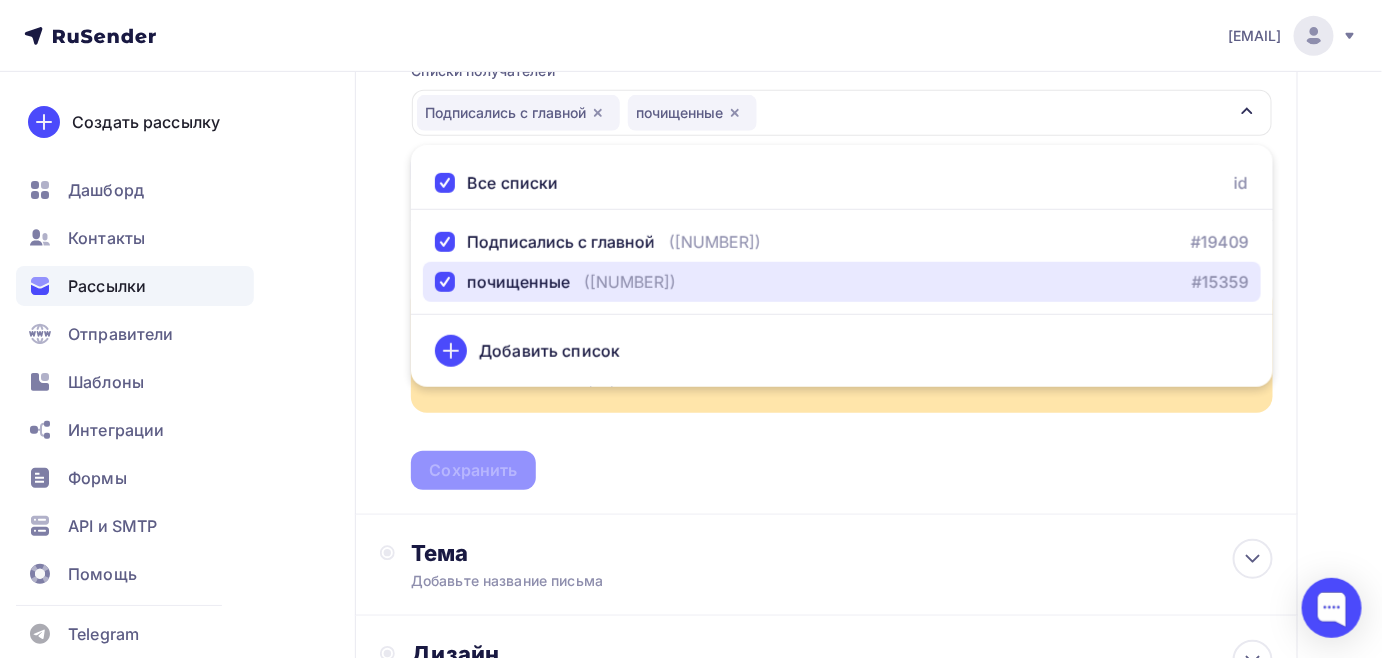 scroll, scrollTop: 301, scrollLeft: 0, axis: vertical 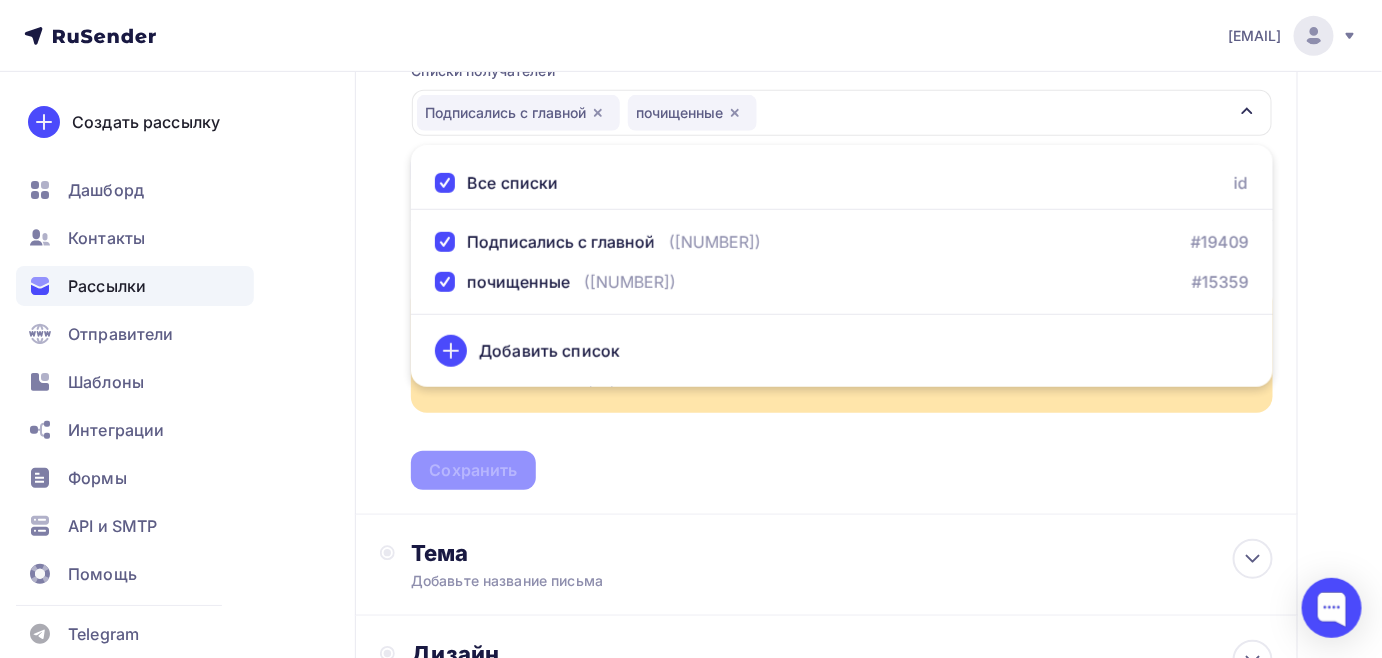click on "Списки получателей
Подписались с главной
почищенные
Все списки
id
Подписались с главной
(2 770)
#19409
почищенные
(56 363)
#15359
Добавить список
Добавить сегментацию
Получателей:
57 314
Вы превысили количество получателей.   Уменьшите количество новых получателей на
928
или обновите тарифный план
Улучшить тариф" at bounding box center [842, 263] 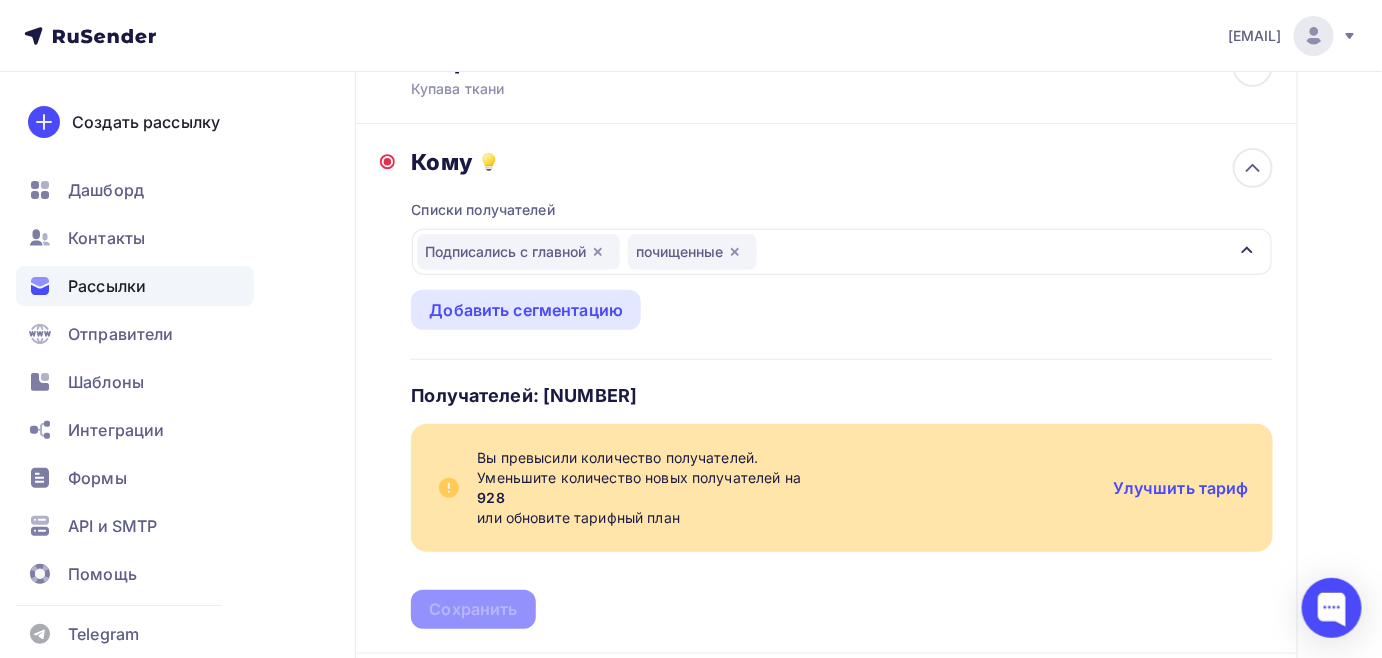 scroll, scrollTop: 120, scrollLeft: 0, axis: vertical 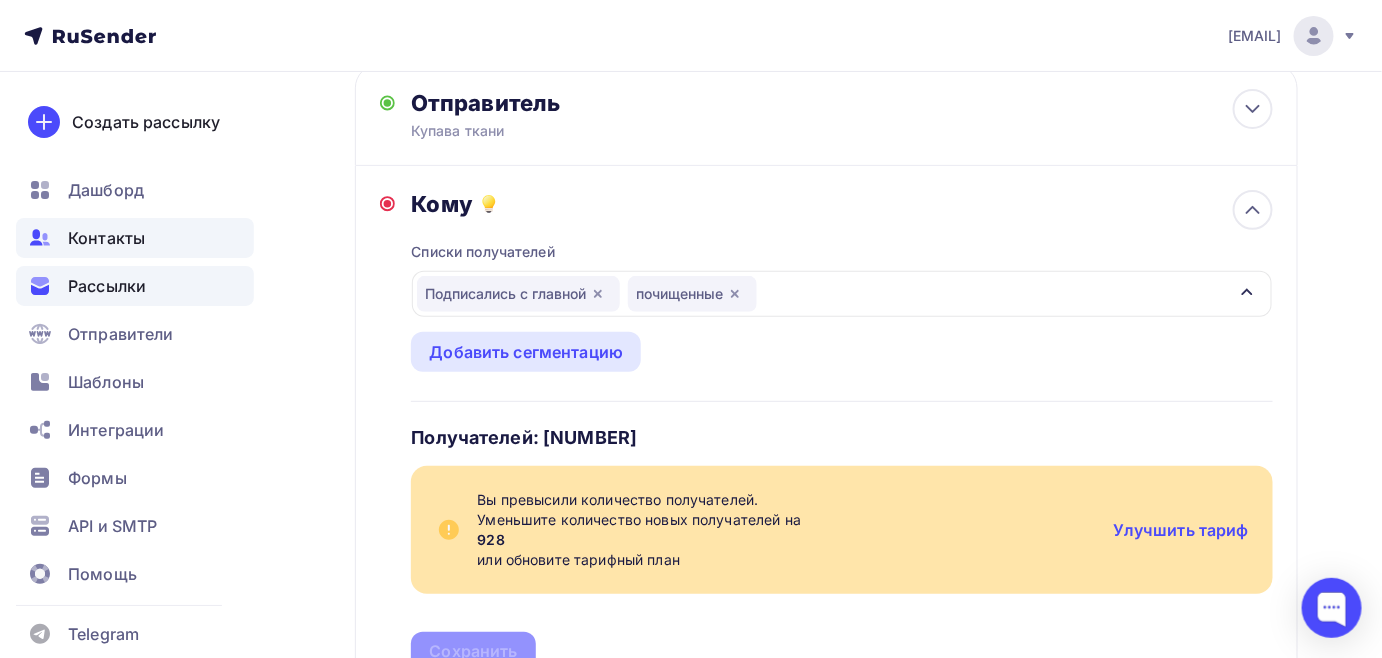 click on "Контакты" at bounding box center [106, 238] 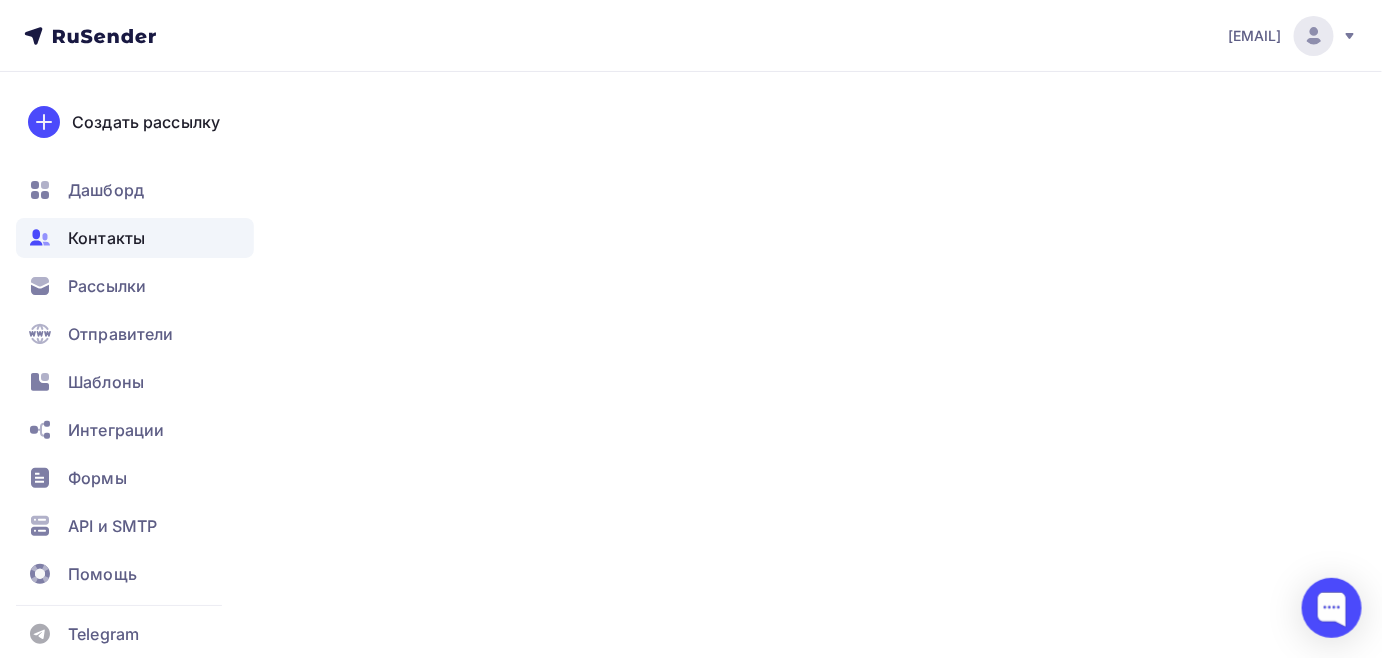 scroll, scrollTop: 0, scrollLeft: 0, axis: both 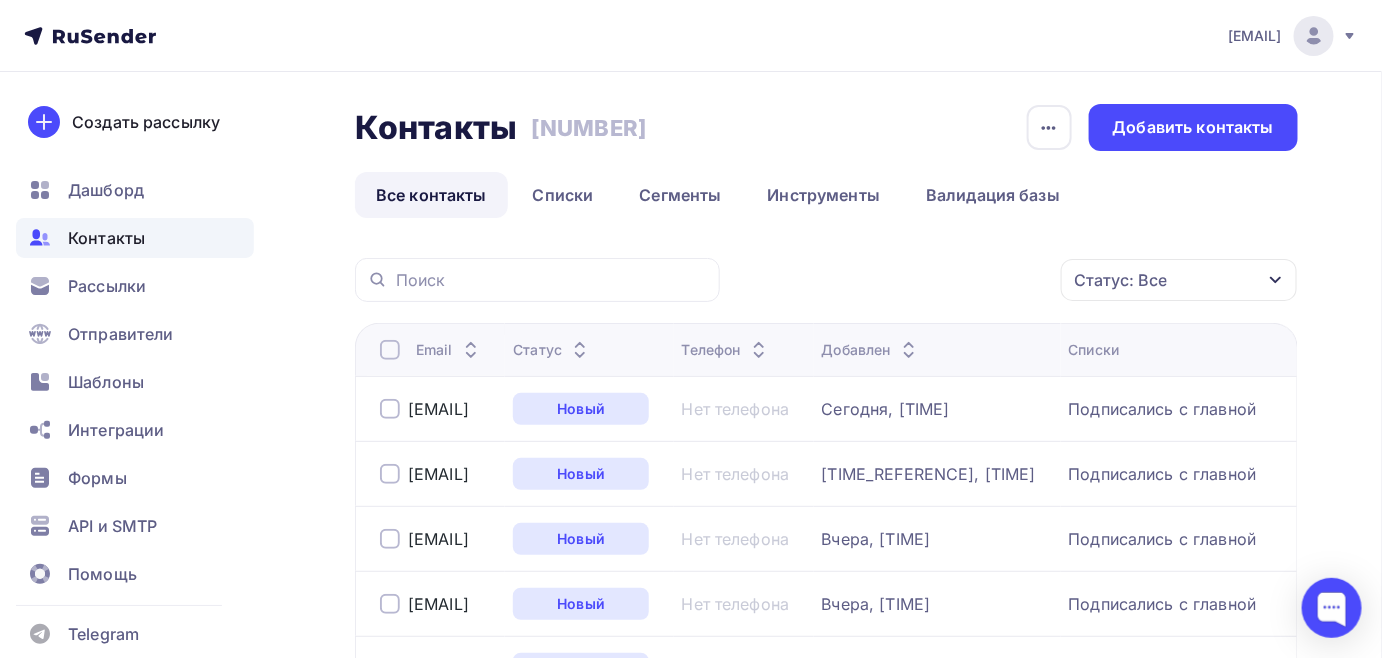 click 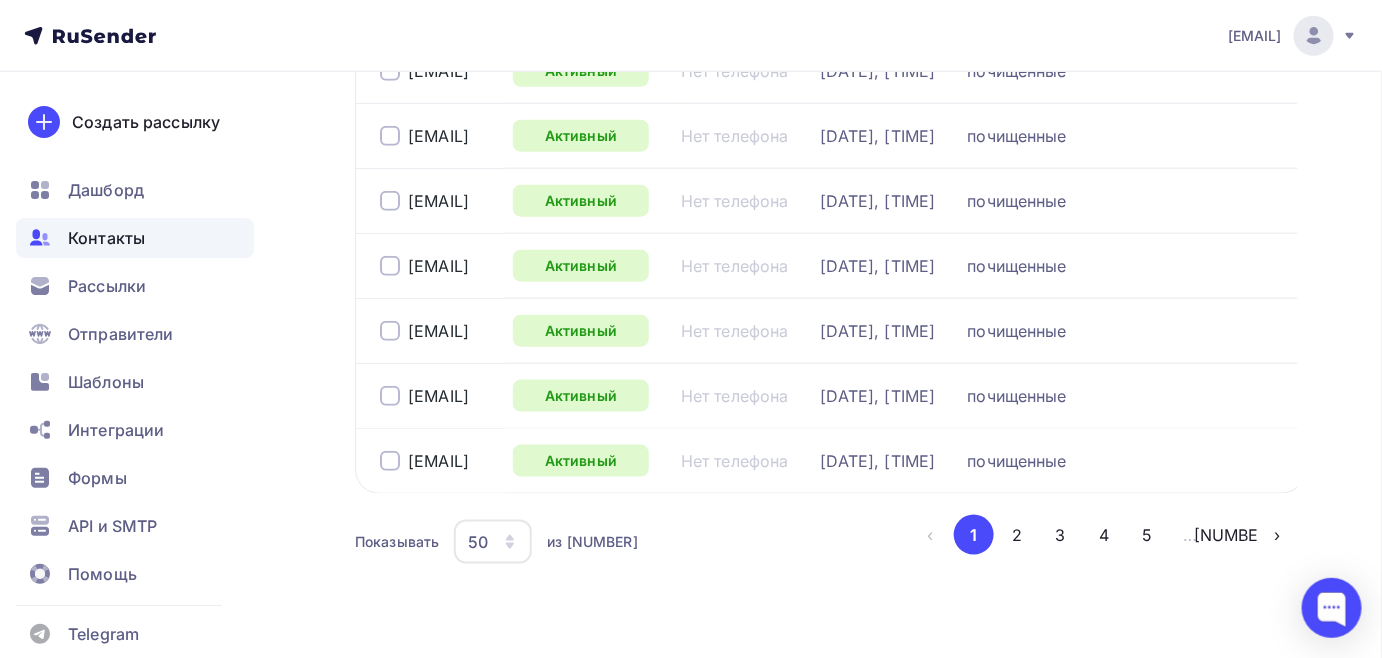 scroll, scrollTop: 3173, scrollLeft: 0, axis: vertical 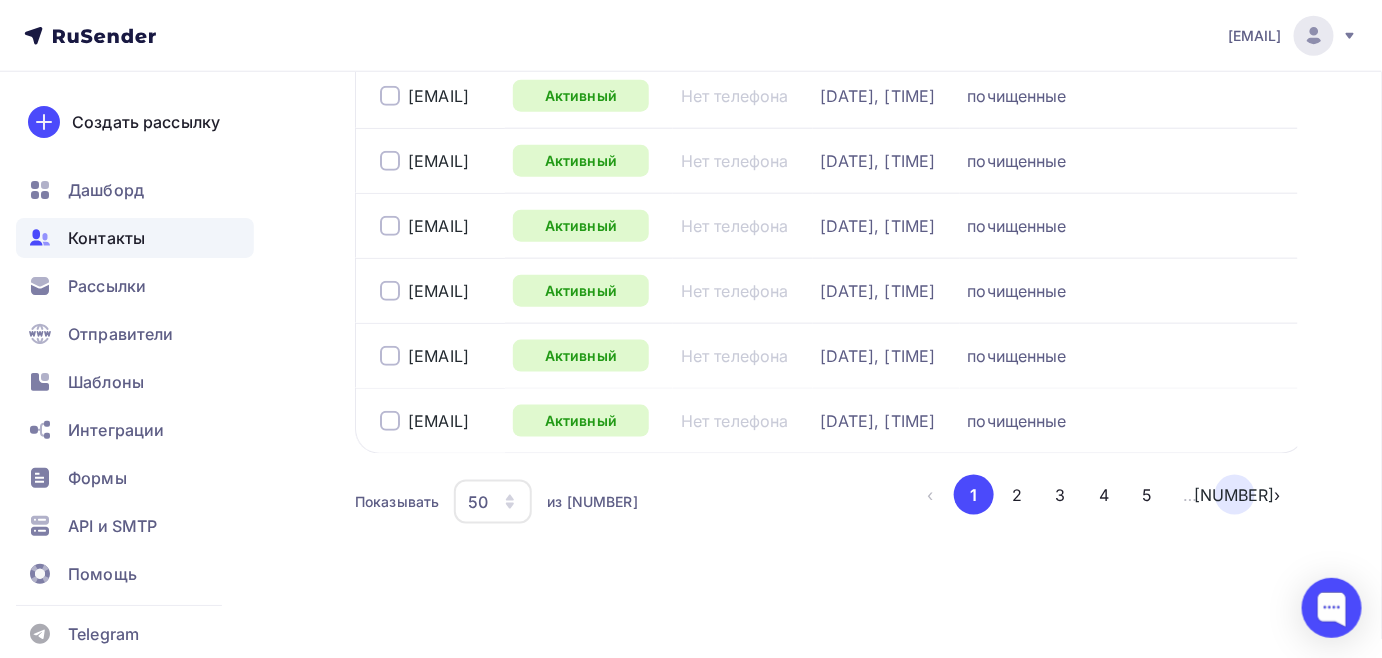 click on "1152" at bounding box center (1235, 495) 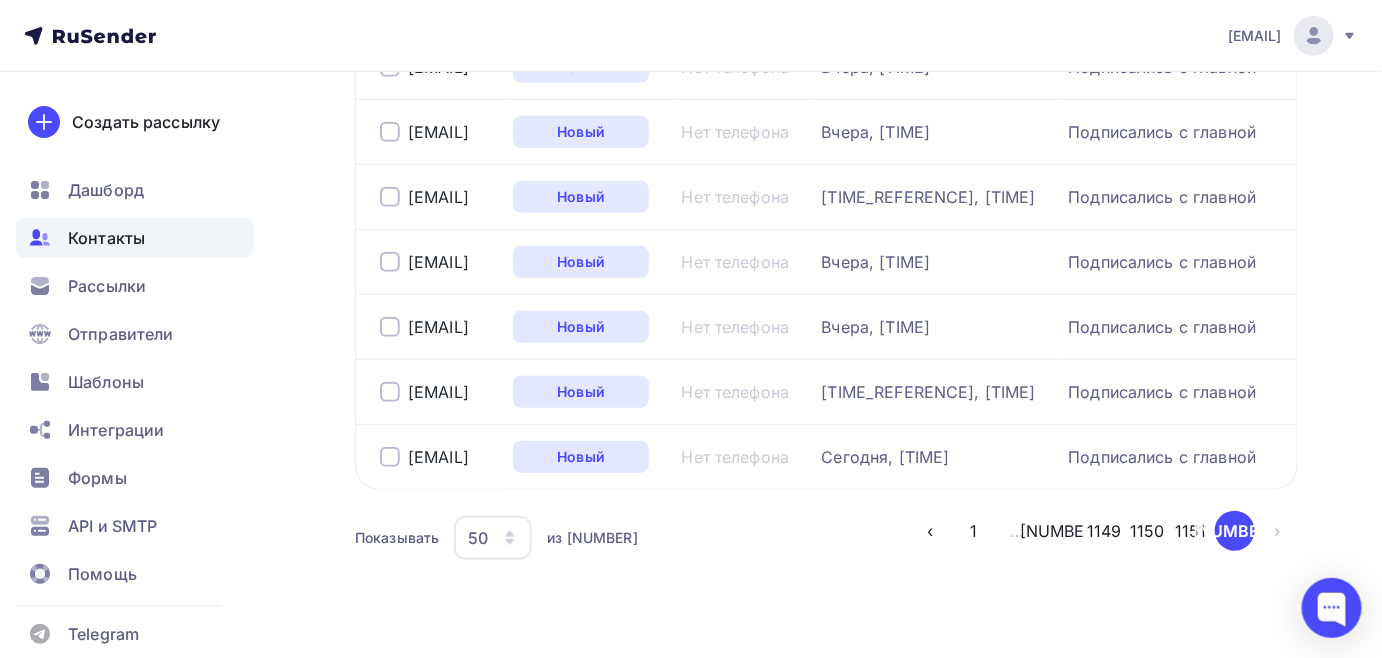 scroll, scrollTop: 389, scrollLeft: 0, axis: vertical 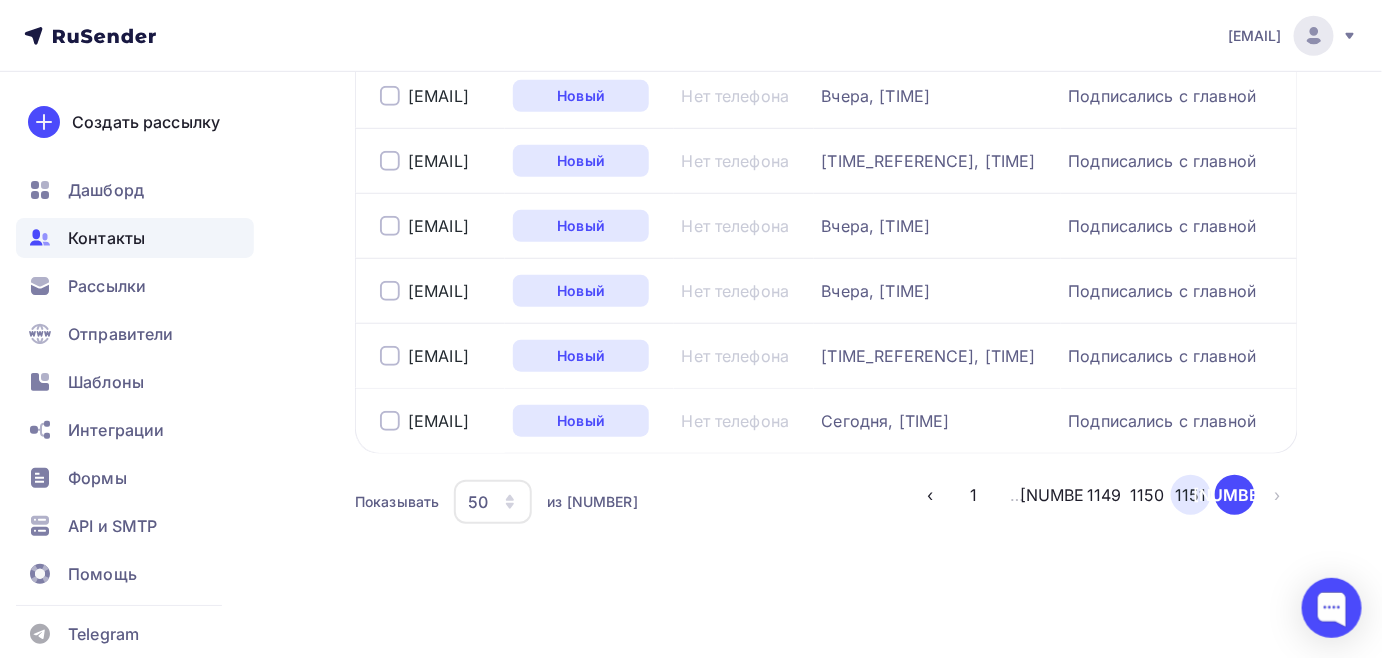 click on "1151" at bounding box center (1191, 495) 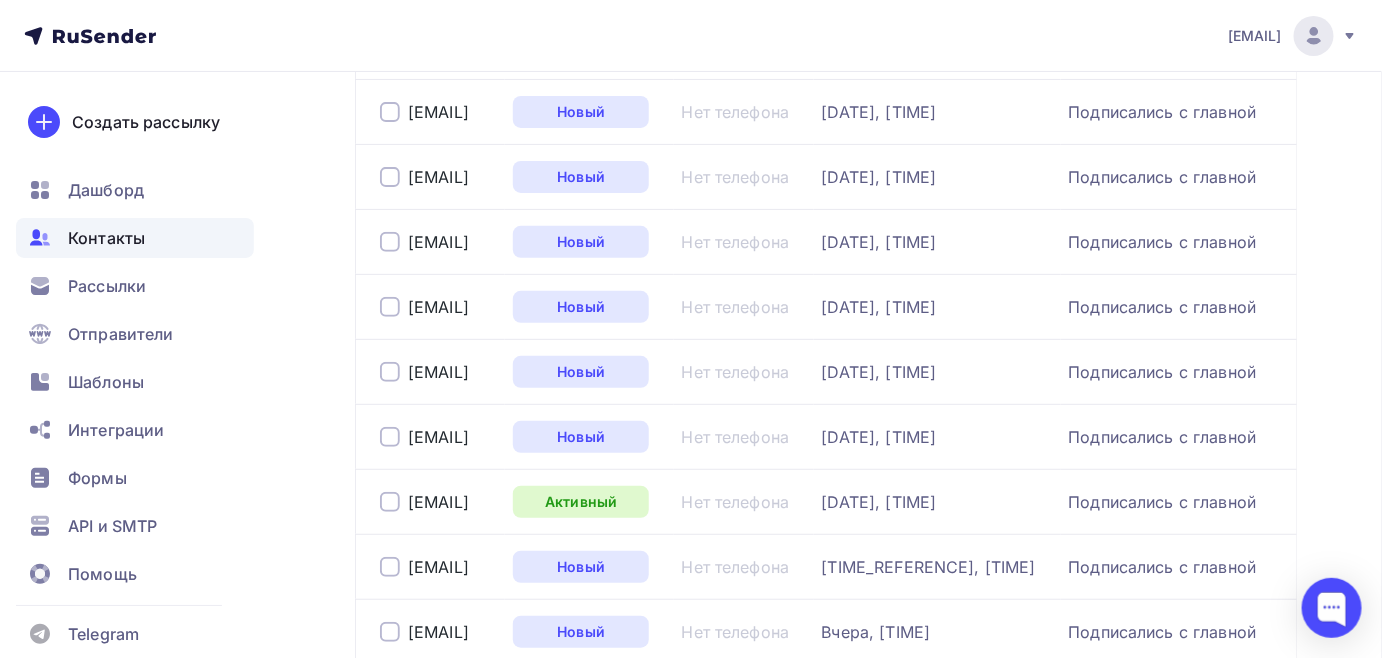 scroll, scrollTop: 3066, scrollLeft: 0, axis: vertical 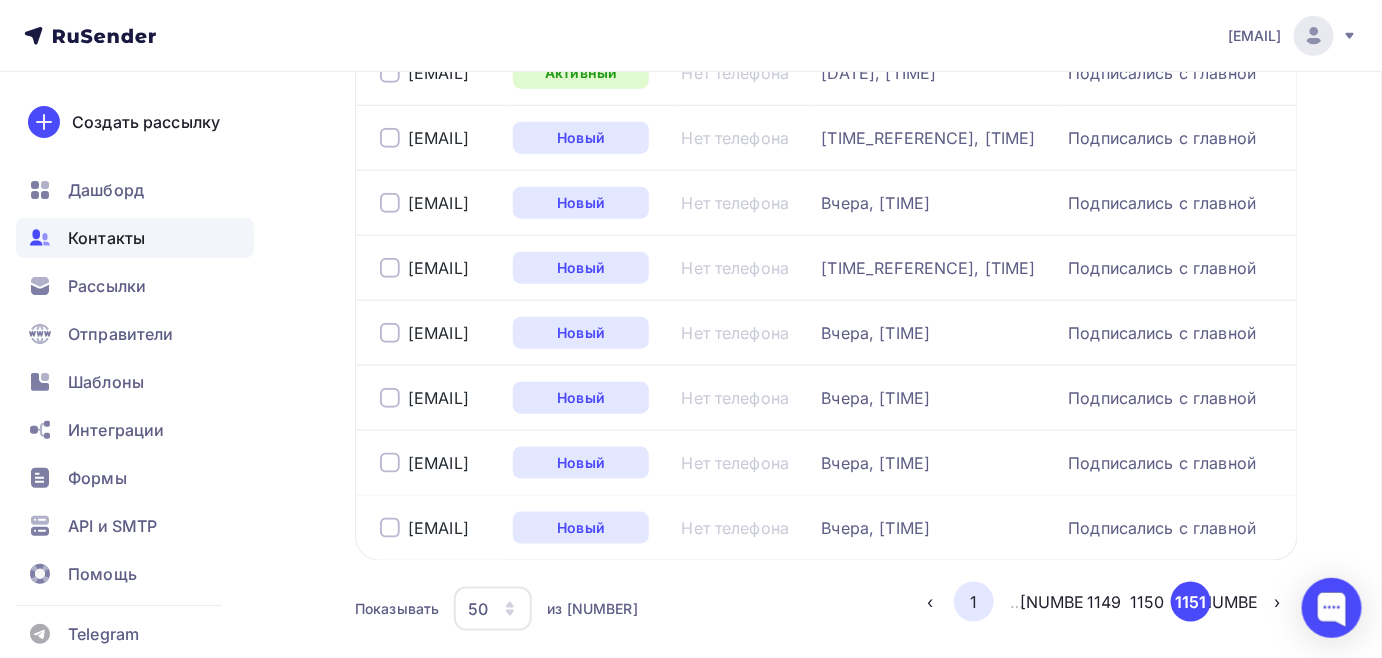 click on "1" at bounding box center [974, 602] 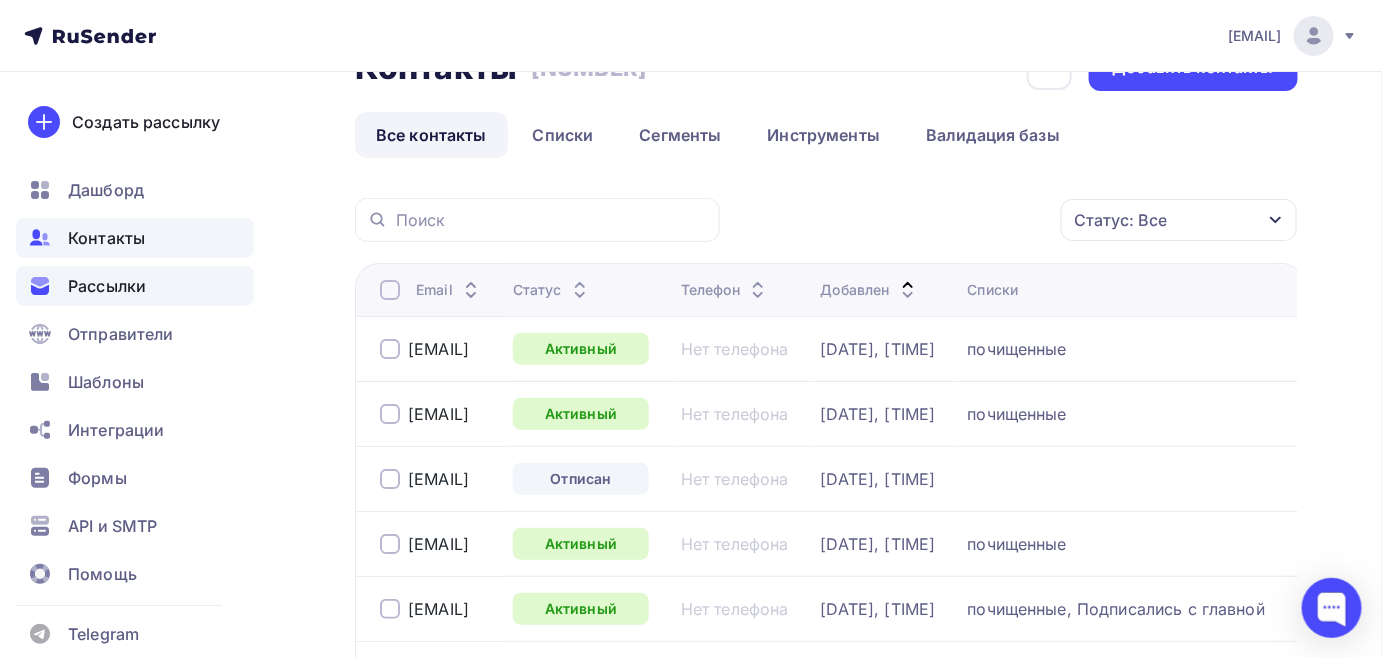 scroll, scrollTop: 0, scrollLeft: 0, axis: both 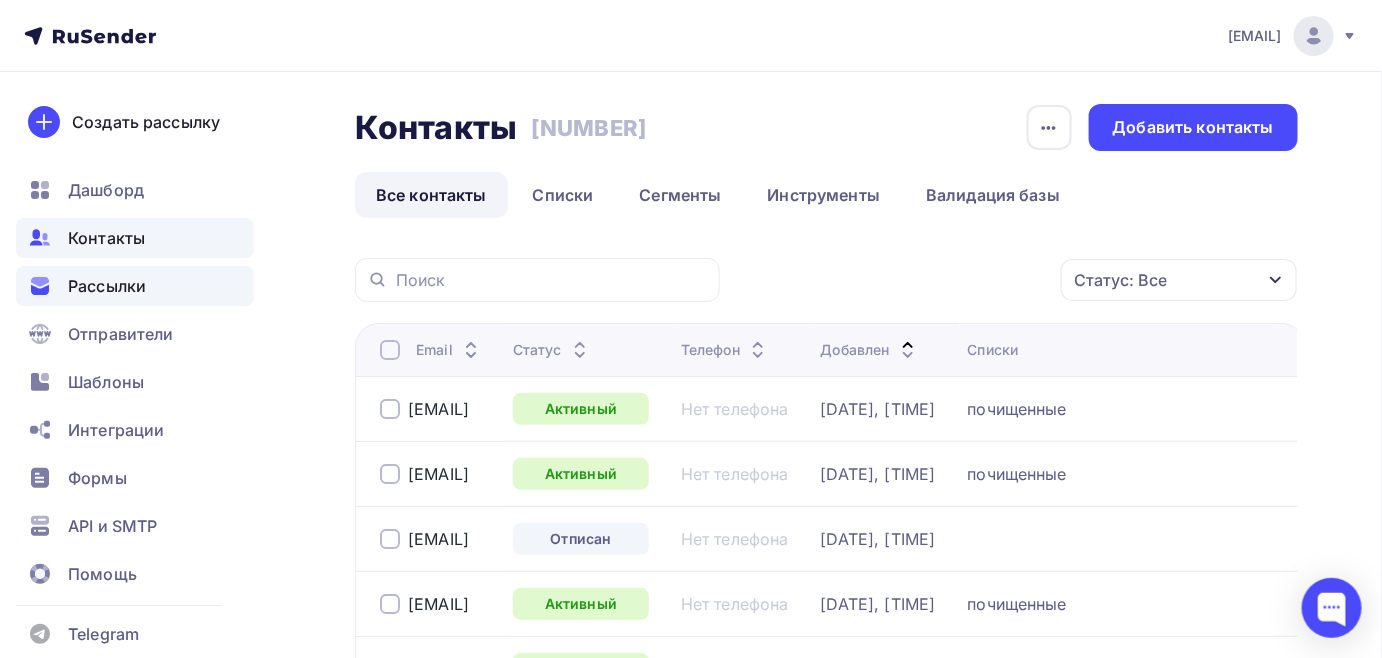 click on "Рассылки" at bounding box center [107, 286] 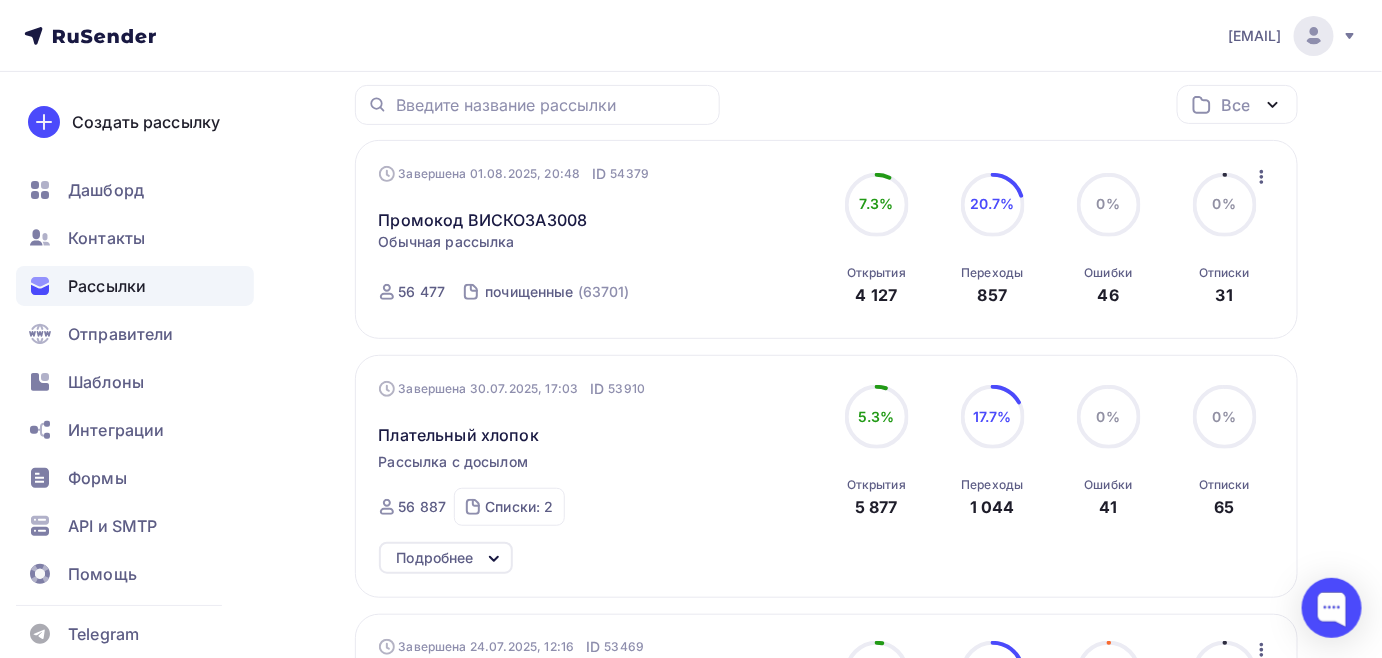 scroll, scrollTop: 0, scrollLeft: 0, axis: both 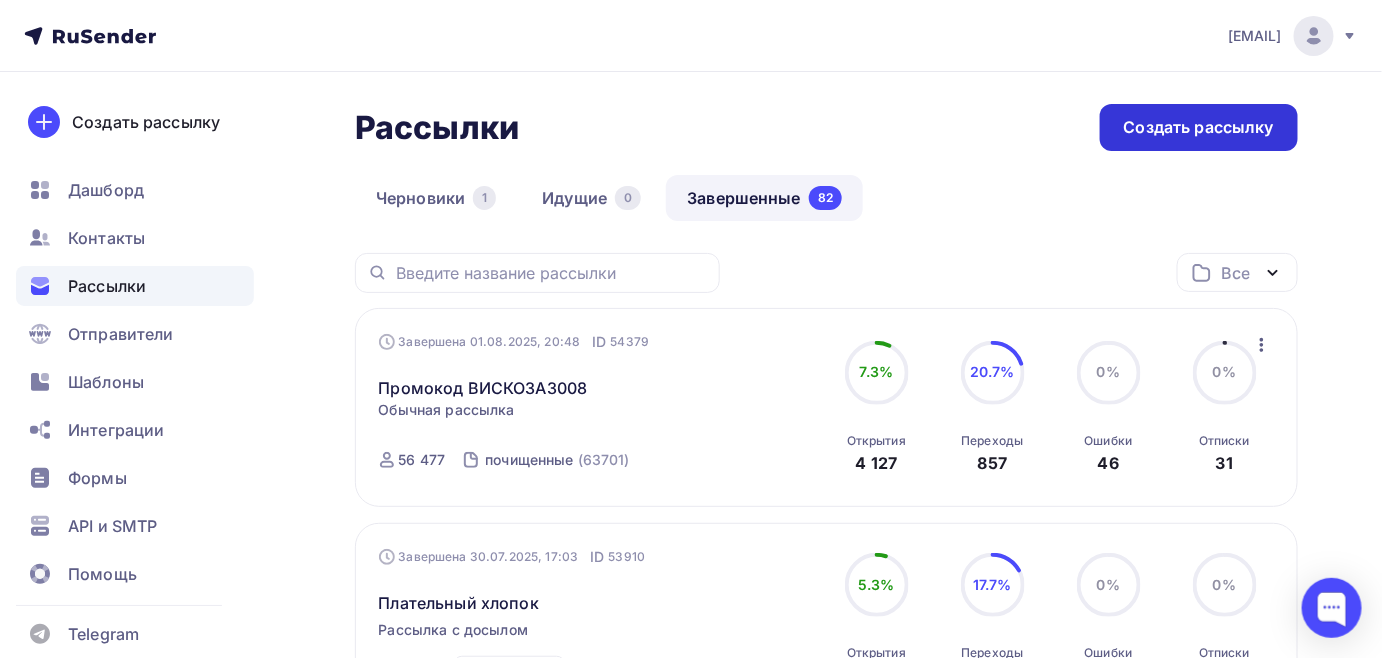 click on "Создать рассылку" at bounding box center [1199, 127] 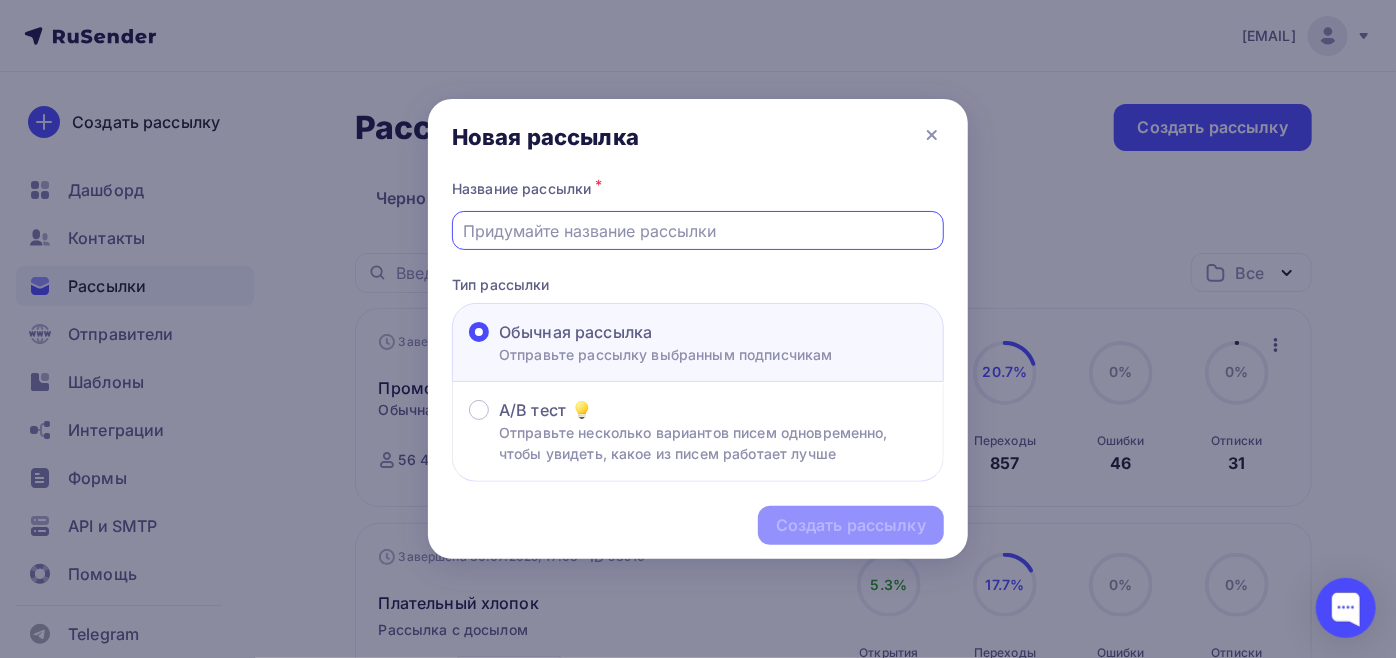click at bounding box center [698, 231] 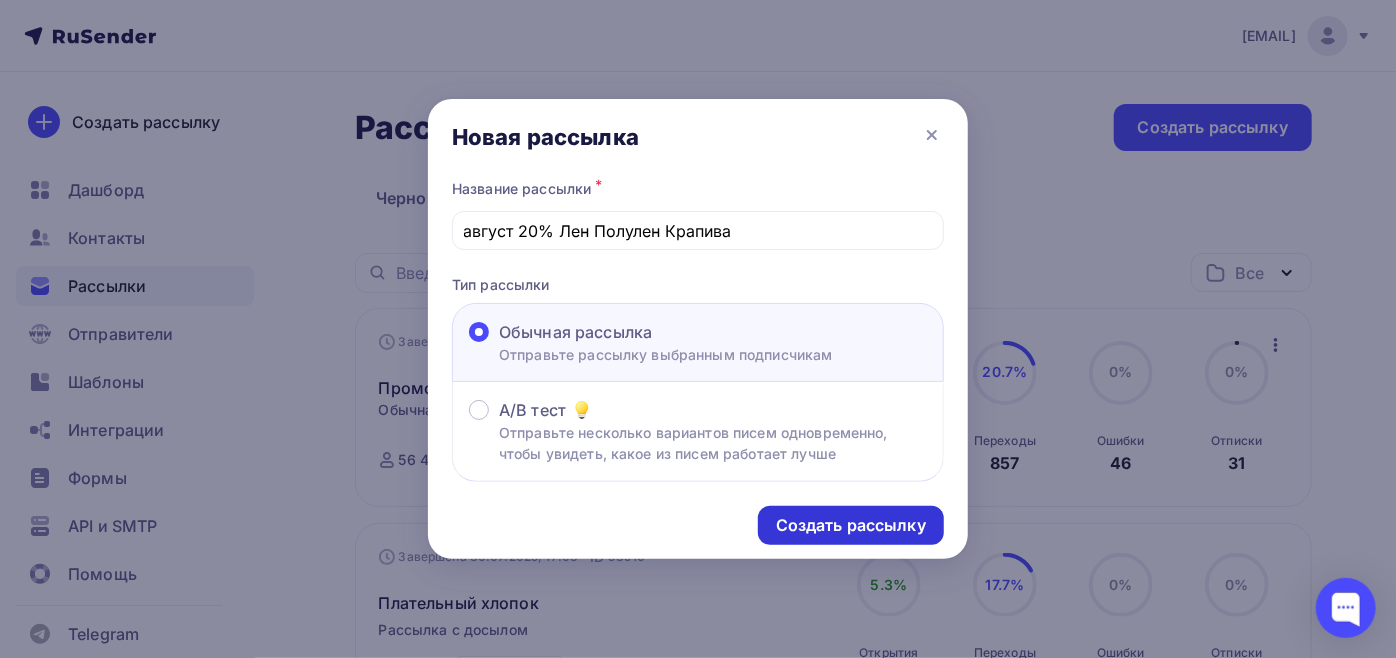 click on "Создать рассылку" at bounding box center (851, 525) 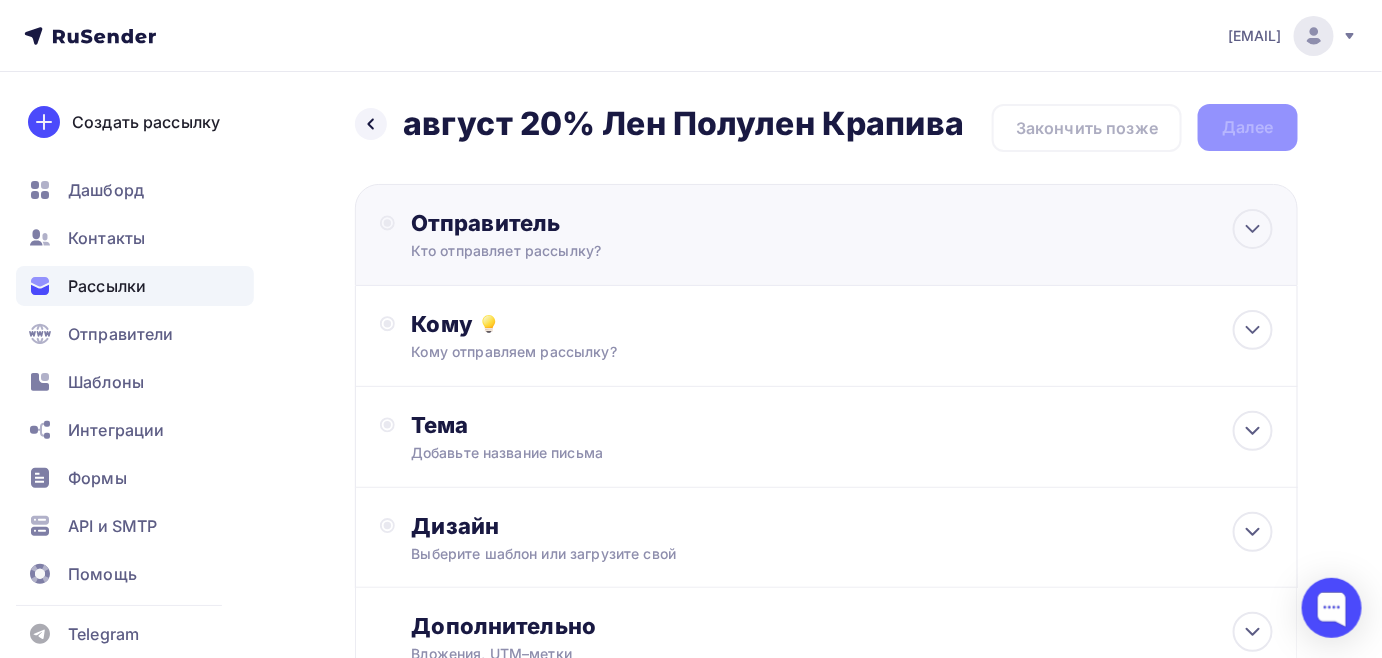 click on "Кто отправляет рассылку?" at bounding box center (606, 251) 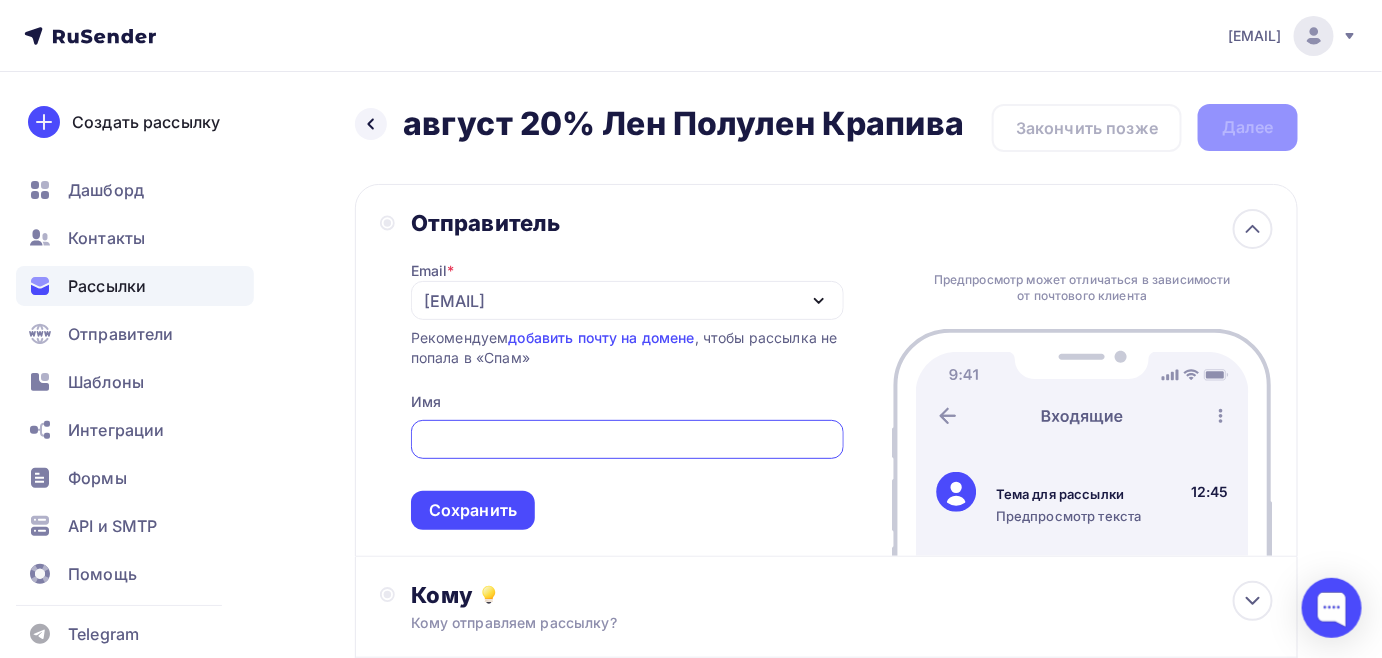 scroll, scrollTop: 0, scrollLeft: 0, axis: both 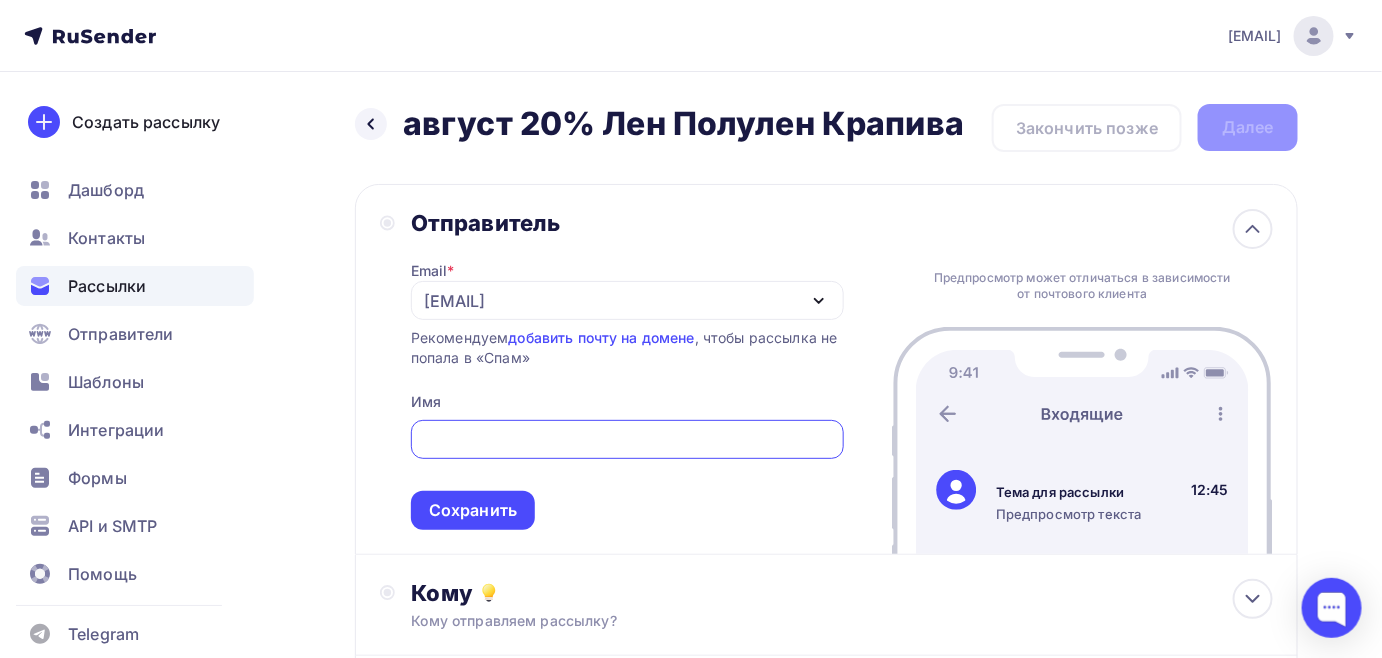 click on "kupava43@[EXAMPLE.COM]" at bounding box center (627, 300) 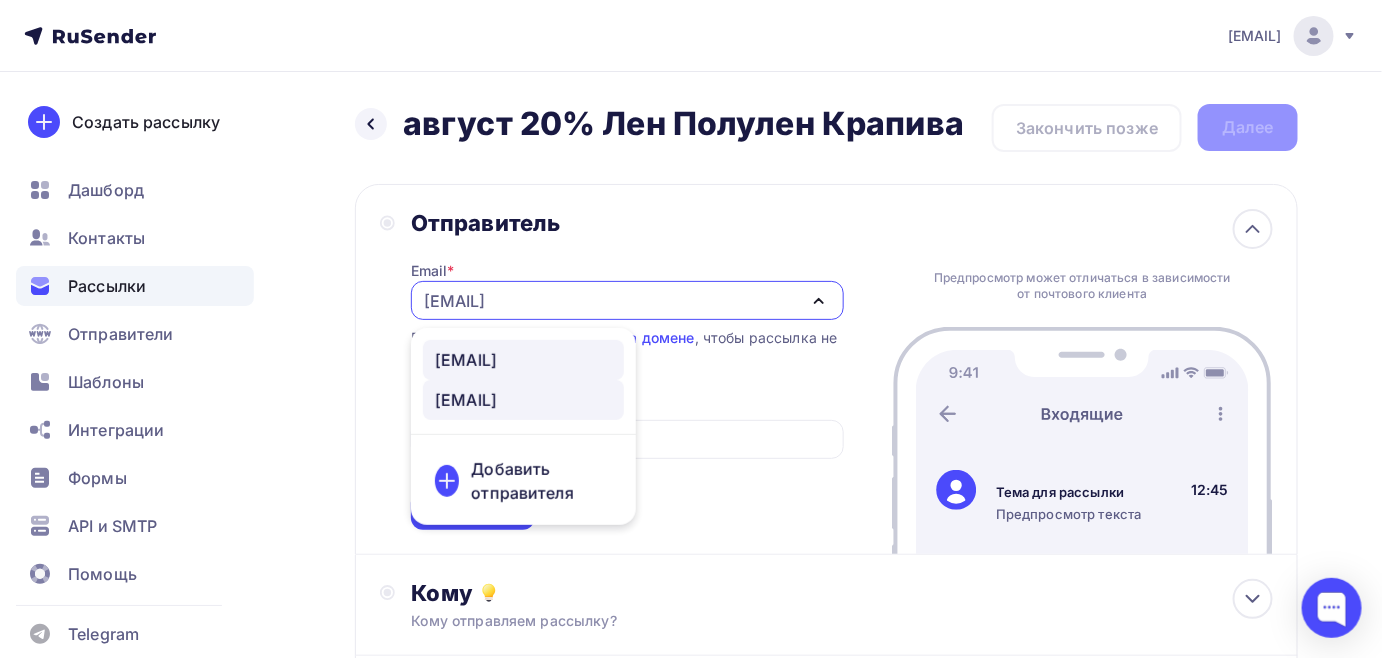 click on "news@[EXAMPLE.COM]" at bounding box center (466, 360) 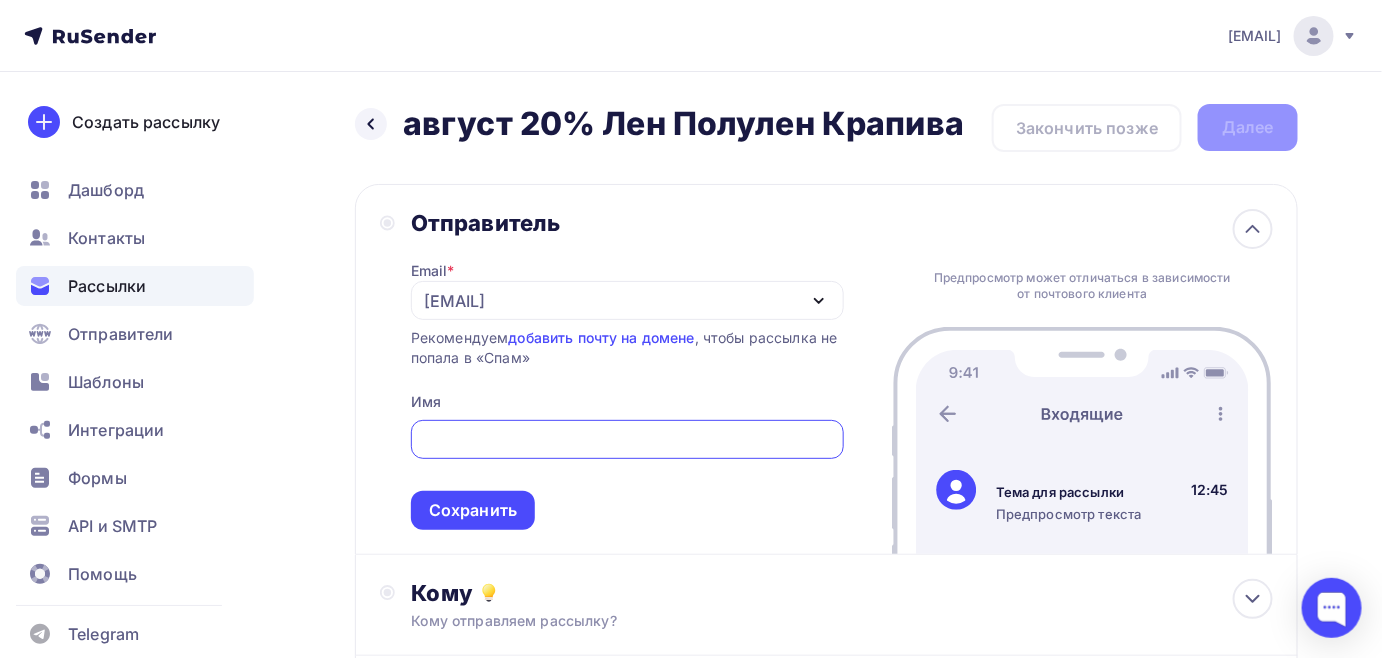 click at bounding box center [627, 440] 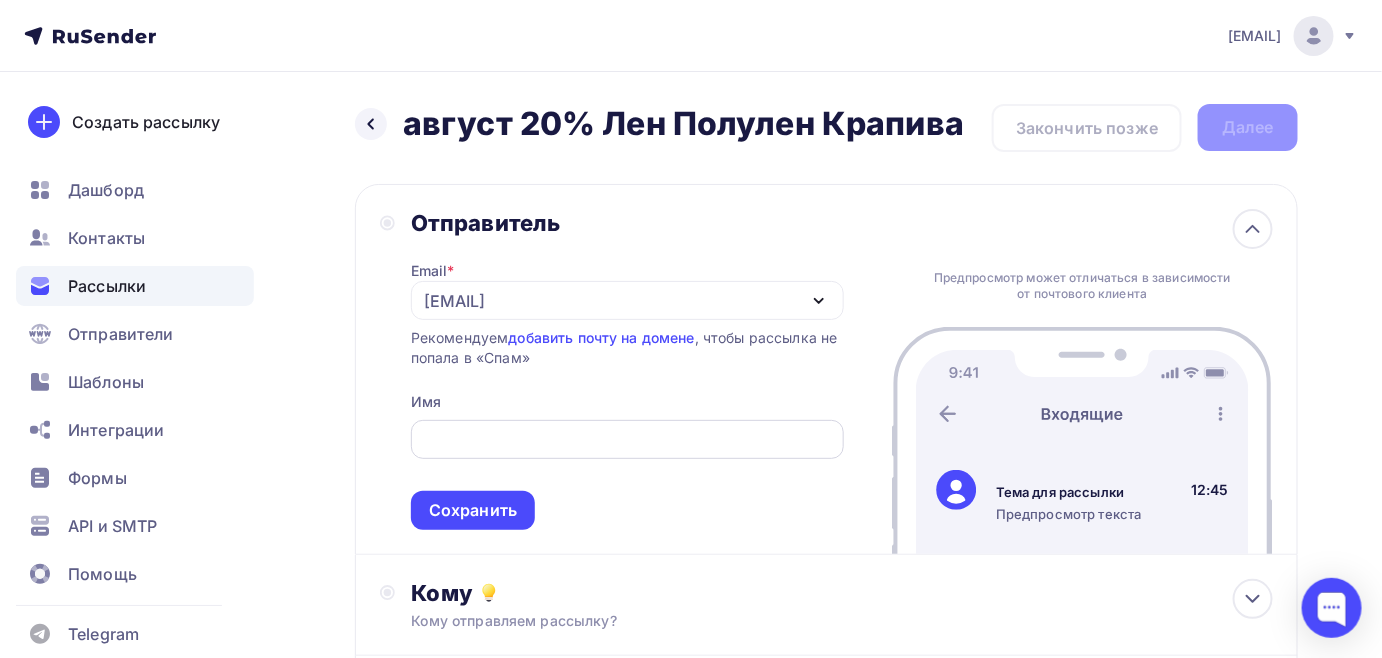 click at bounding box center (627, 440) 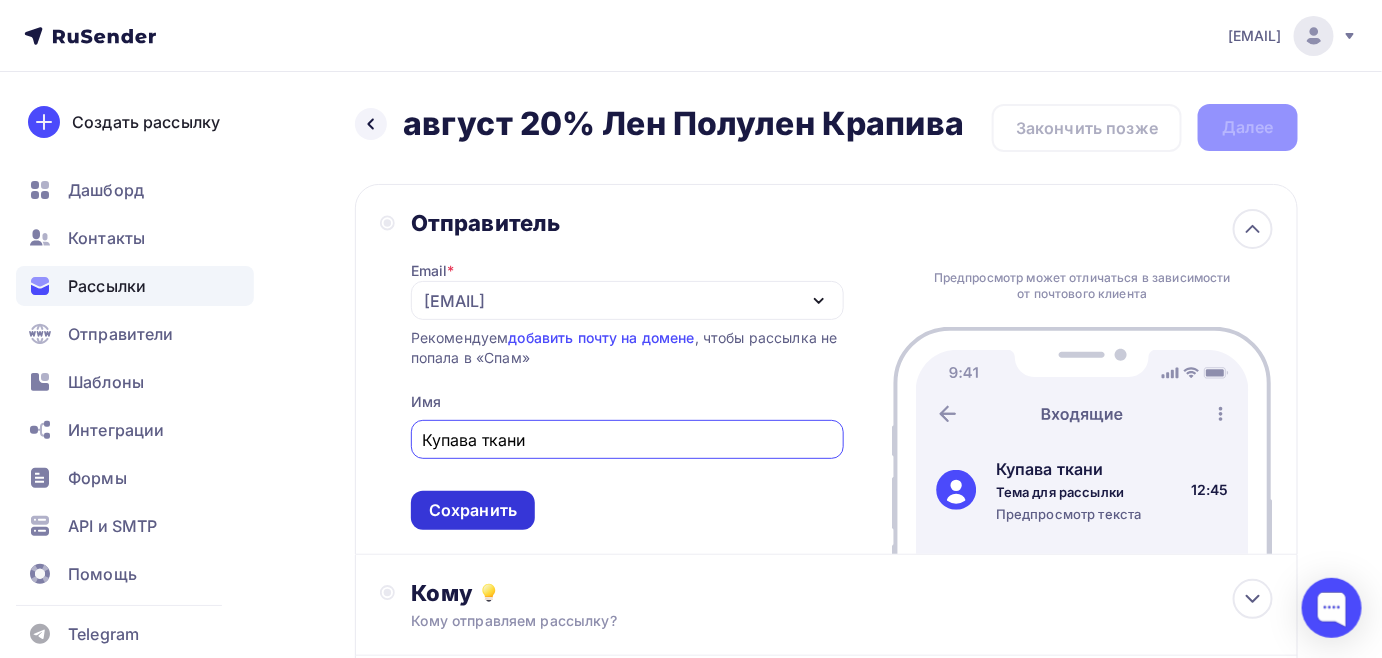 type on "Купава ткани" 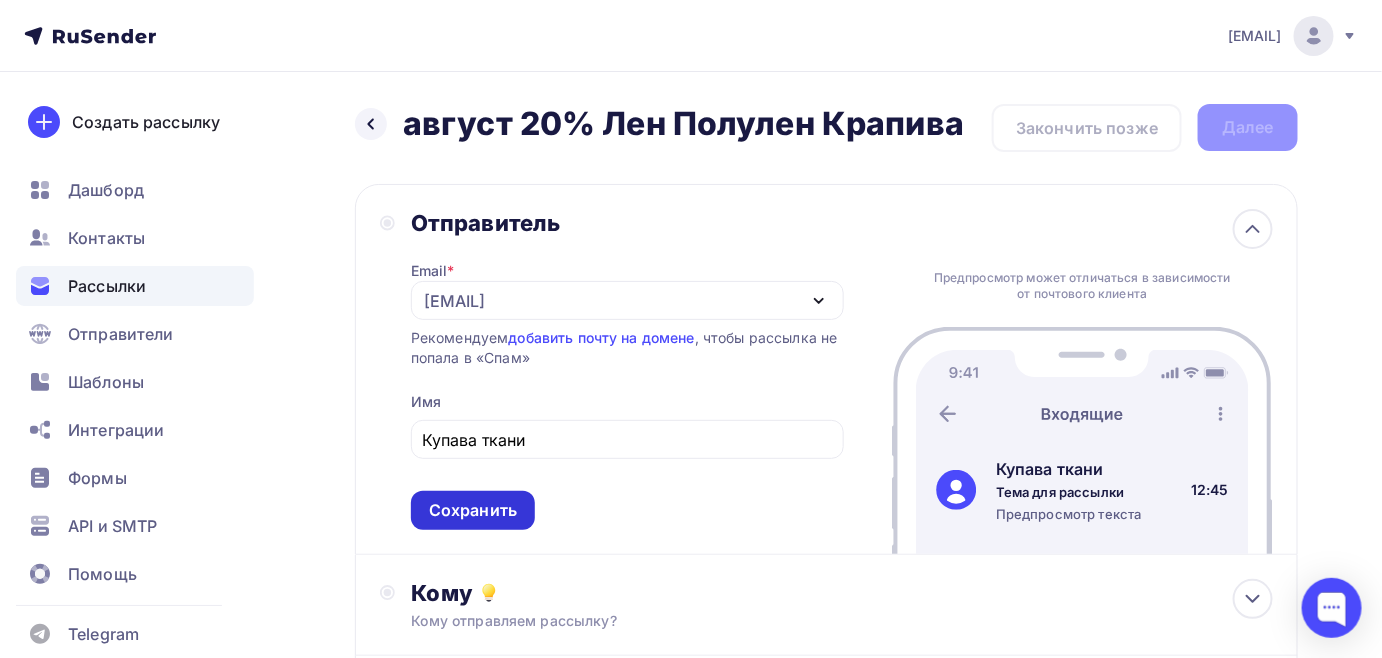 click on "Сохранить" at bounding box center [473, 510] 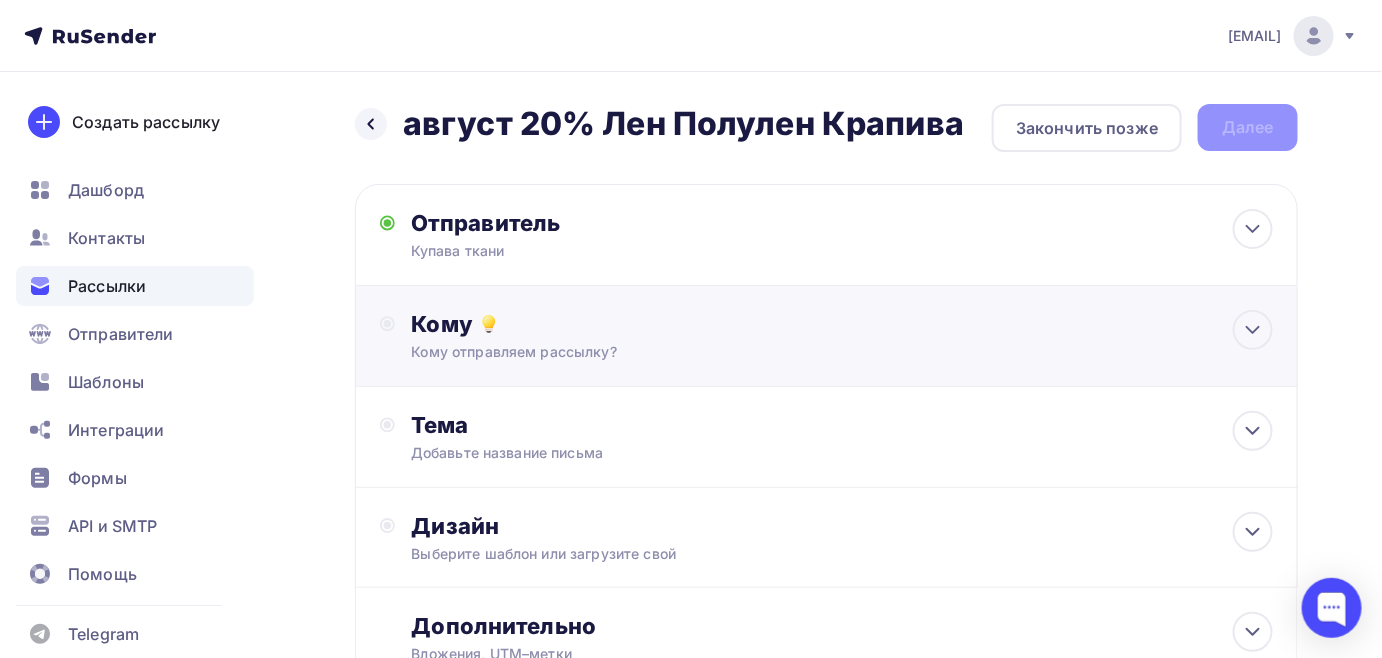 click on "Кому отправляем рассылку?" at bounding box center [798, 352] 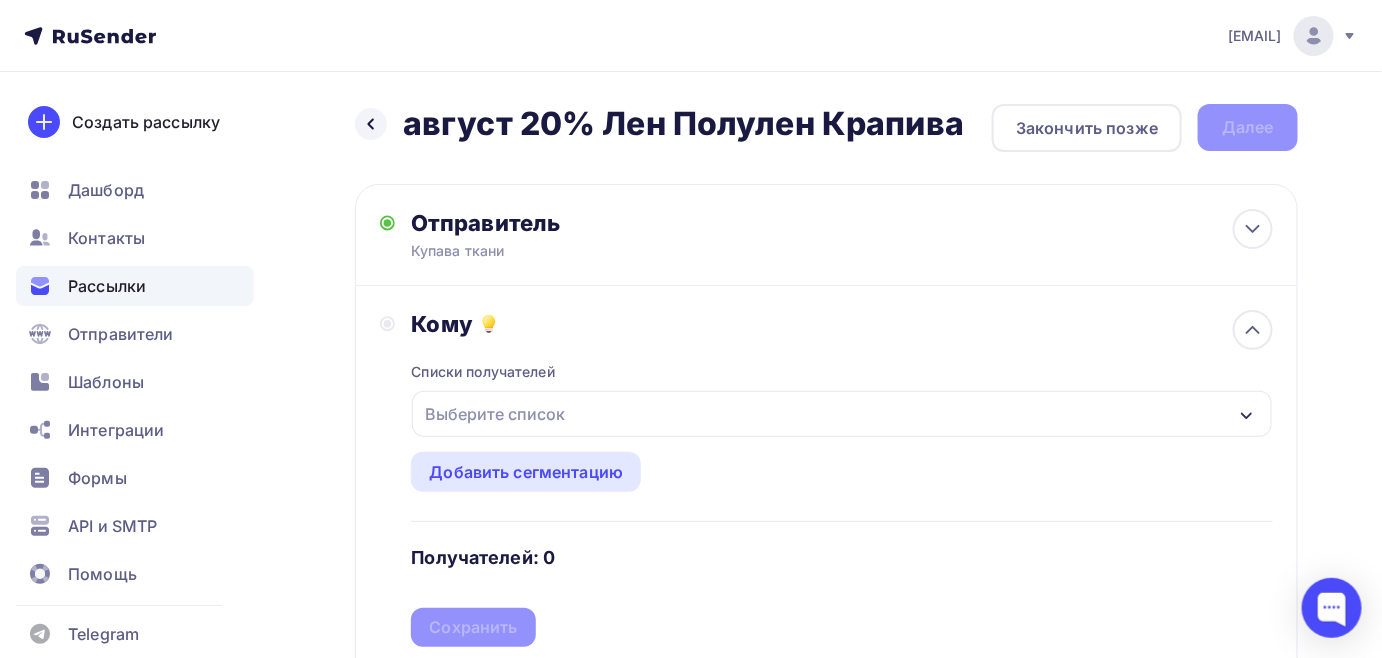 click on "Выберите список" at bounding box center [495, 414] 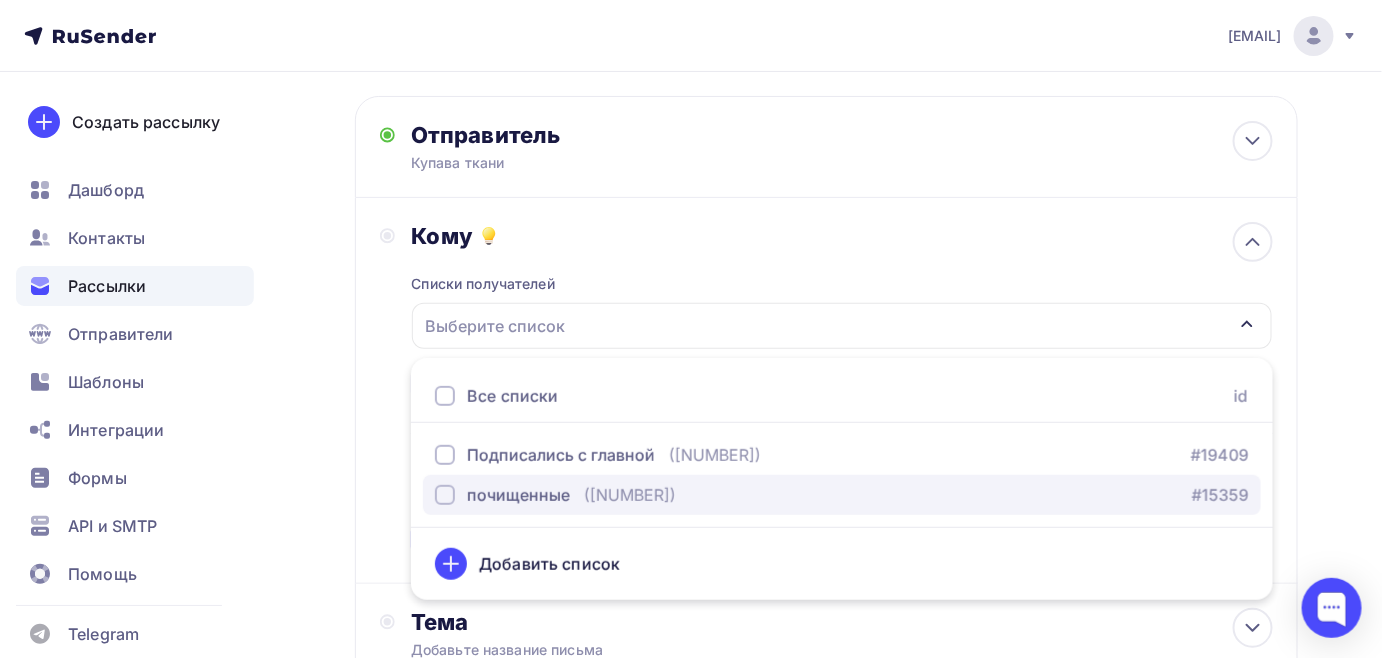 scroll, scrollTop: 120, scrollLeft: 0, axis: vertical 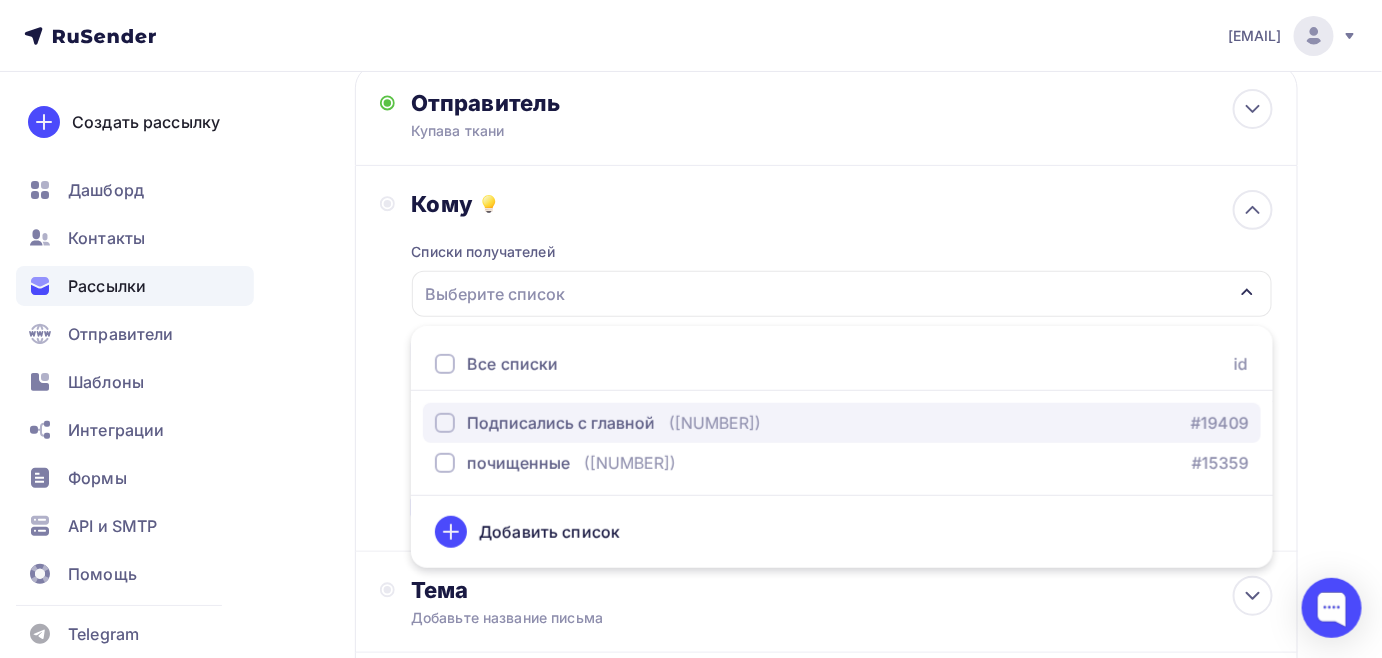 click on "Подписались с главной" at bounding box center (545, 423) 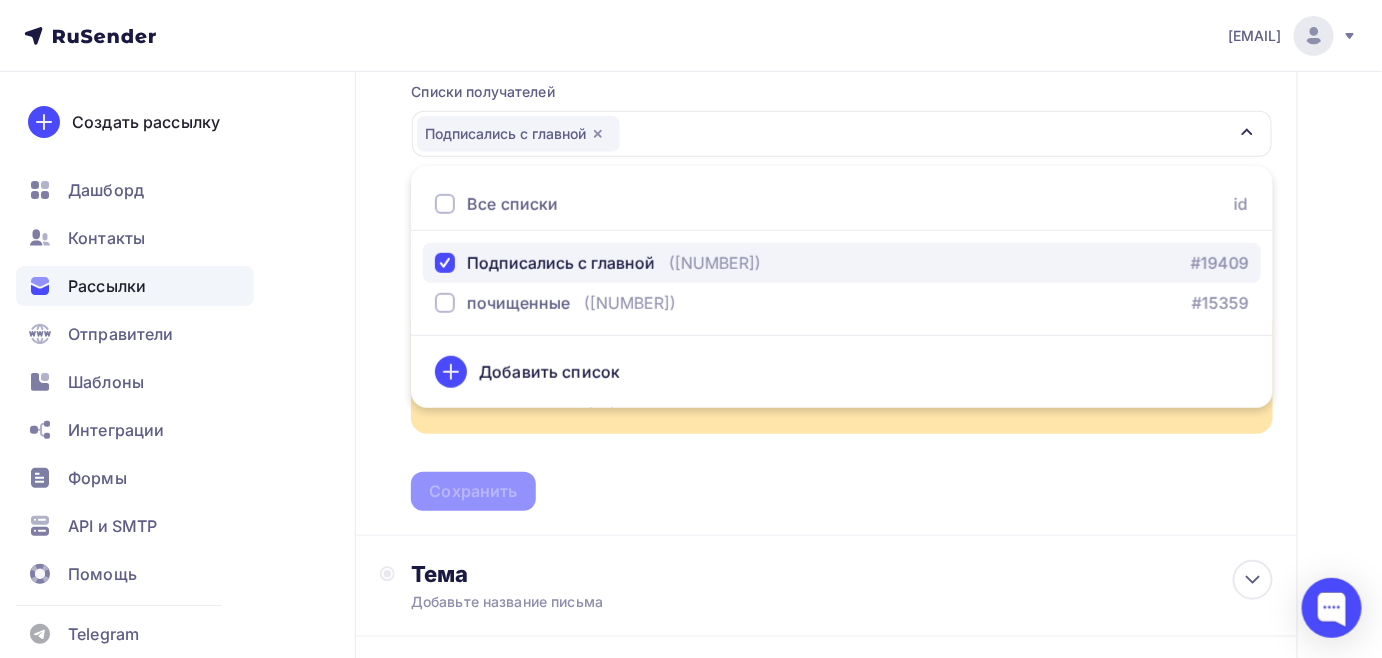 scroll, scrollTop: 392, scrollLeft: 0, axis: vertical 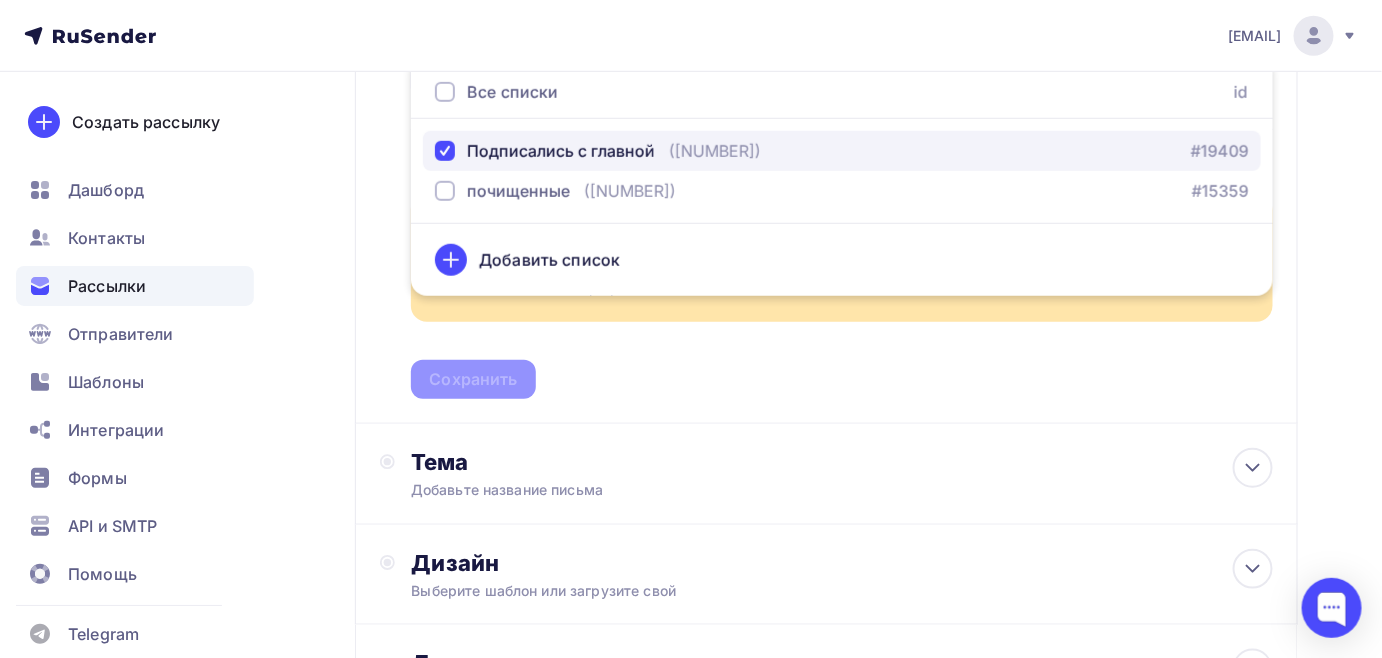 click at bounding box center [445, 151] 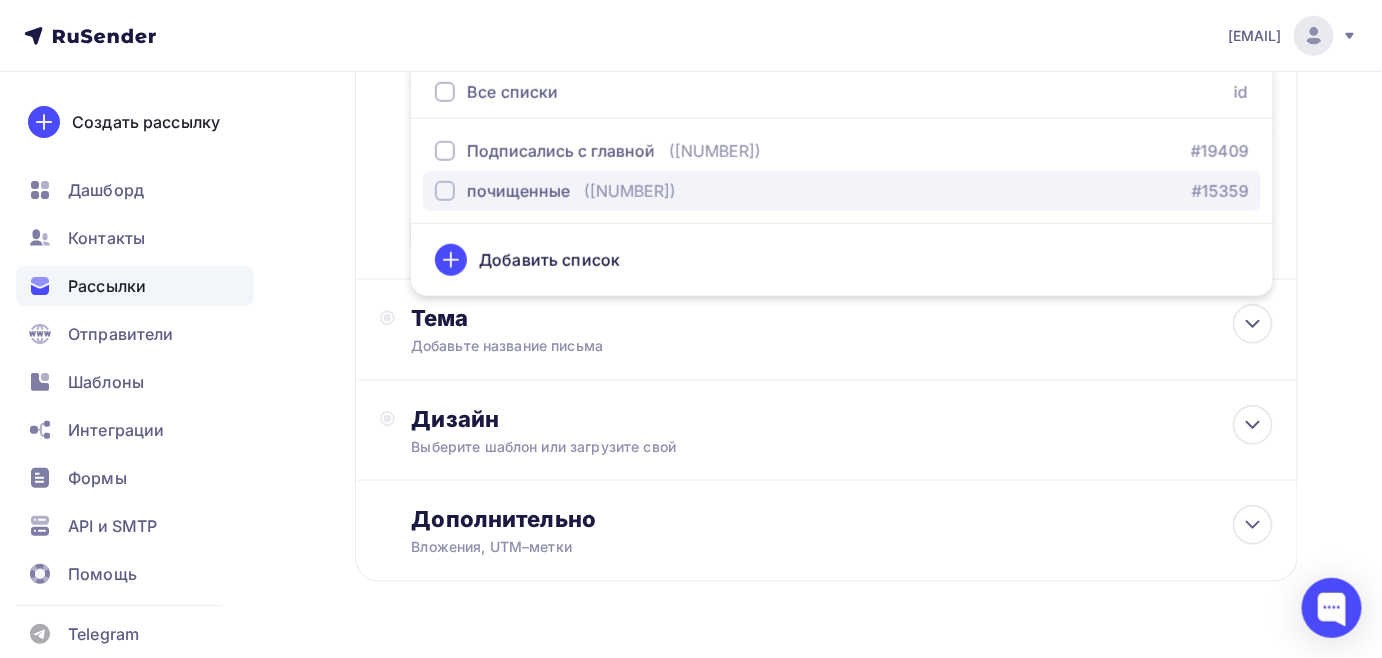 click at bounding box center (445, 191) 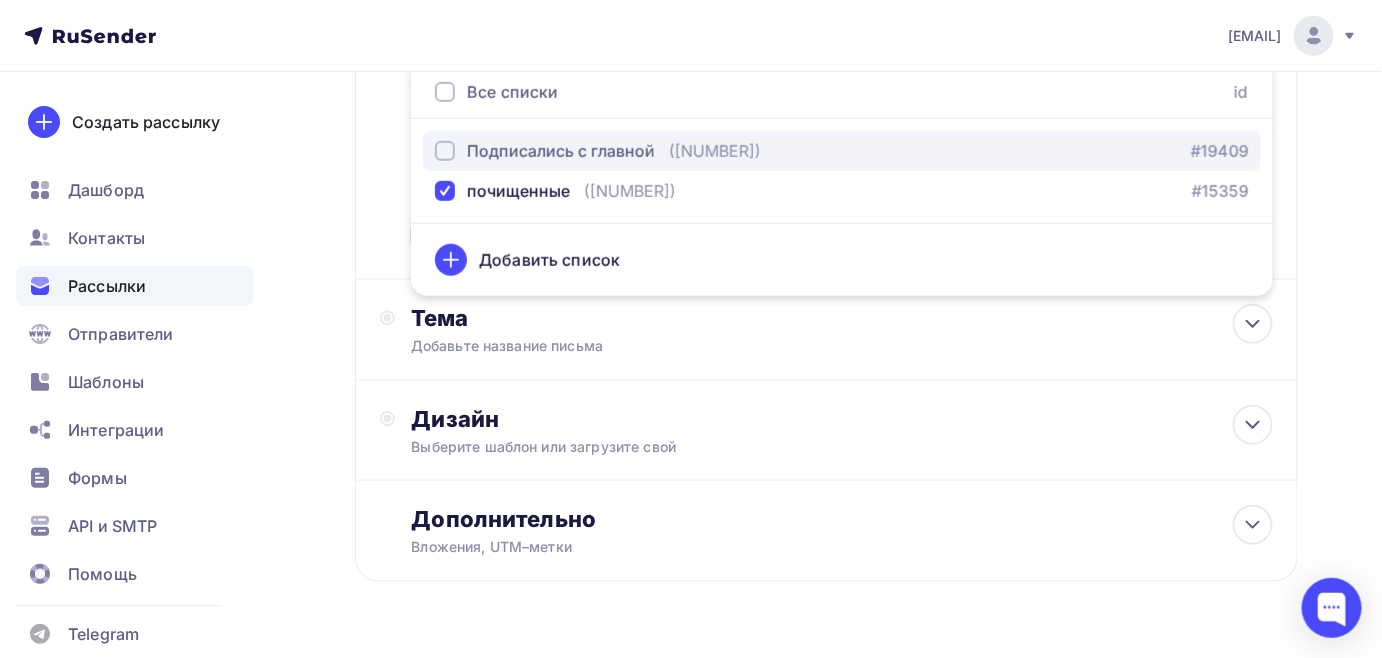 click at bounding box center (445, 151) 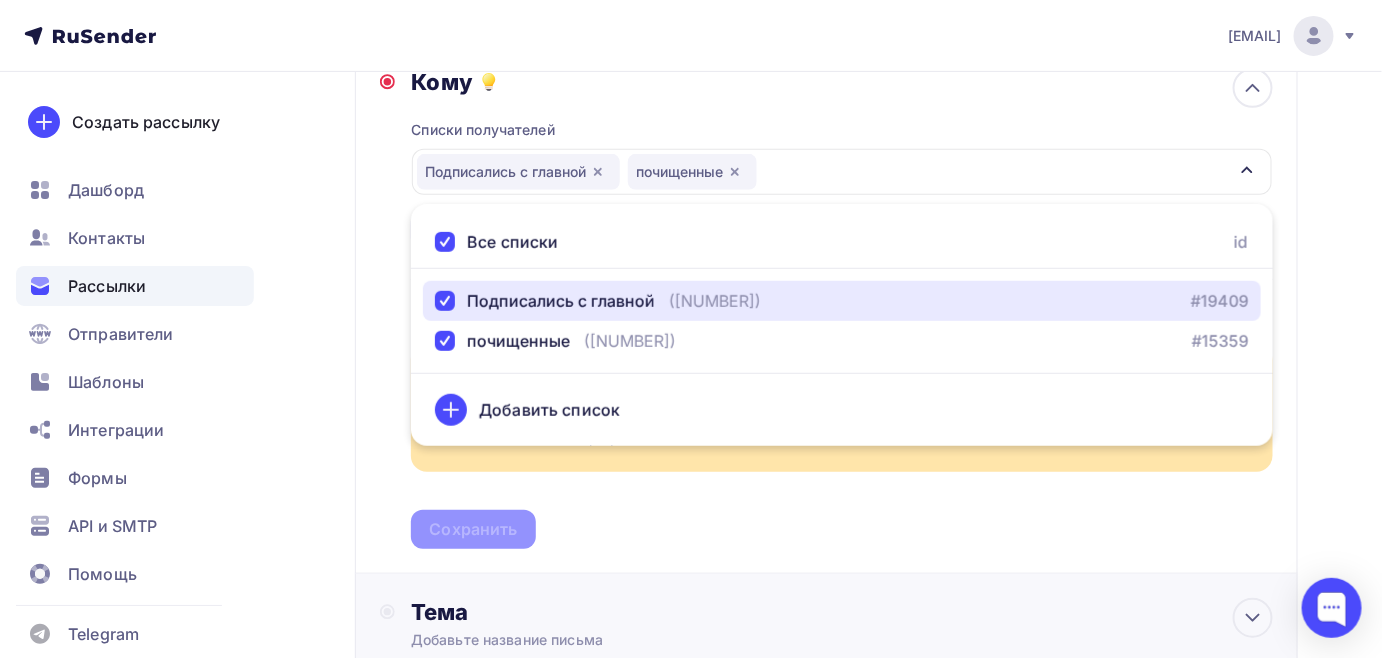 scroll, scrollTop: 210, scrollLeft: 0, axis: vertical 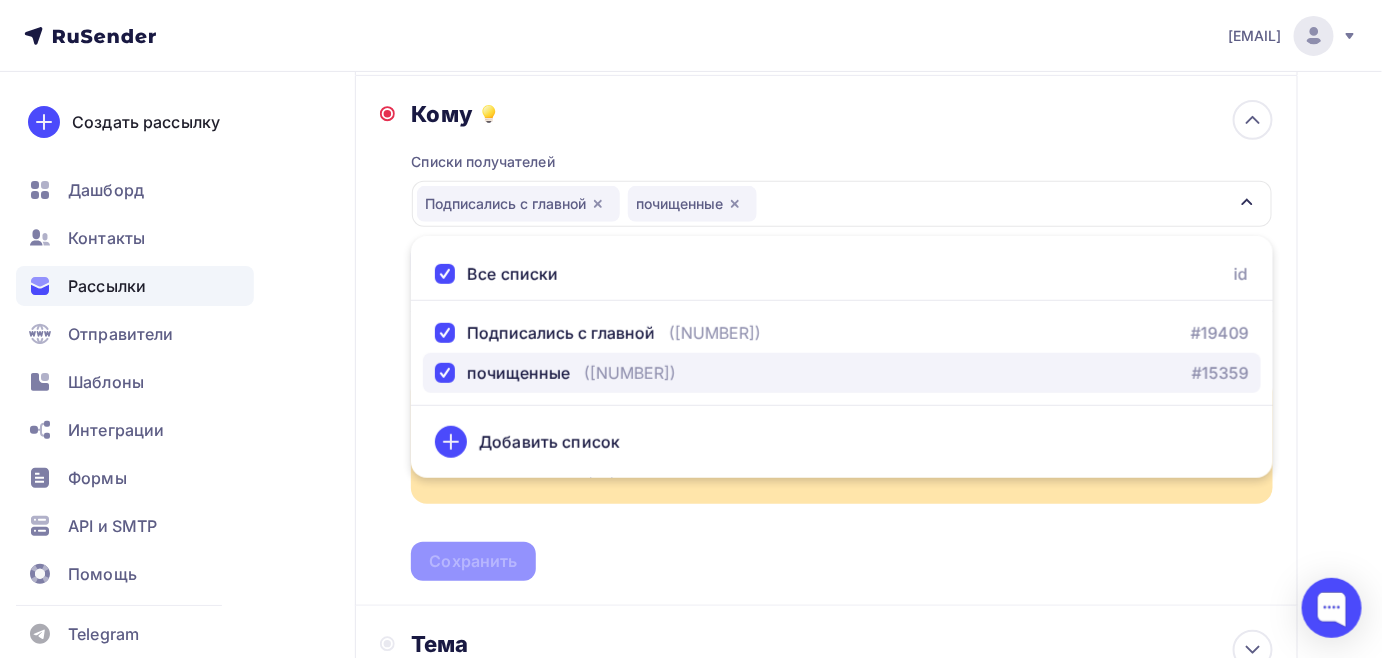 click at bounding box center [445, 373] 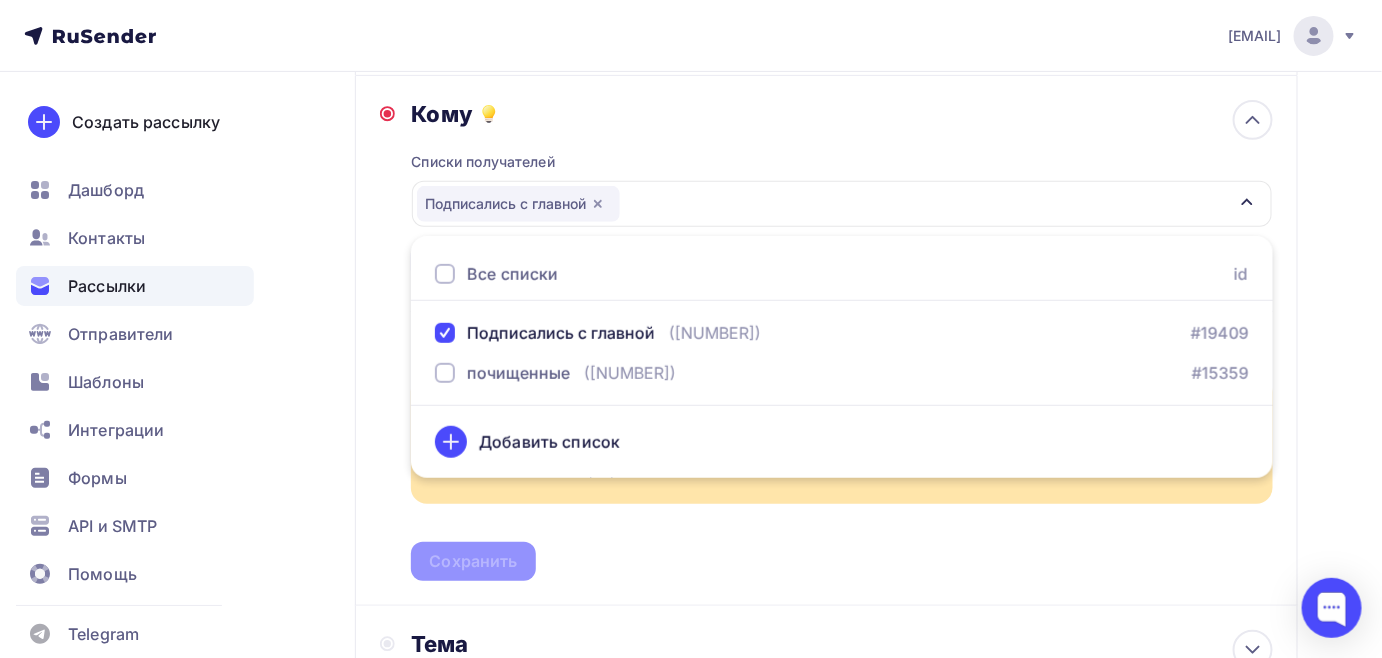 click on "Списки получателей
Подписались с главной
Все списки
id
Подписались с главной
(2 770)
#19409
почищенные
(56 363)
#15359
Добавить список
Добавить сегментацию
Получателей:
2 770
Вы превысили количество получателей.   Уменьшите количество новых получателей на
928
или обновите тарифный план
Улучшить тариф     Сохранить" at bounding box center [842, 354] 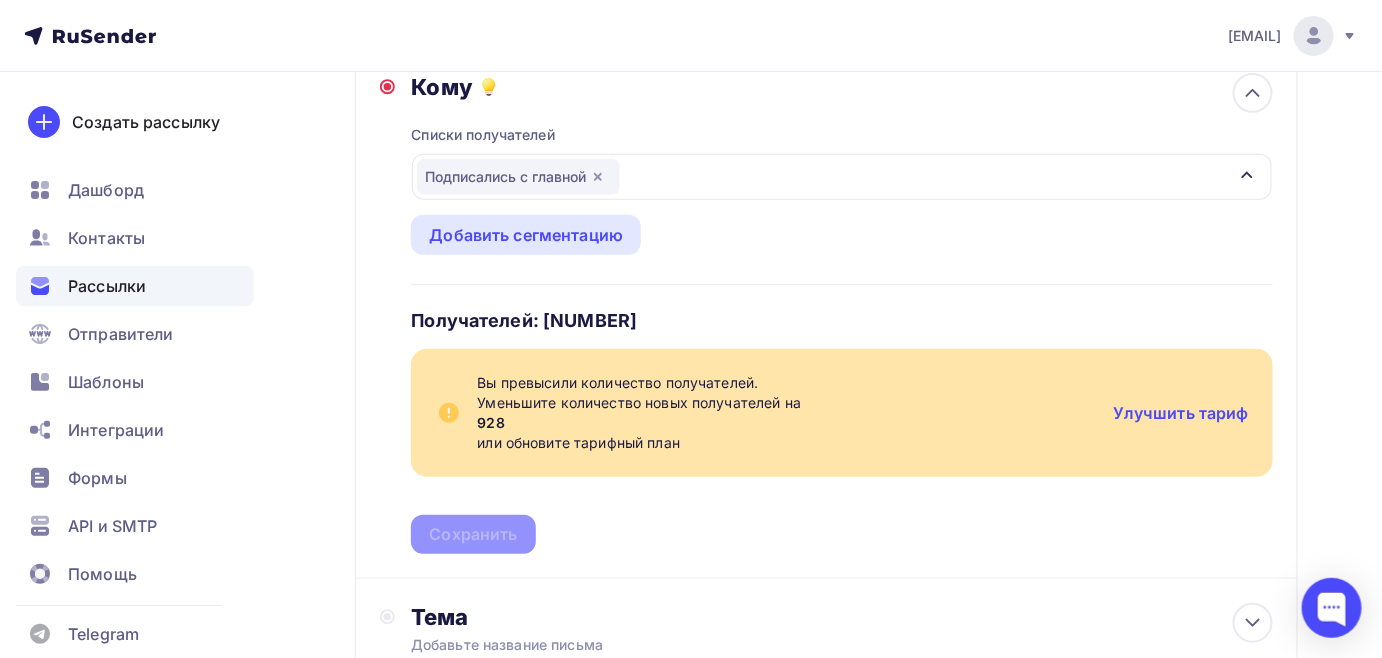 scroll, scrollTop: 210, scrollLeft: 0, axis: vertical 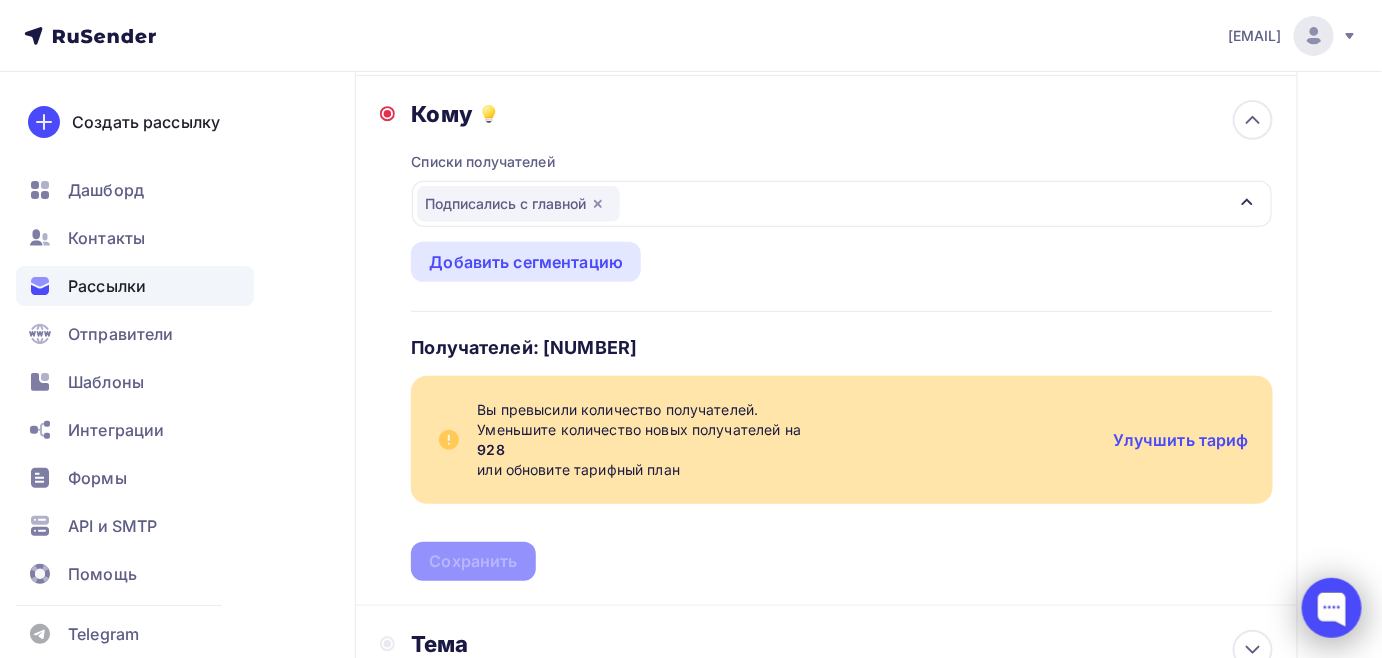 click at bounding box center [1332, 608] 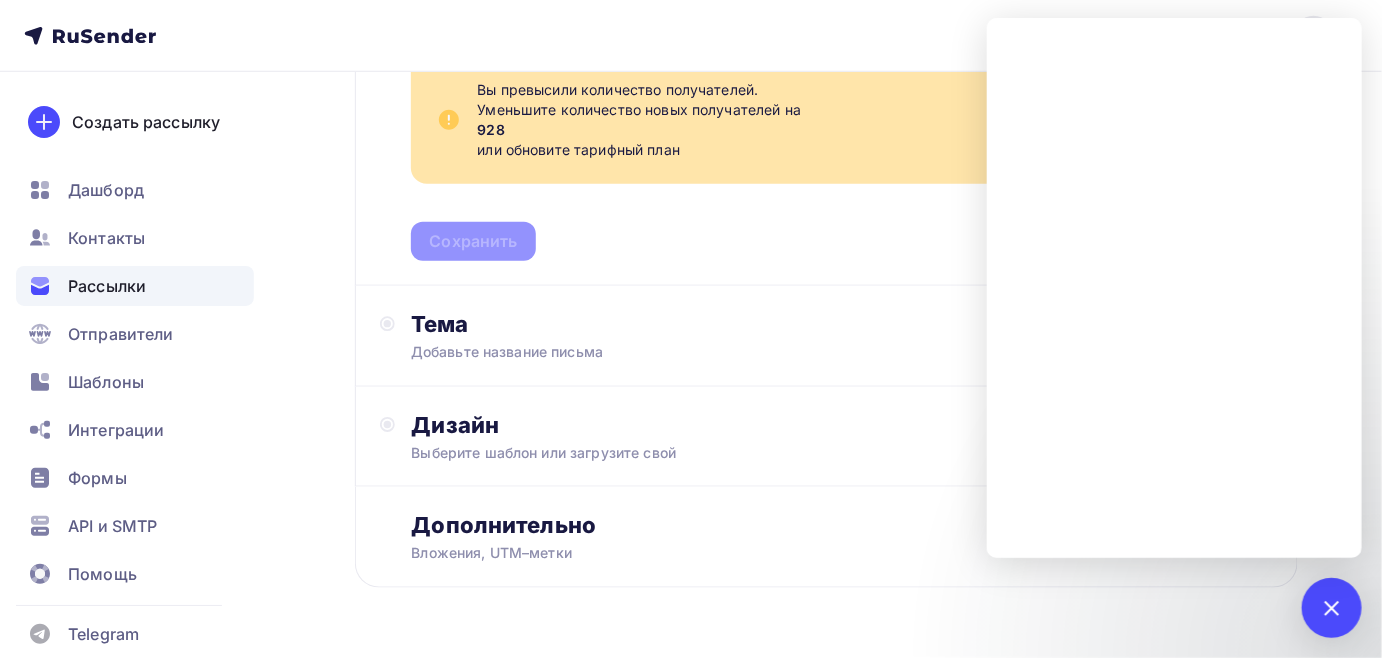 scroll, scrollTop: 499, scrollLeft: 0, axis: vertical 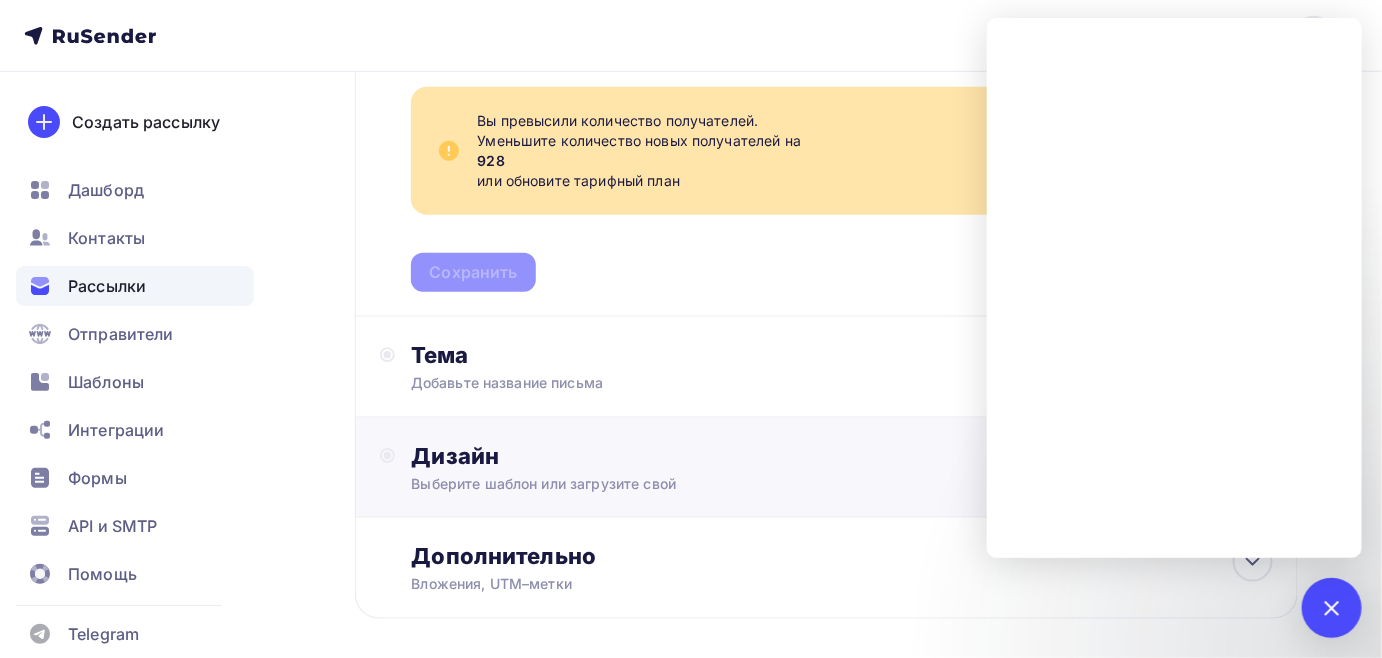 click on "Выберите шаблон или загрузите свой" at bounding box center [798, 484] 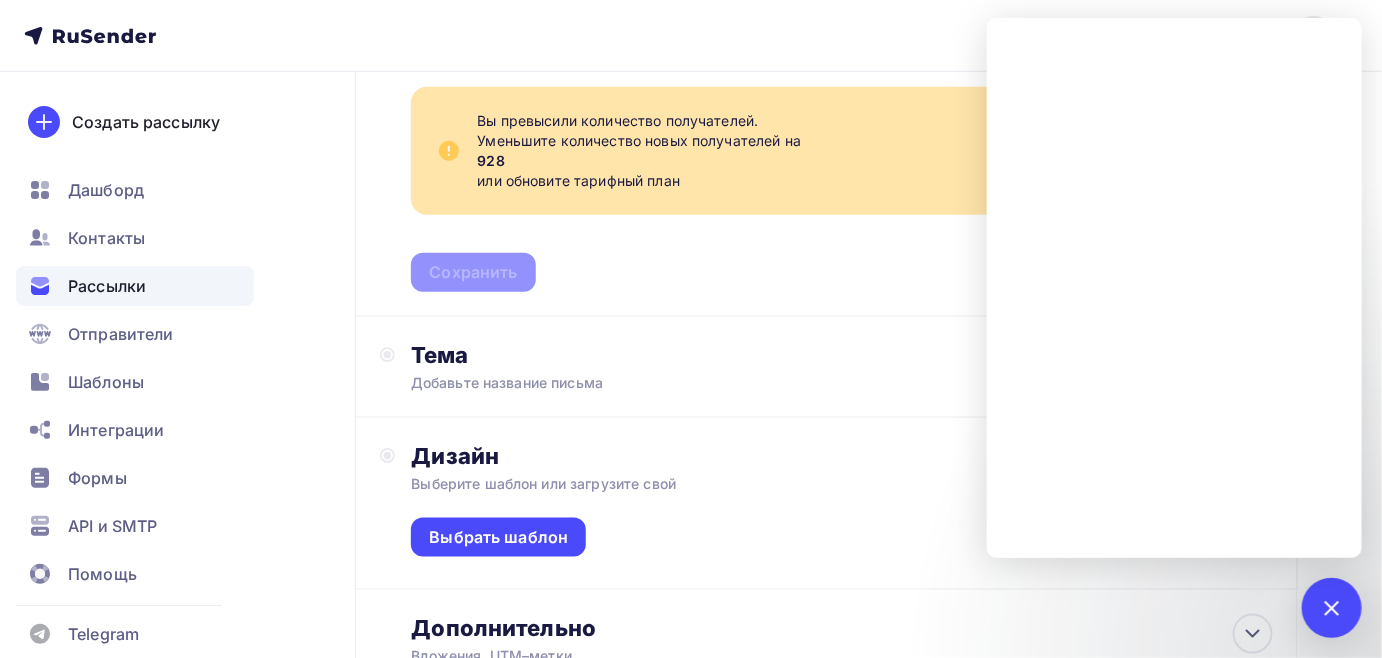 click on "Рассылки" at bounding box center (135, 286) 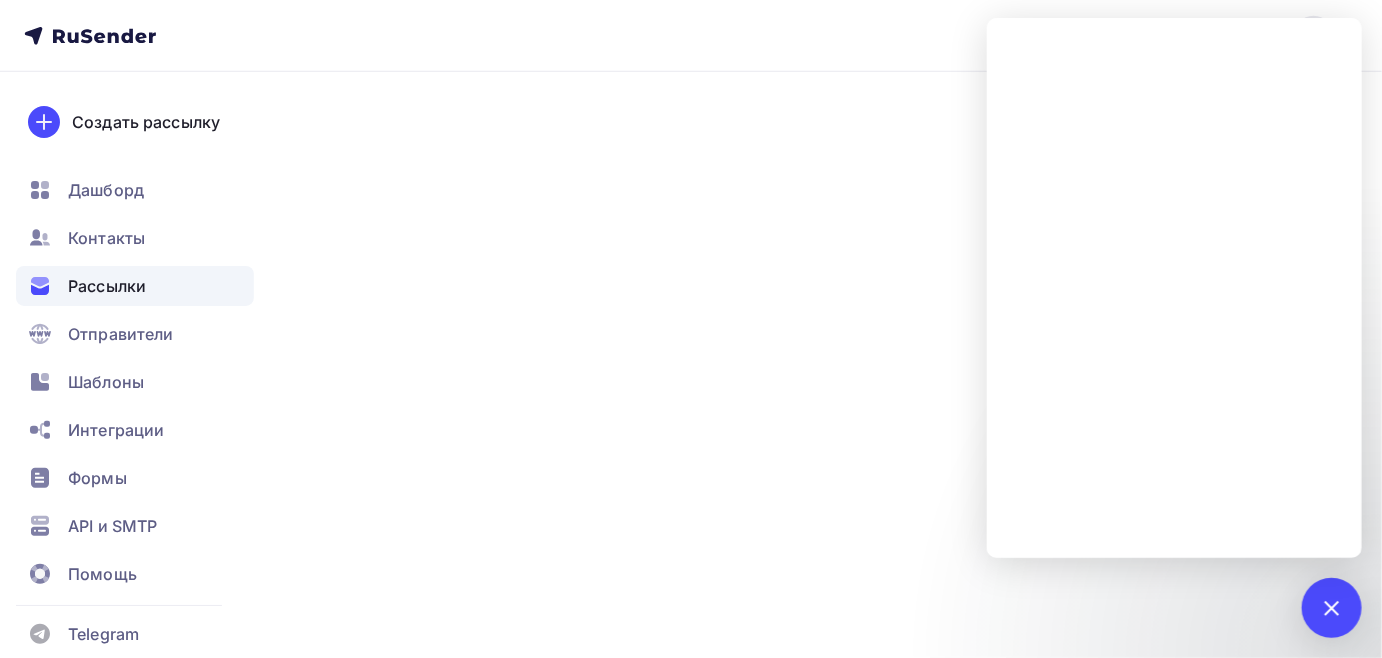 scroll, scrollTop: 0, scrollLeft: 0, axis: both 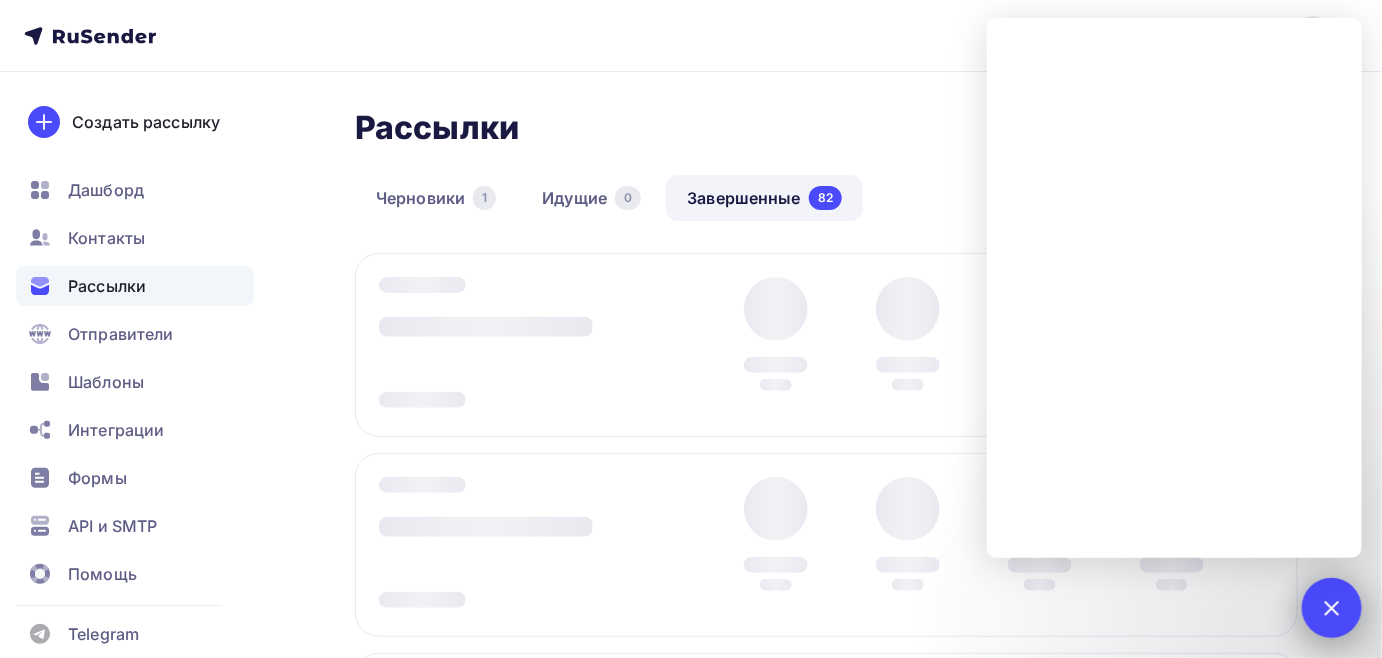 click at bounding box center [1331, 607] 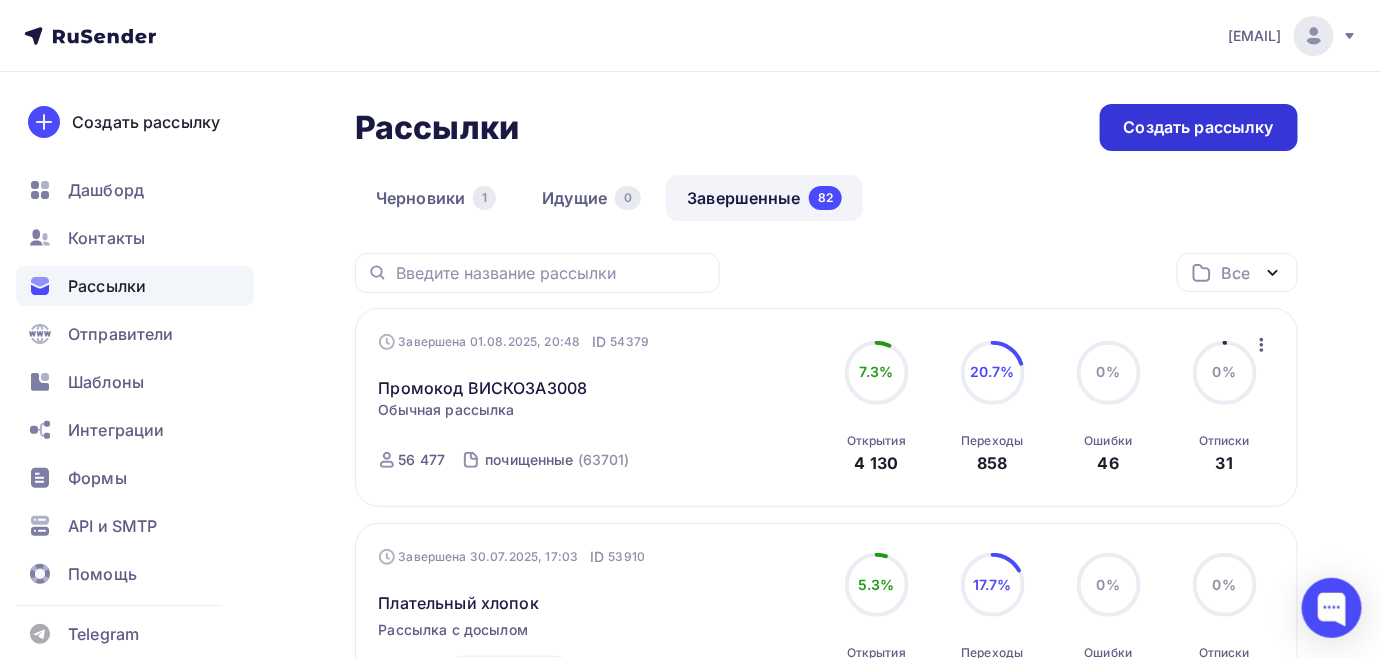 click on "Создать рассылку" at bounding box center [1199, 127] 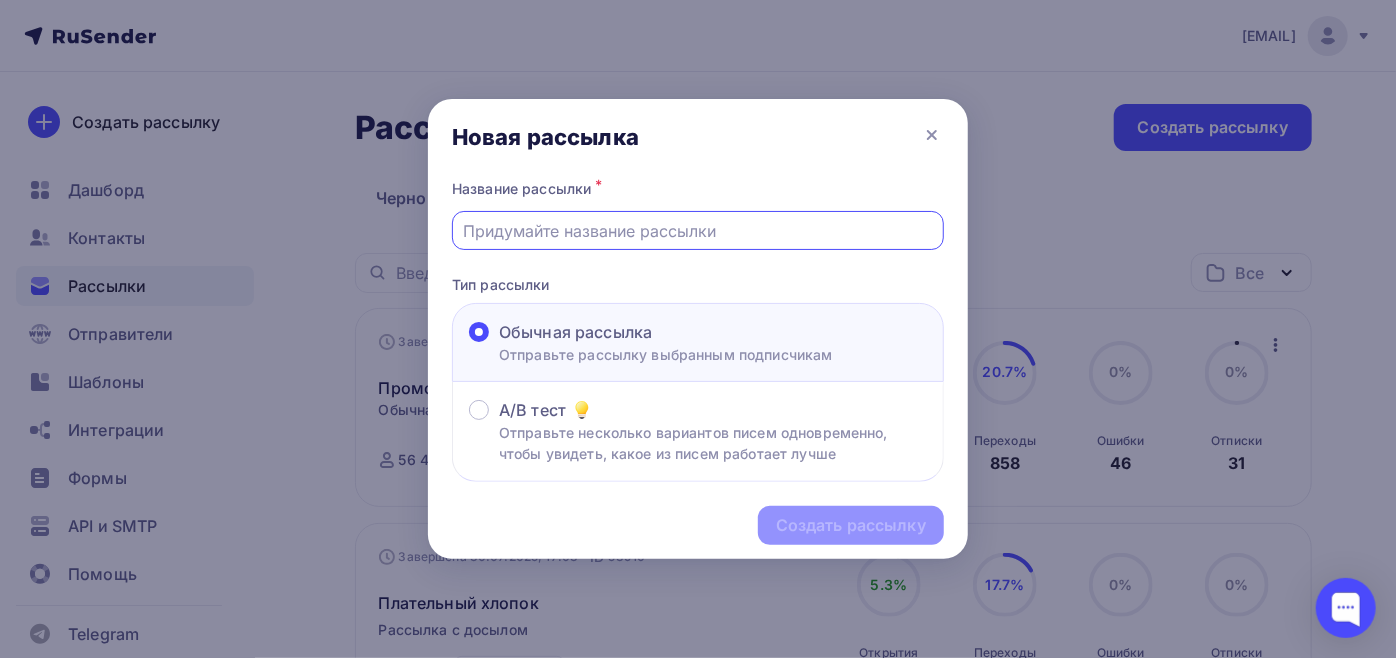 click at bounding box center [698, 231] 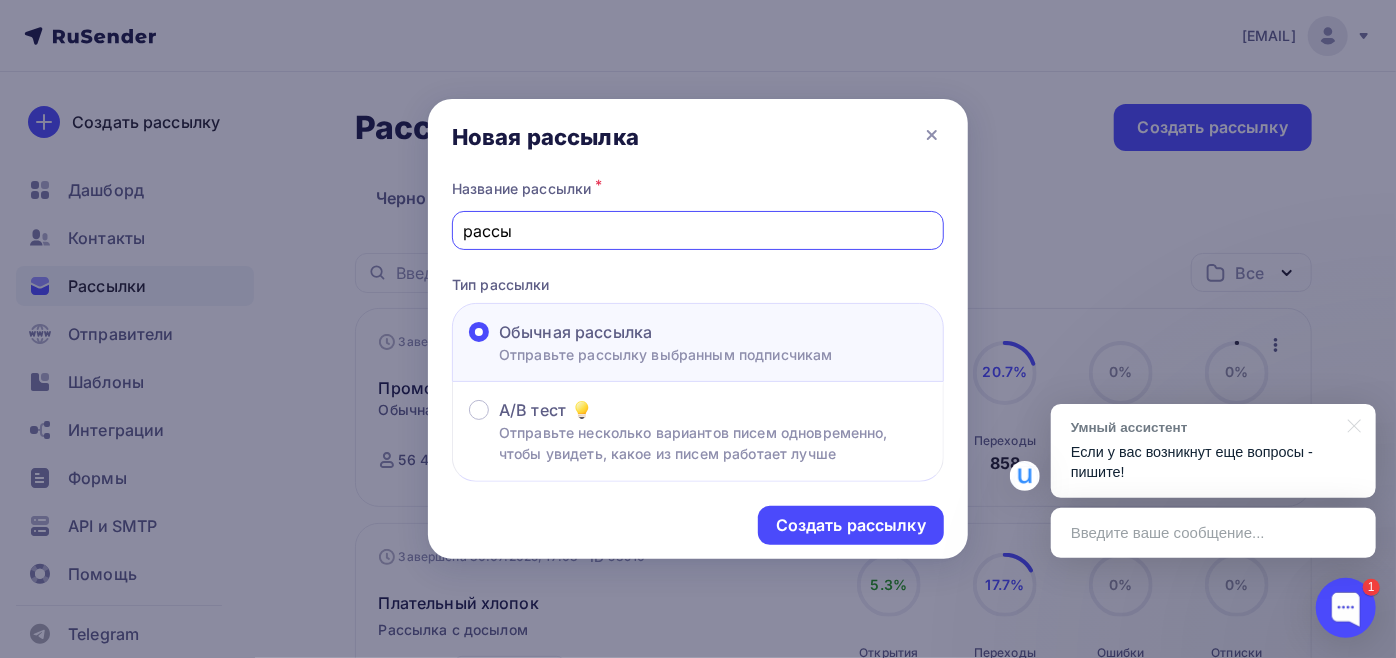 click on "Введите ваше сообщение..." at bounding box center (1213, 533) 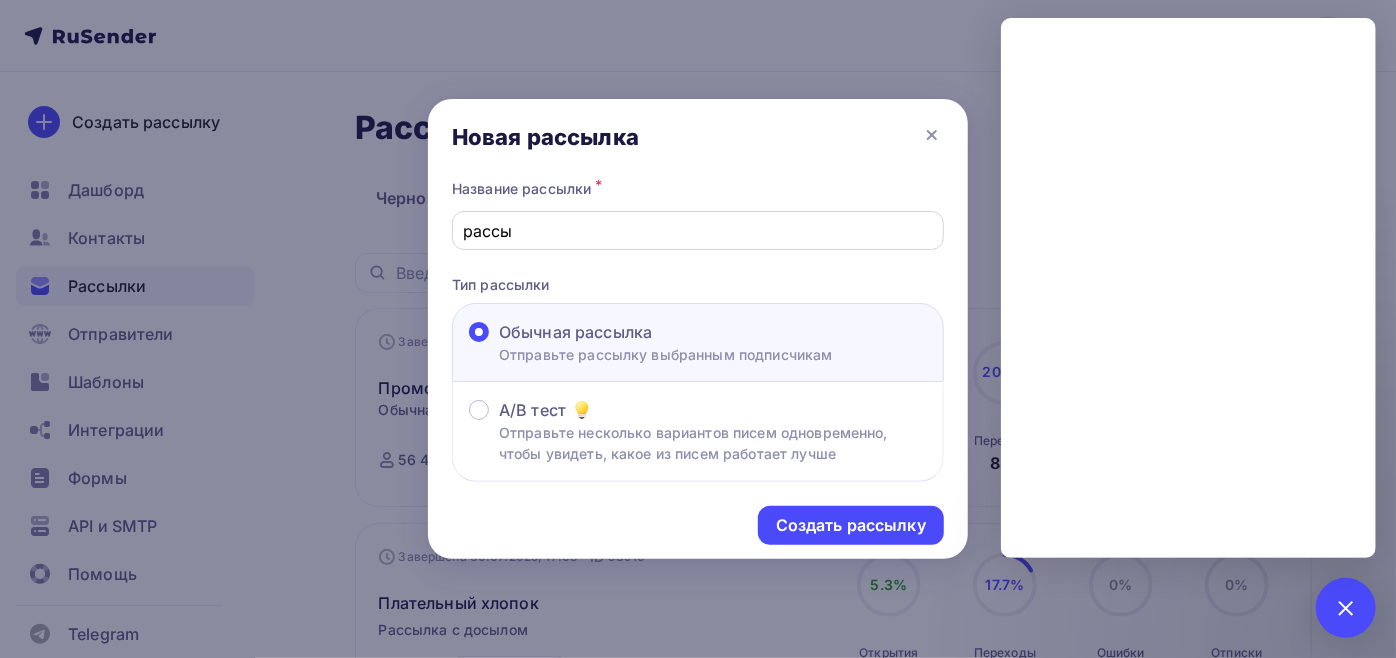 click on "рассы" at bounding box center [698, 231] 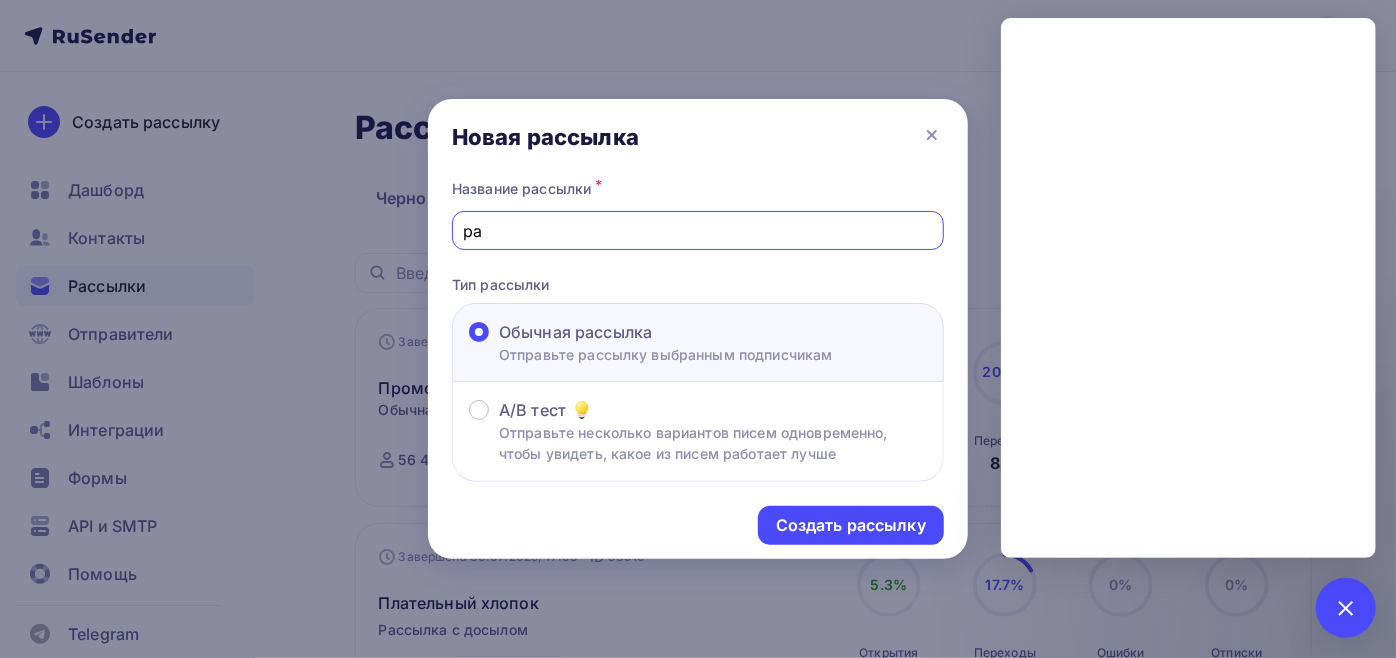 type on "р" 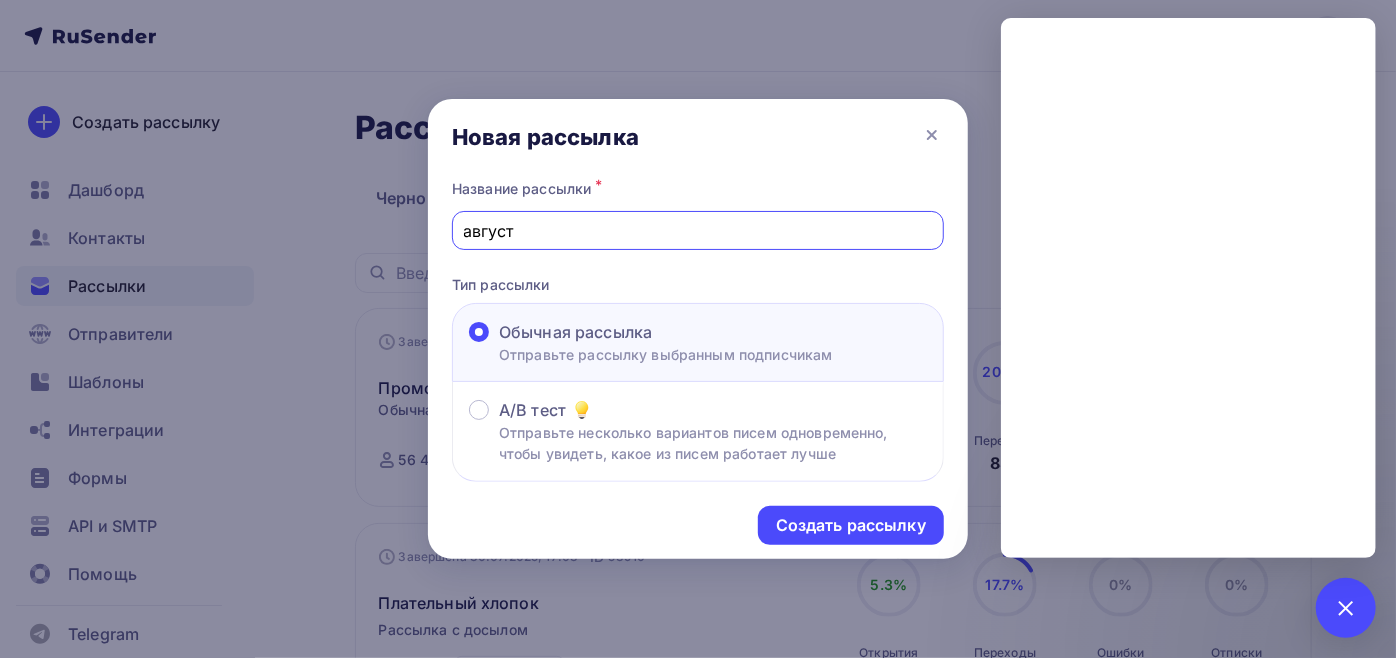 type on "[MONTH] [PERCENT] Лен Полулен Крапива" 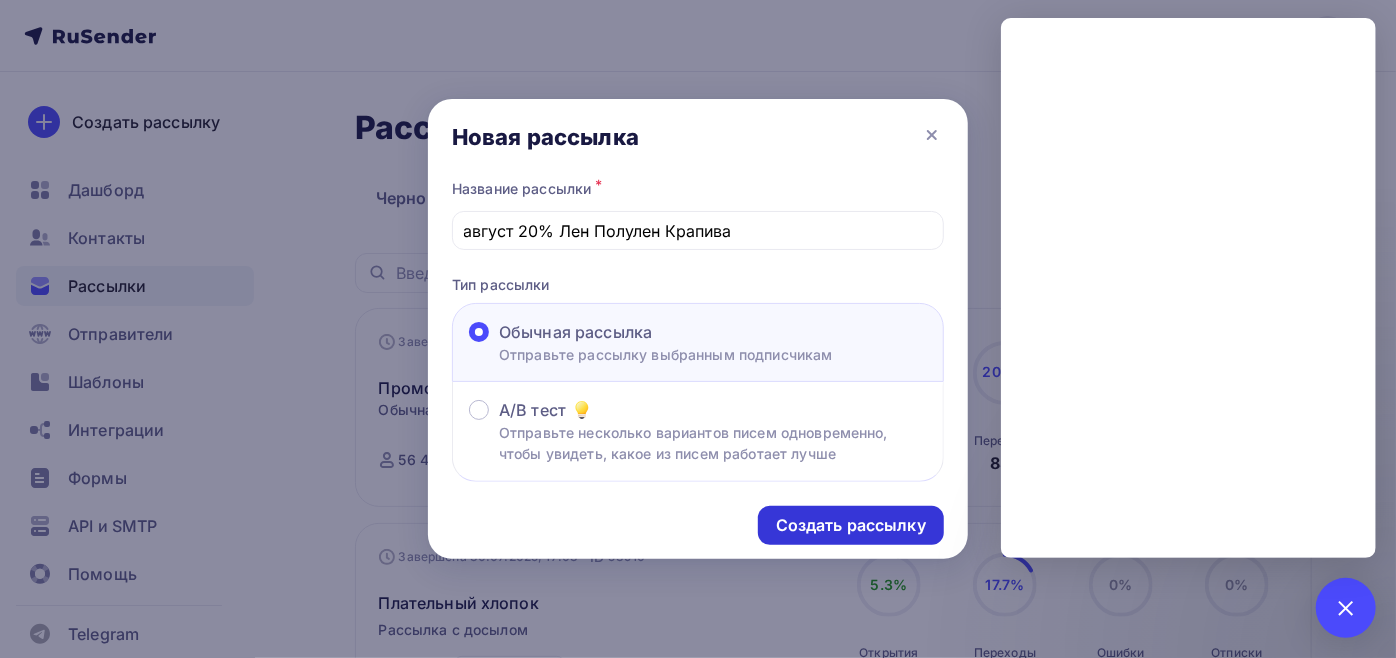 click on "Создать рассылку" at bounding box center [851, 525] 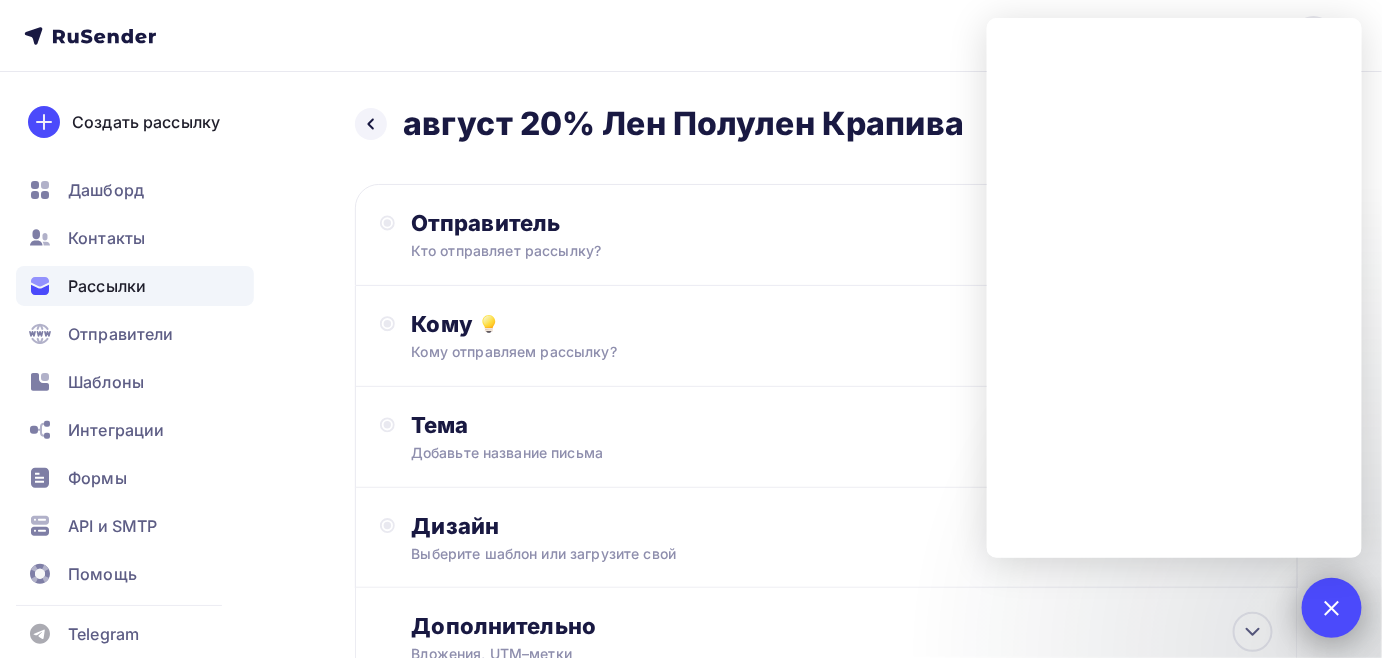 click at bounding box center [1331, 607] 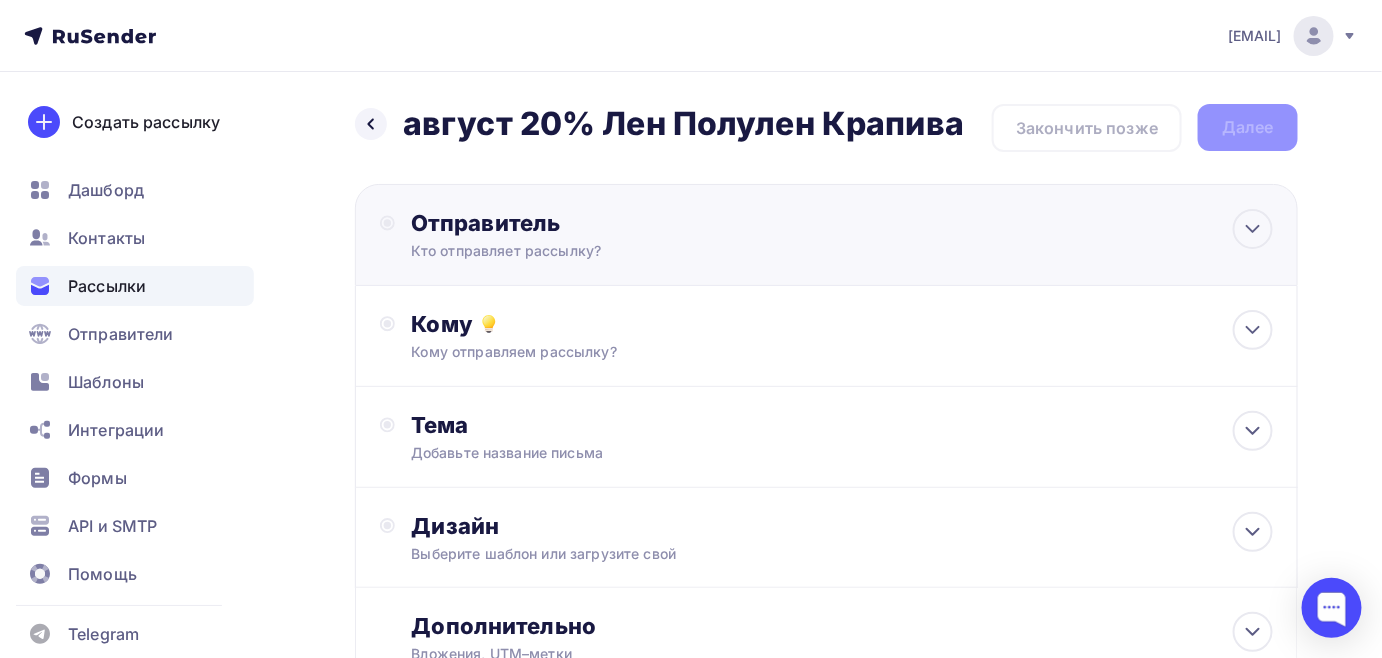 click on "Отправитель" at bounding box center [627, 223] 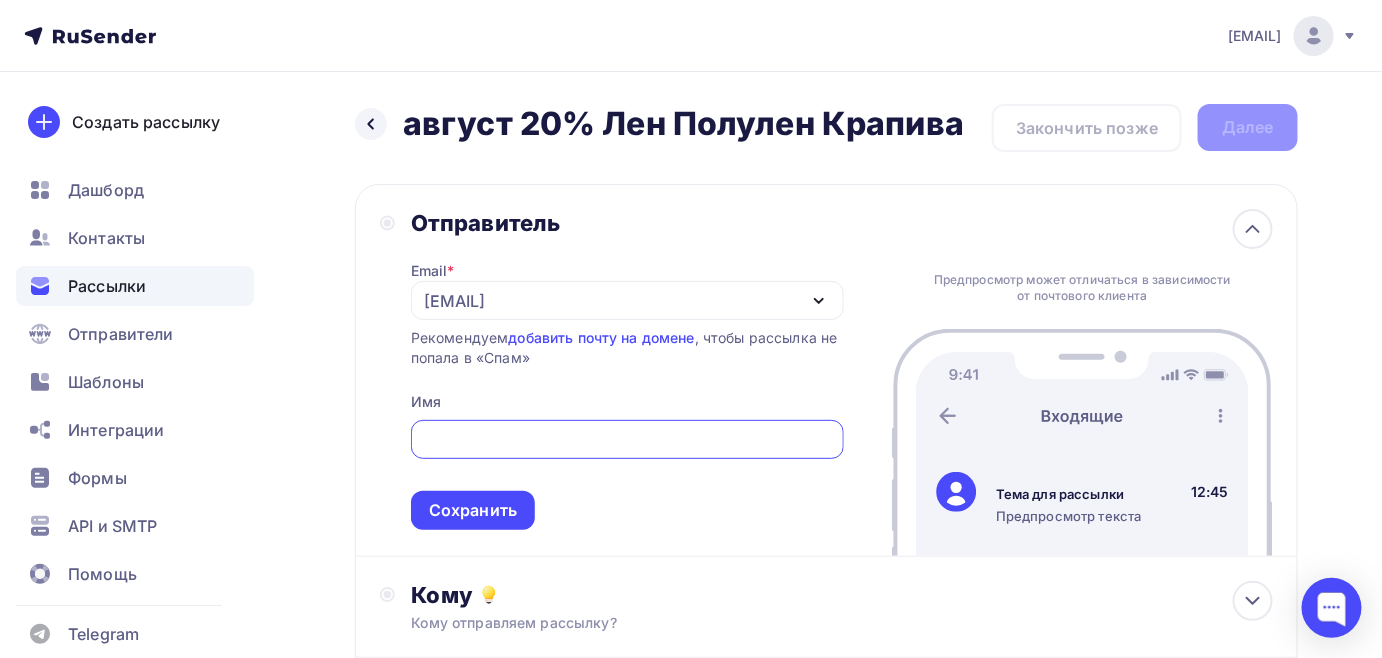 scroll, scrollTop: 0, scrollLeft: 0, axis: both 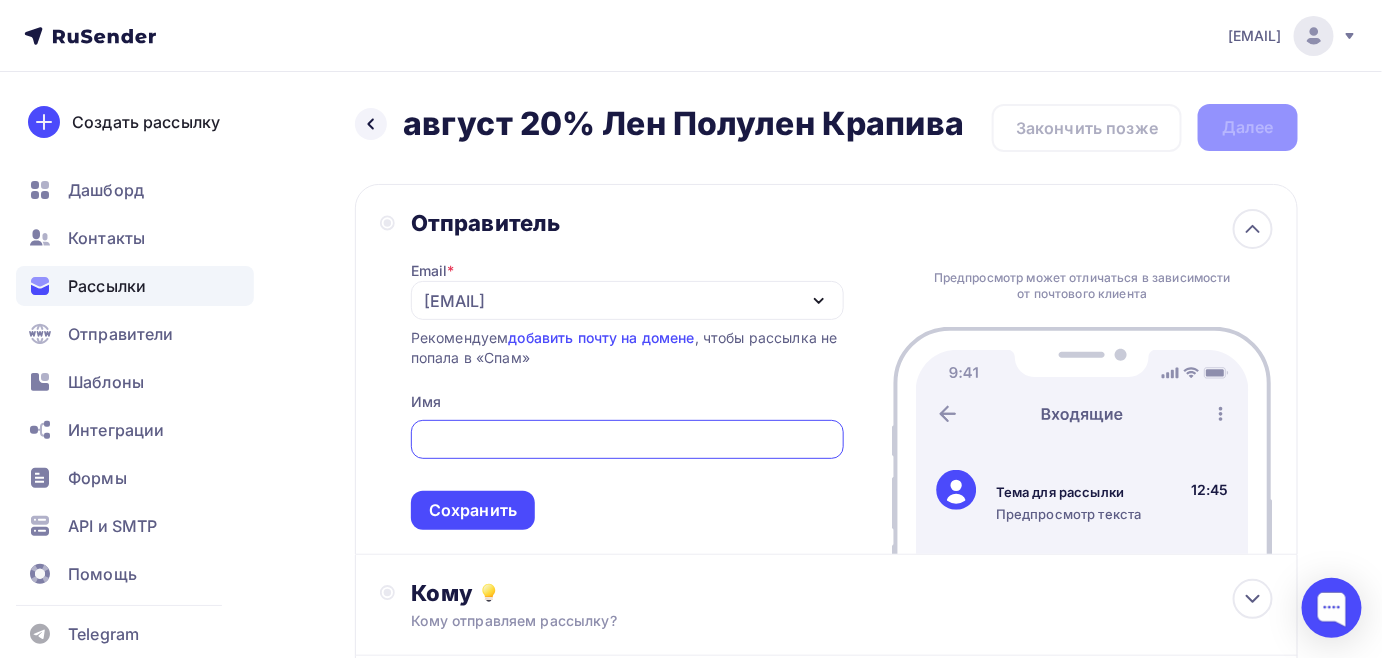 click on "kupava43@[EXAMPLE.COM]" at bounding box center [454, 301] 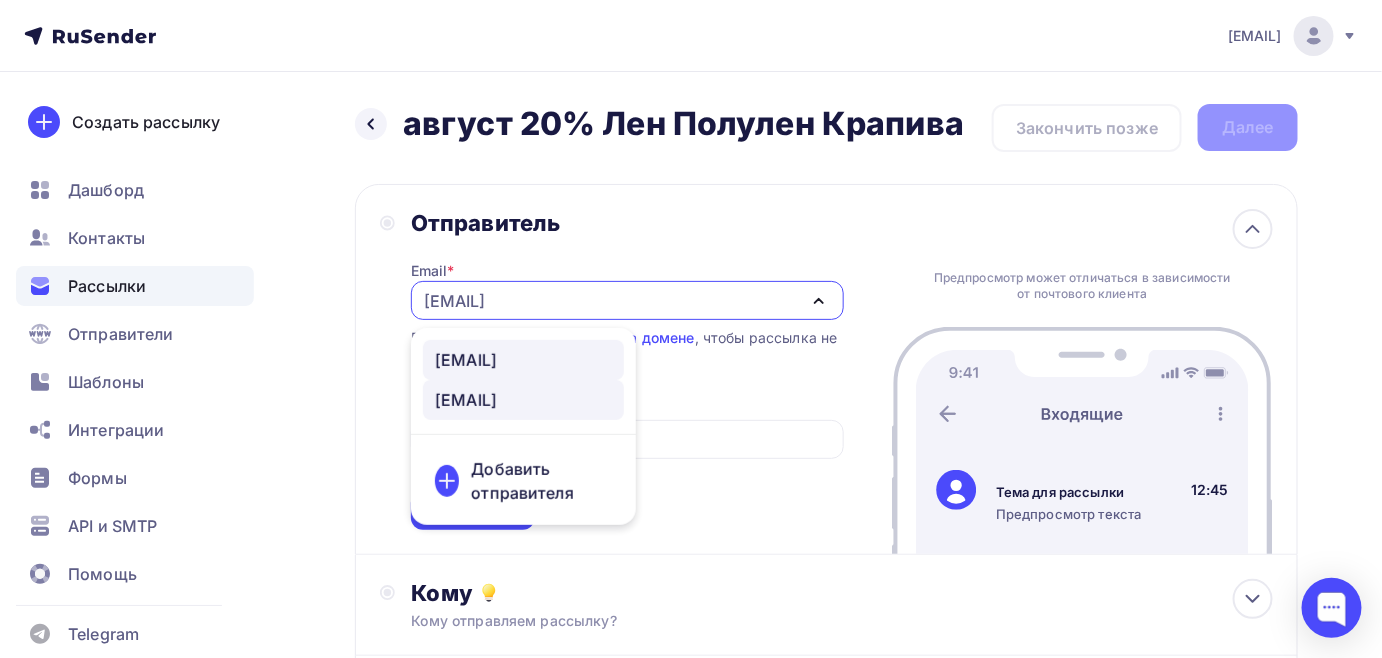 click on "news@[EXAMPLE.COM]" at bounding box center [466, 360] 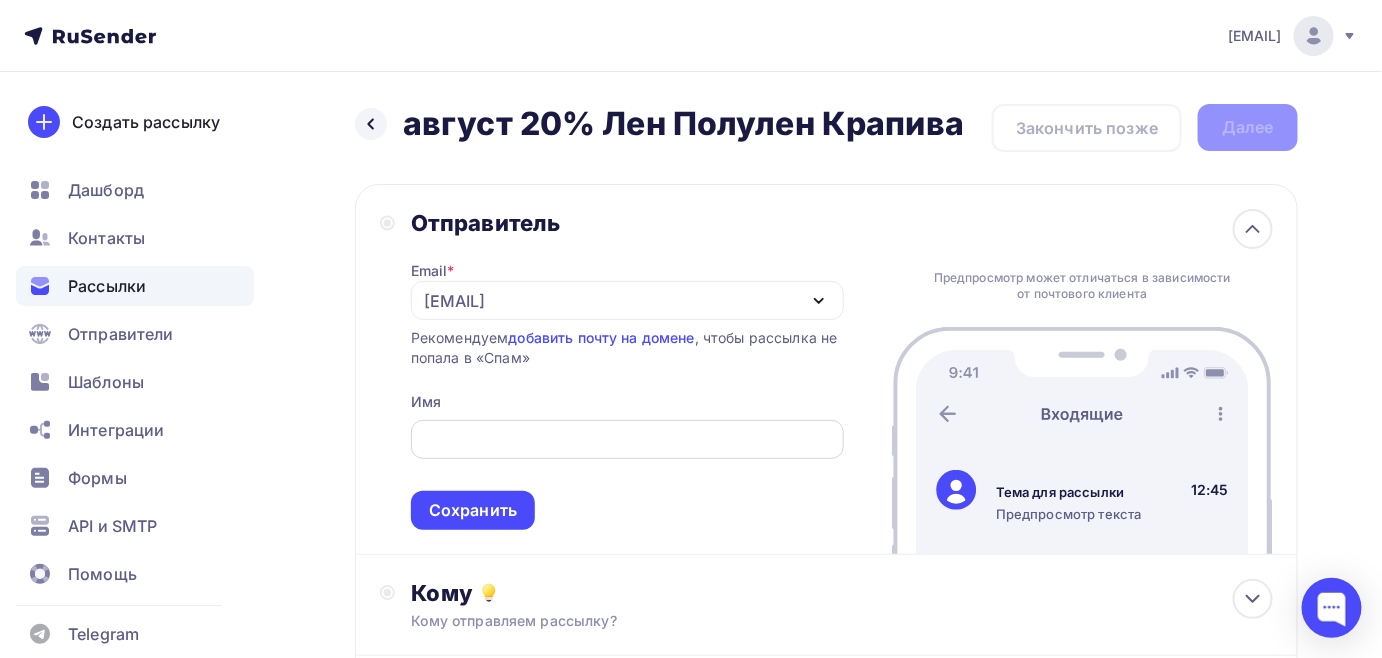 click at bounding box center (627, 440) 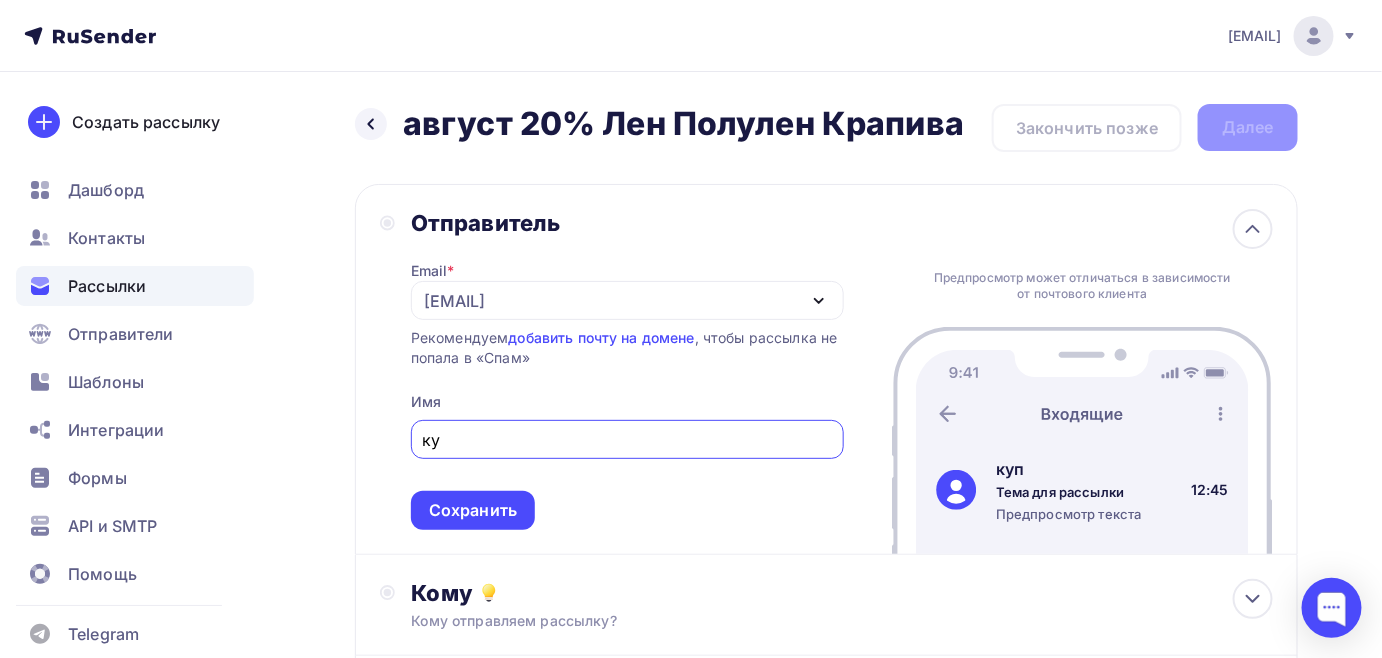 type on "к" 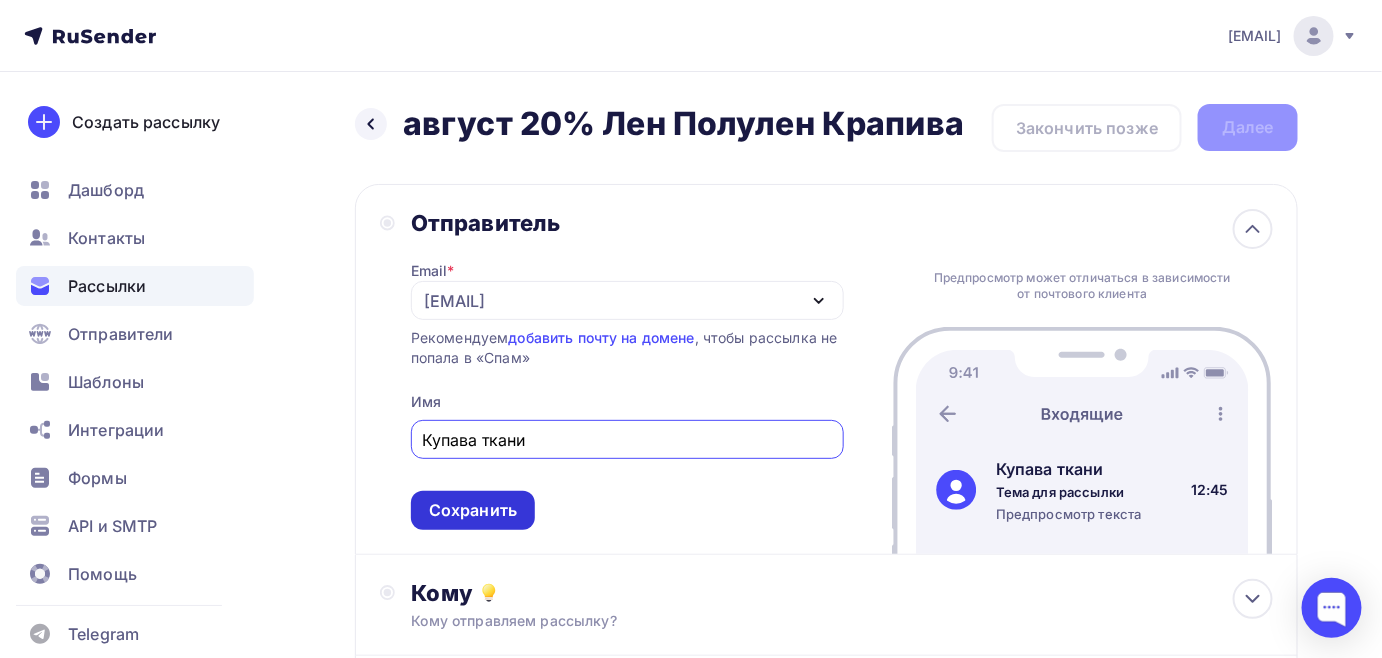 type on "Купава ткани" 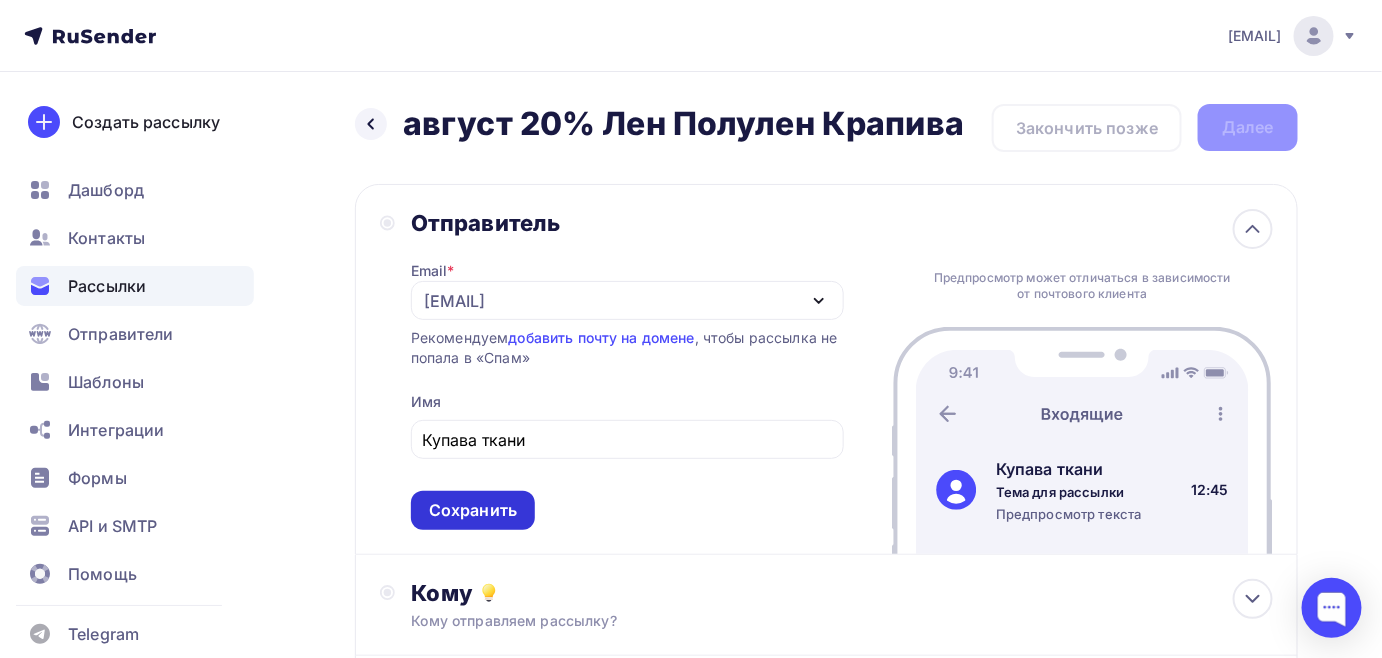 click on "Сохранить" at bounding box center [473, 510] 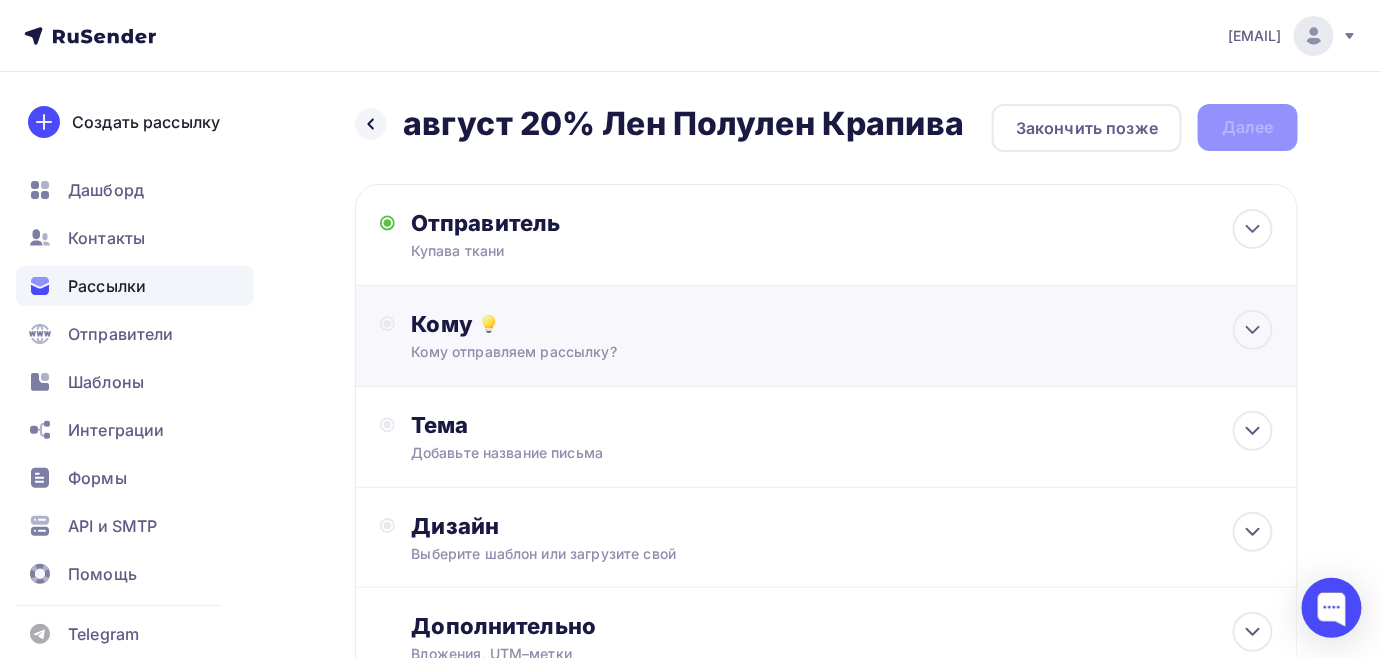 click on "Кому
Кому отправляем рассылку?
Списки получателей
Выберите список
Все списки
id
Подписались с главной
(2 770)
#19409
почищенные
(56 363)
#15359
Добавить список
Добавить сегментацию
Получателей:
0
Сохранить" at bounding box center (842, 336) 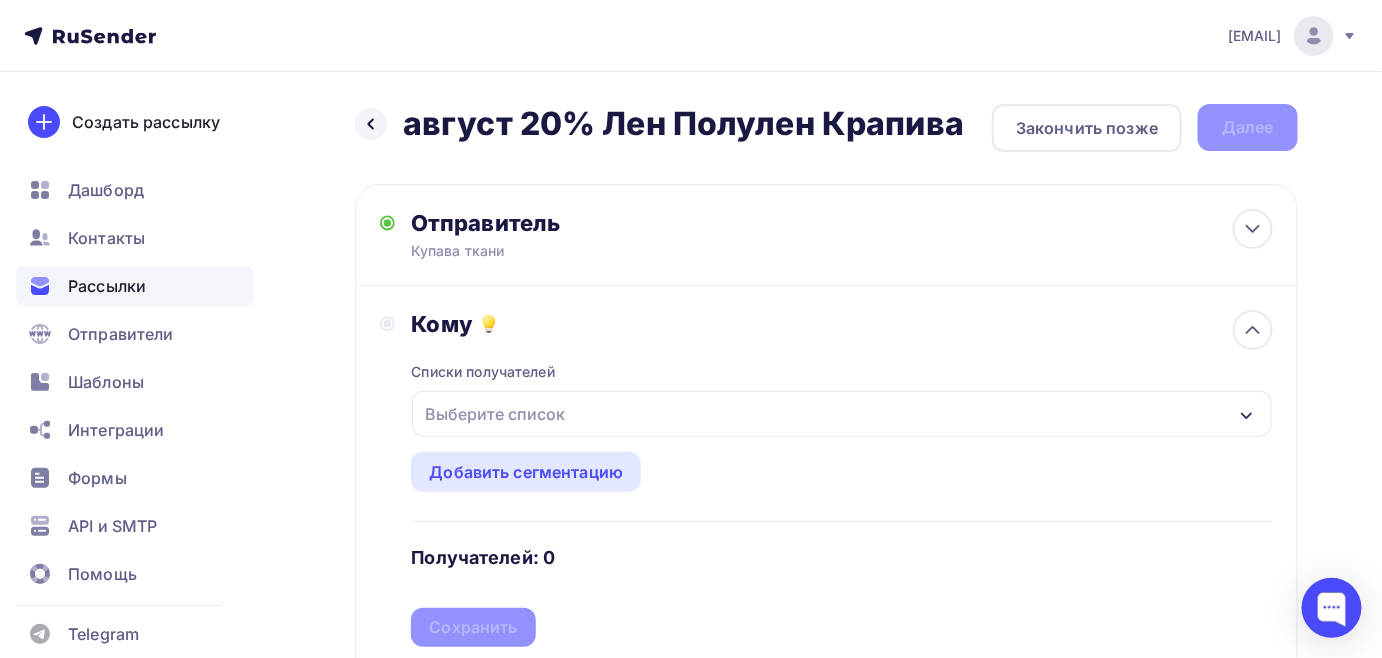 click on "Выберите список" at bounding box center (495, 414) 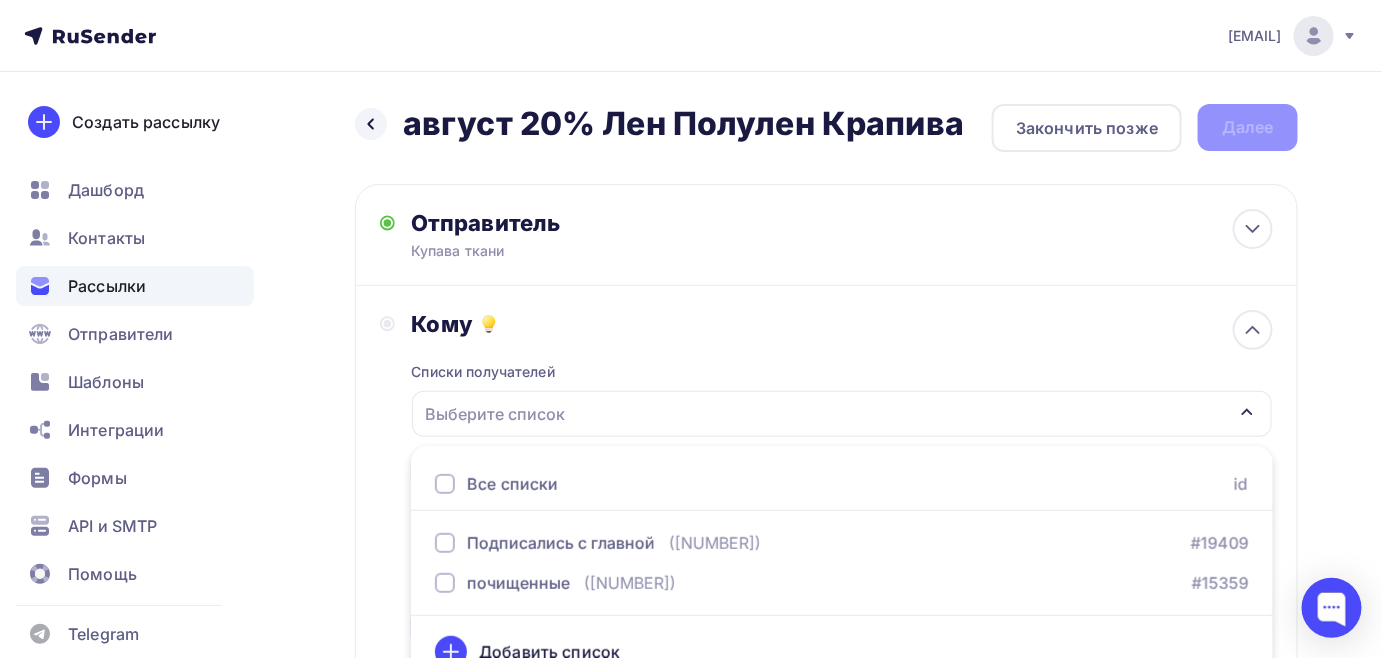 scroll, scrollTop: 29, scrollLeft: 0, axis: vertical 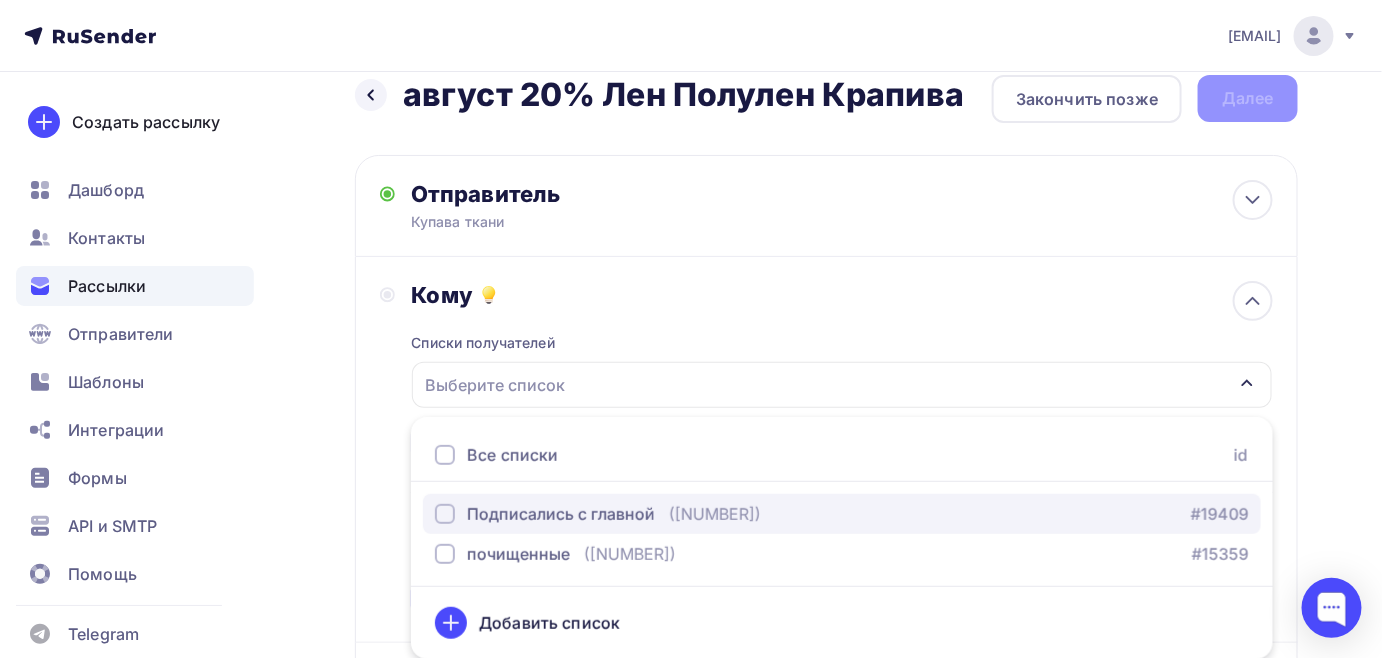 click at bounding box center [445, 514] 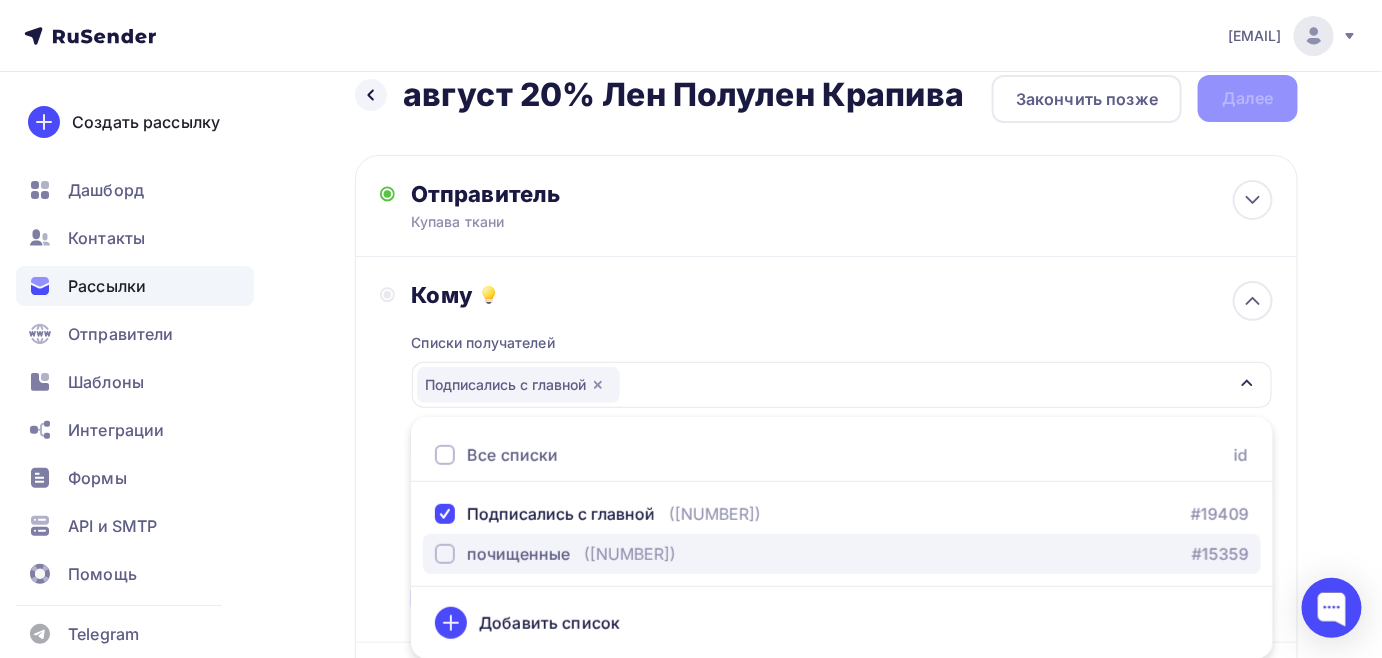 click at bounding box center [445, 554] 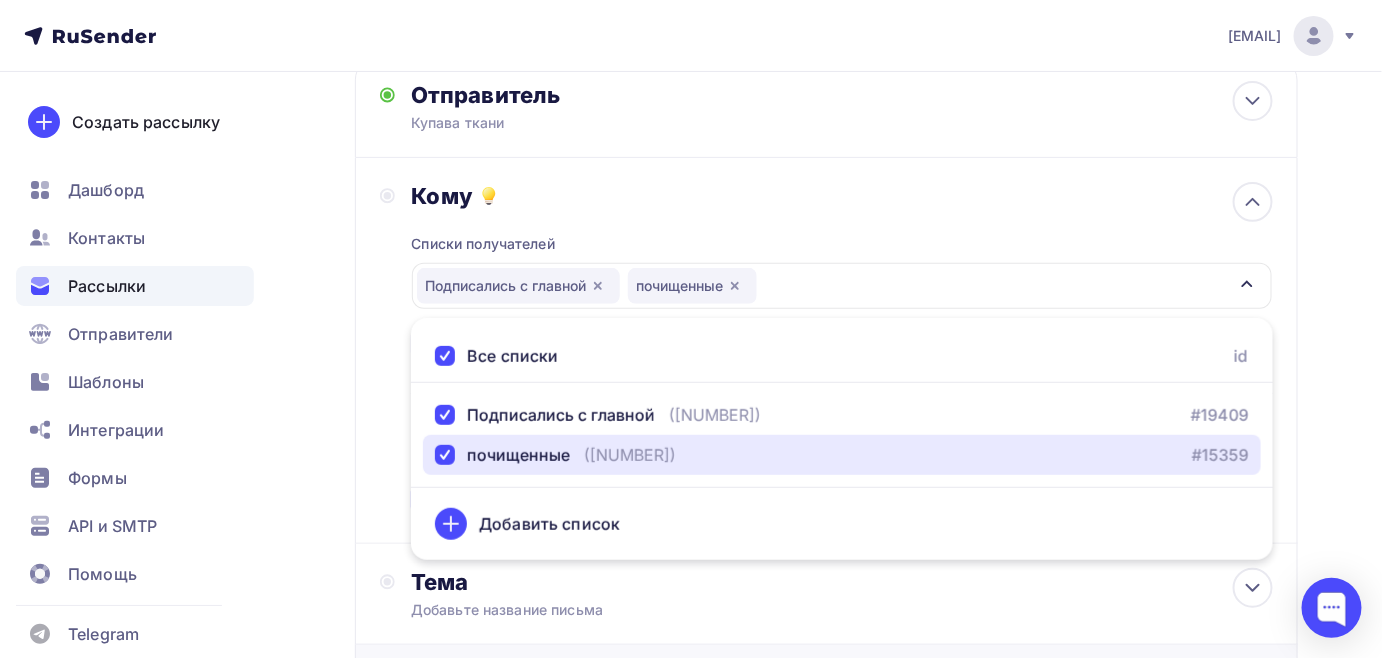 scroll, scrollTop: 210, scrollLeft: 0, axis: vertical 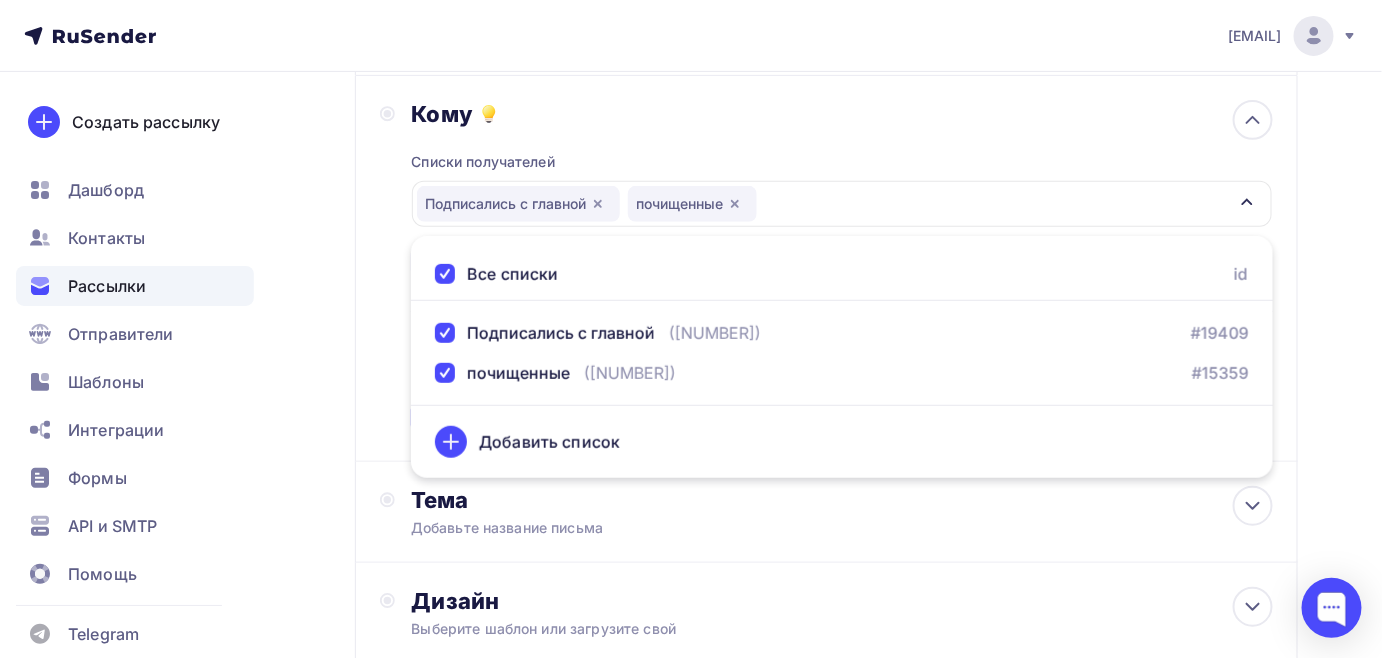 click on "Кому
Списки получателей
Подписались с главной
почищенные
Все списки
id
Подписались с главной
(2 770)
#19409
почищенные
(56 363)
#15359
Добавить список
Добавить сегментацию
Получателей:
57 314
Сохранить" at bounding box center [826, 268] 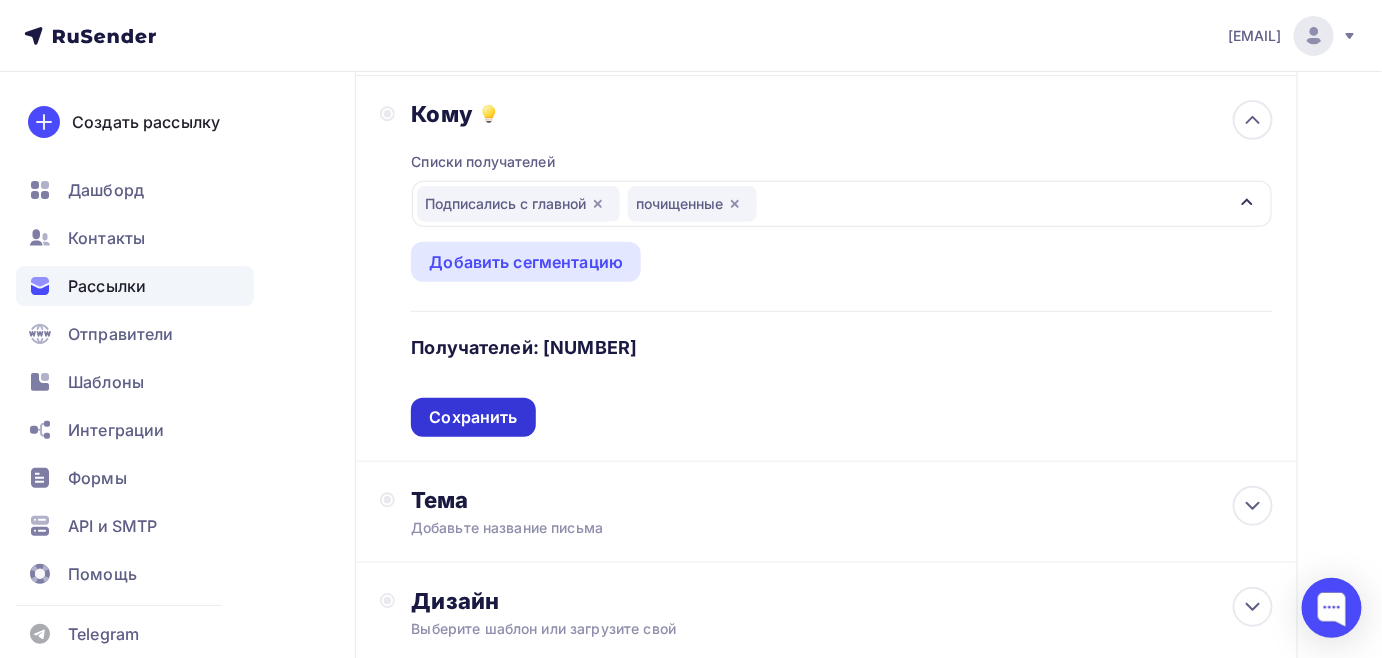 click on "Сохранить" at bounding box center [473, 417] 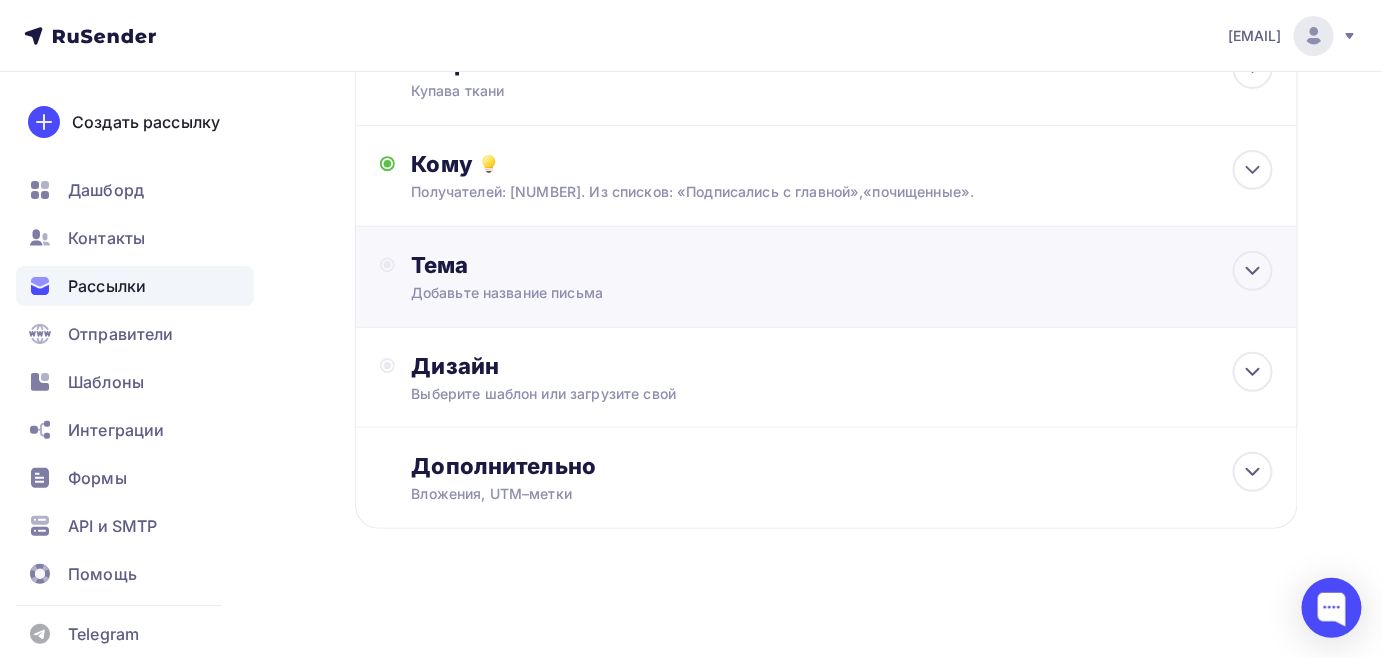 click on "Добавьте название письма" at bounding box center (589, 293) 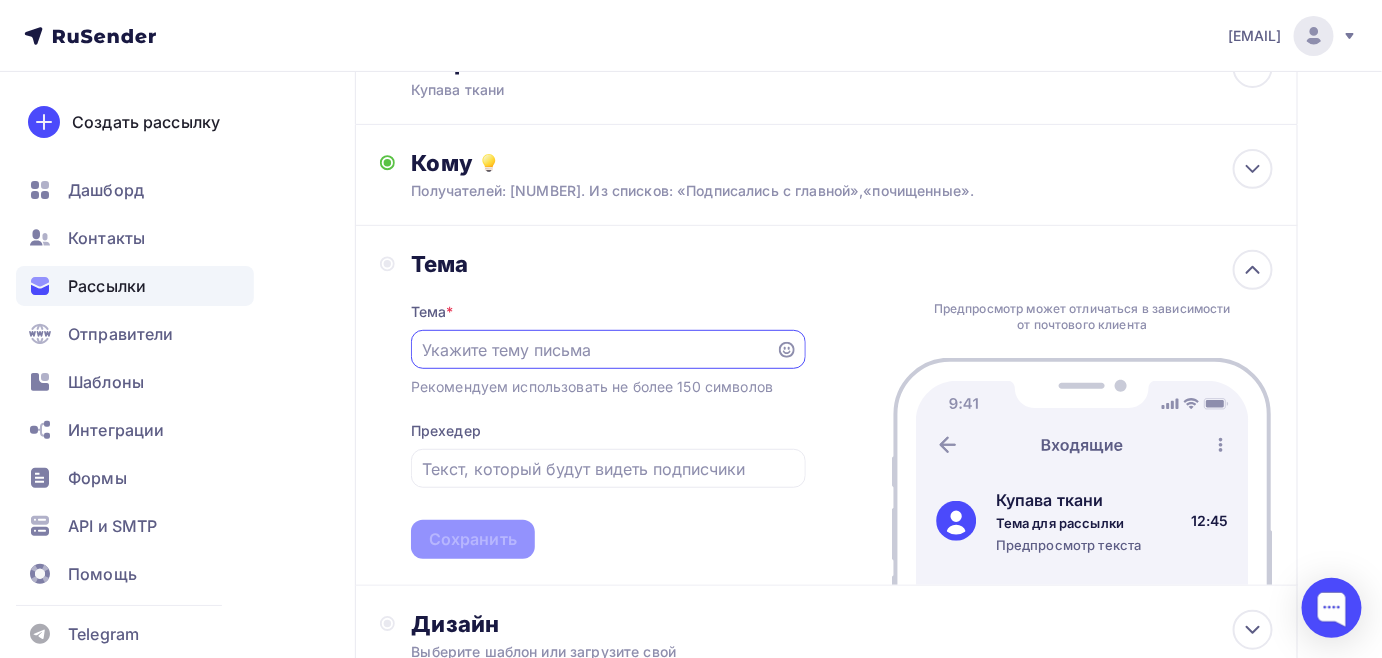 scroll, scrollTop: 160, scrollLeft: 0, axis: vertical 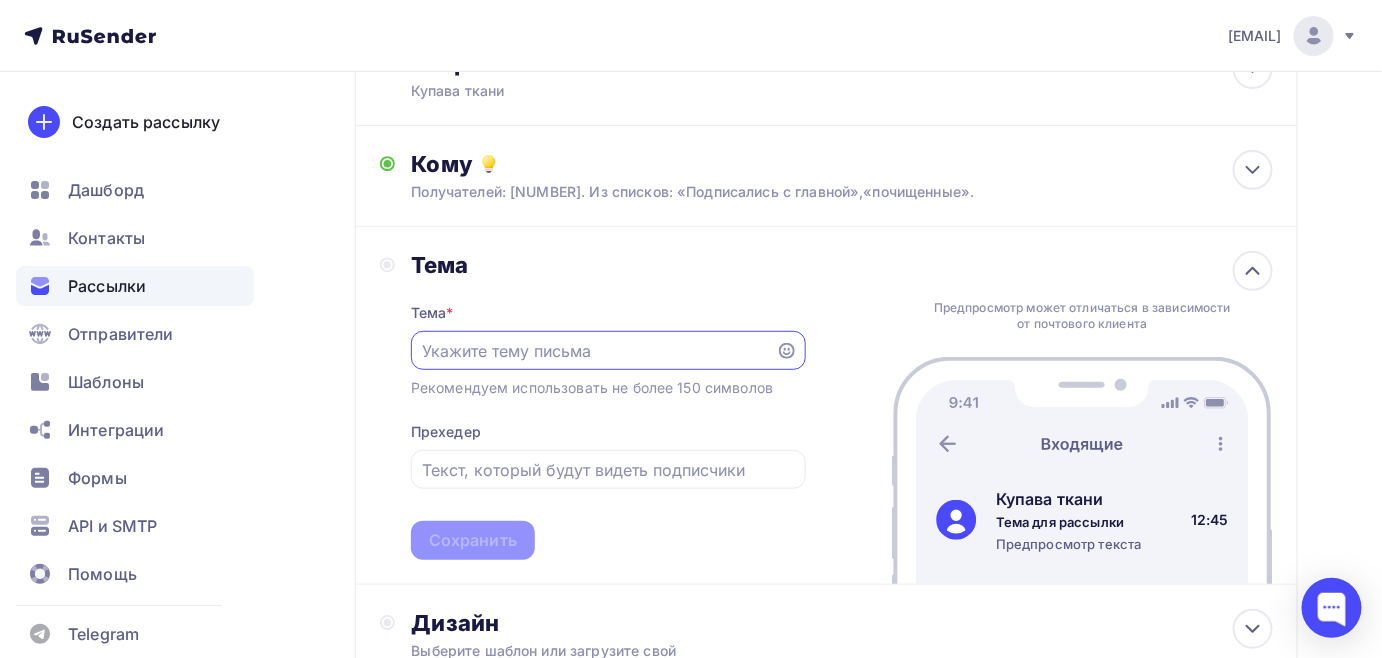 click at bounding box center (593, 351) 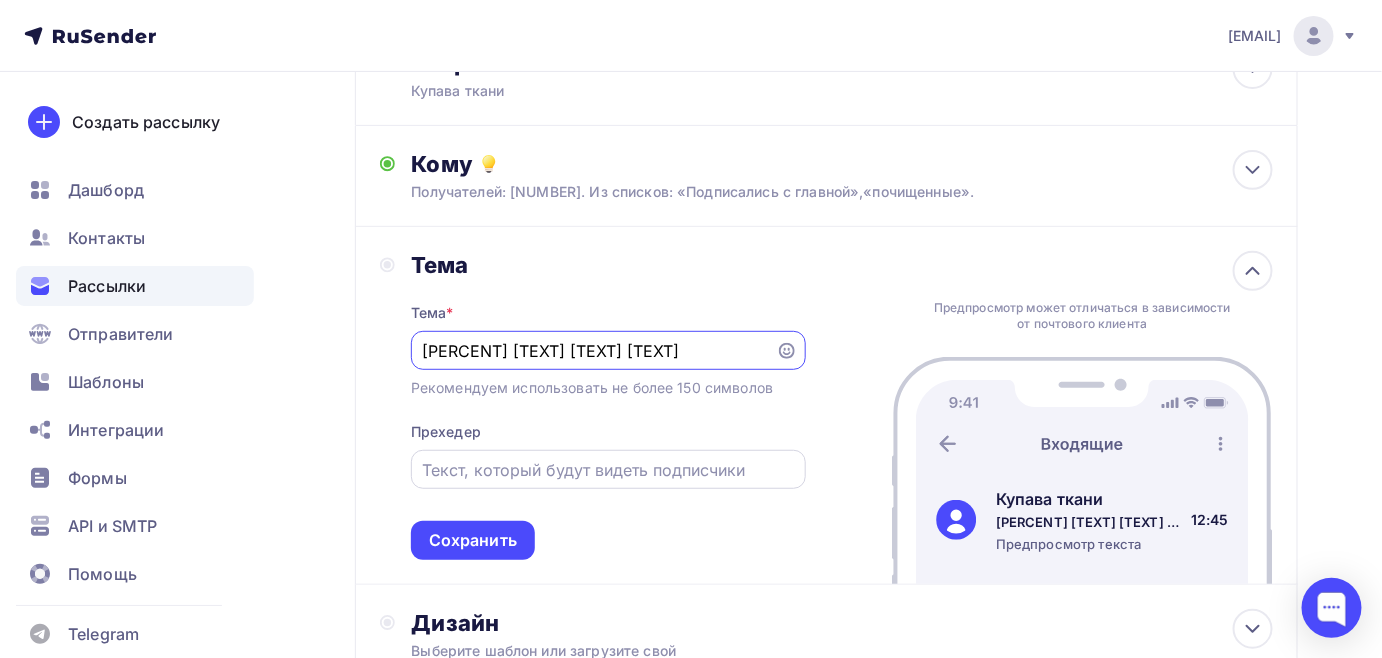 click at bounding box center [608, 470] 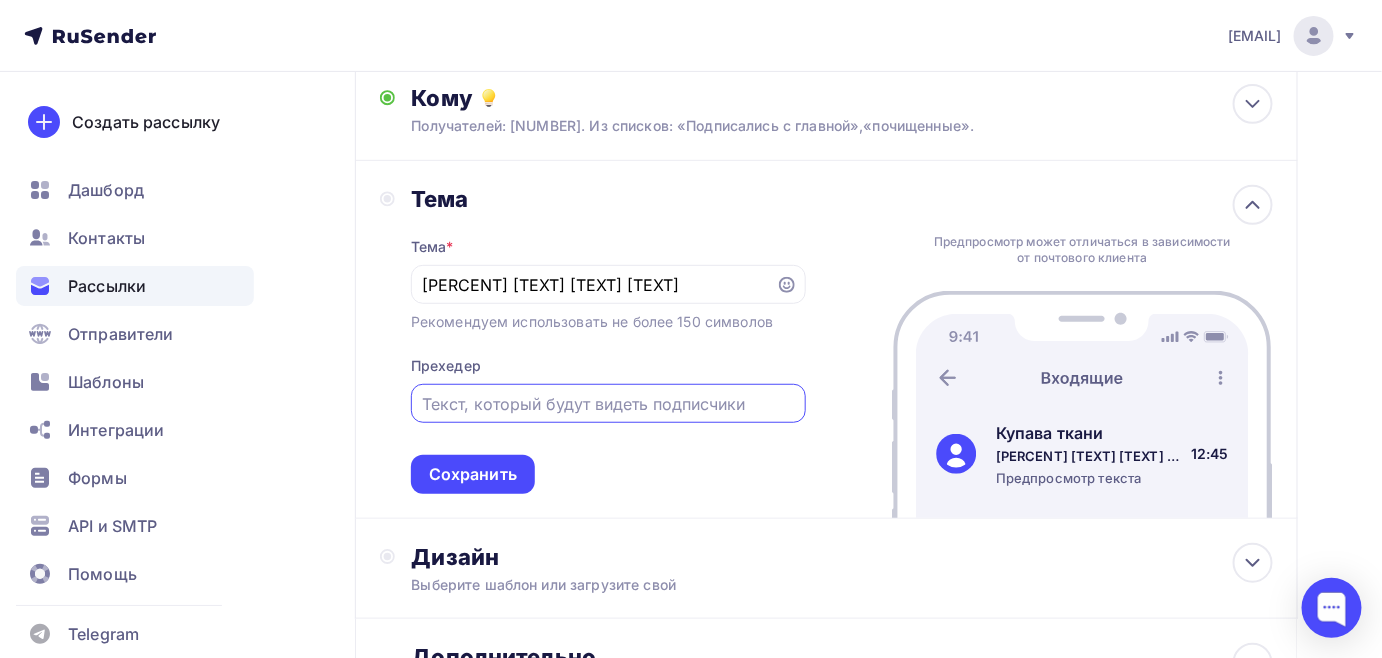 scroll, scrollTop: 250, scrollLeft: 0, axis: vertical 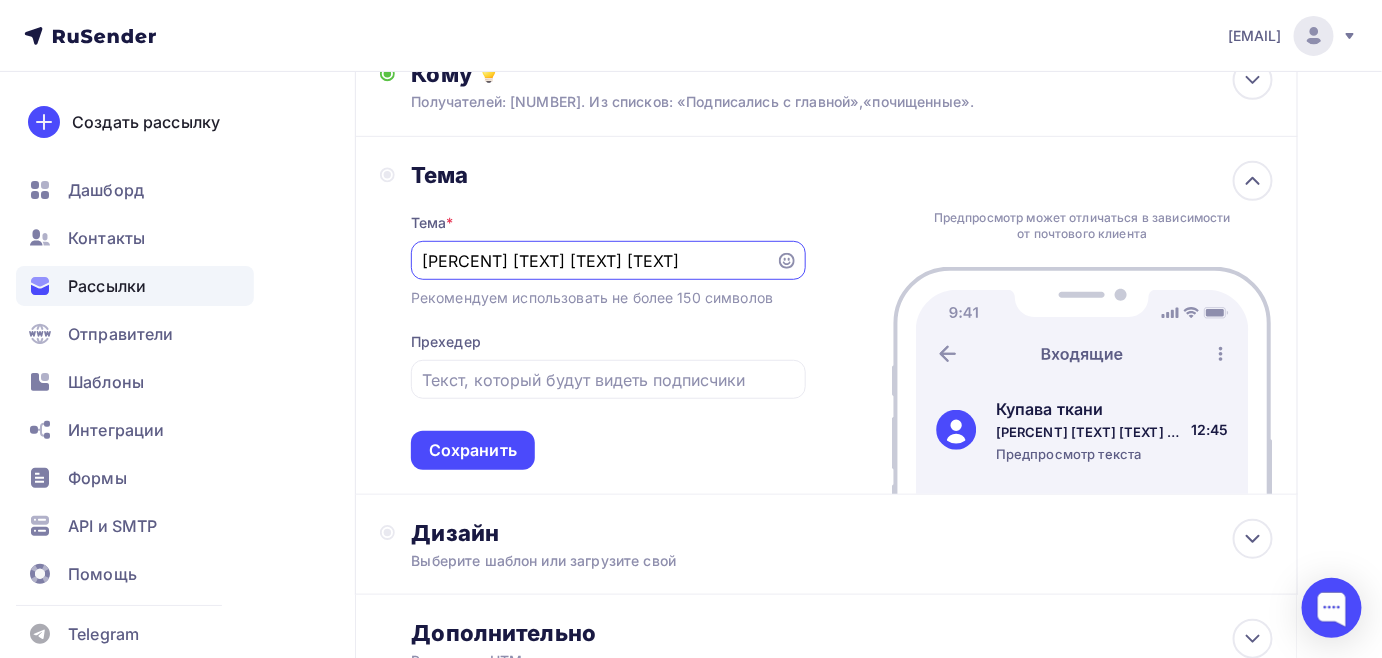 click on "20% Лен Крапива Полулен" at bounding box center [593, 261] 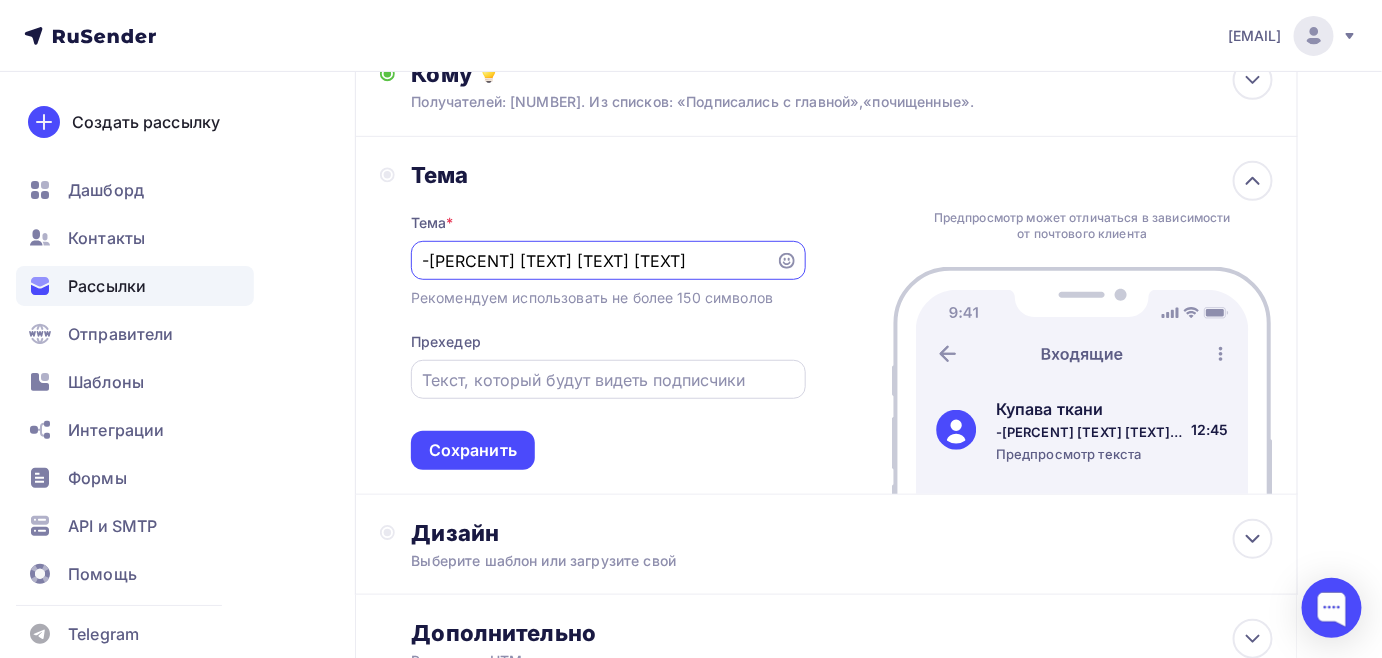 type on "-20% Лен Крапива Полулен" 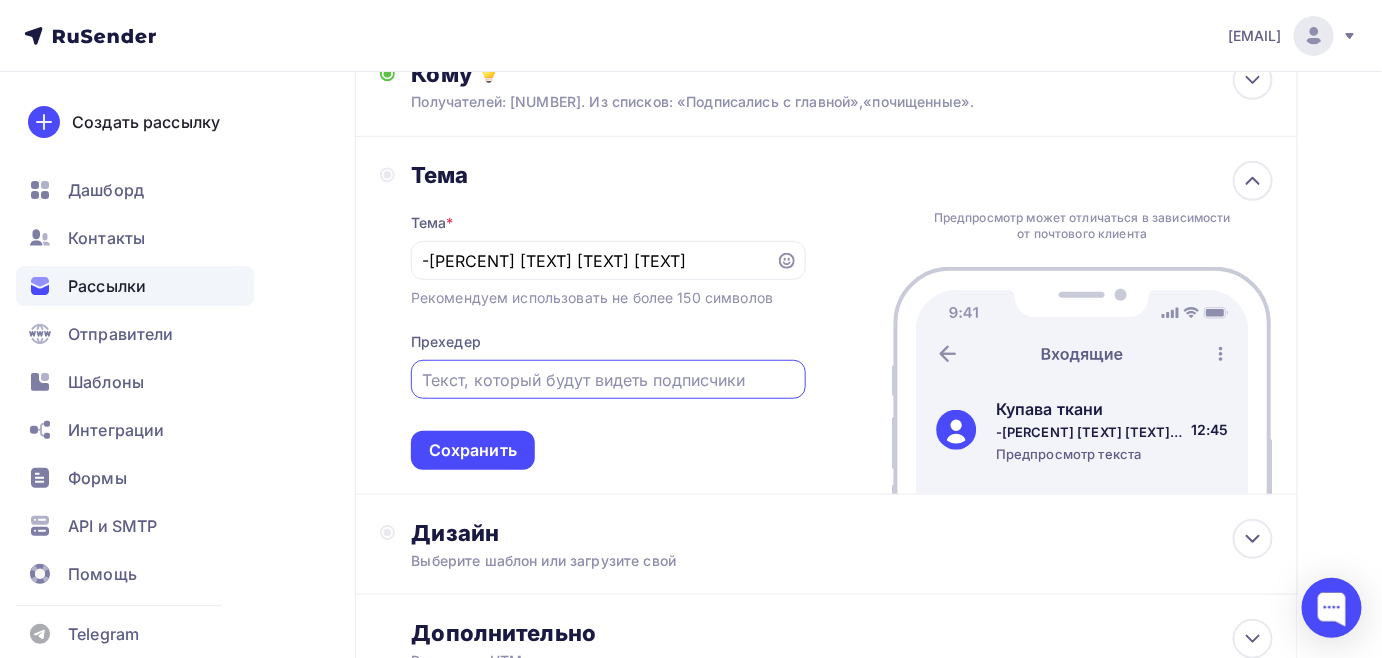 click at bounding box center (608, 380) 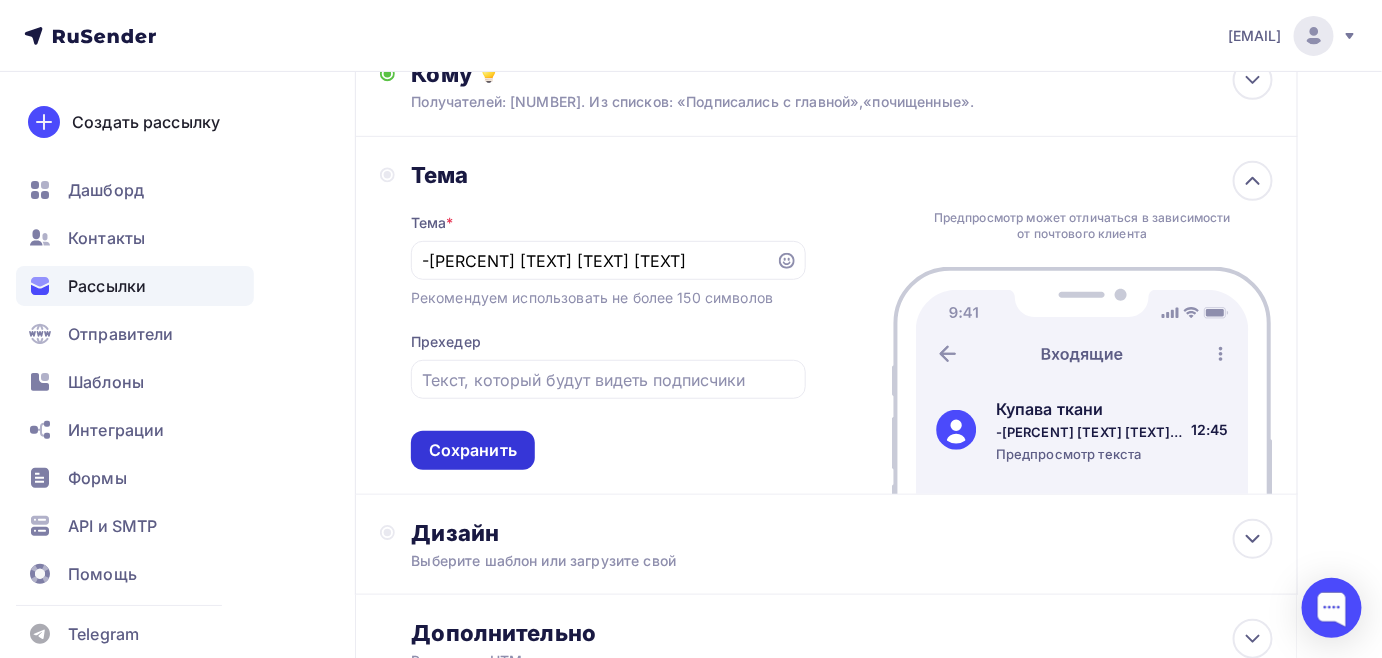 click on "Сохранить" at bounding box center (473, 450) 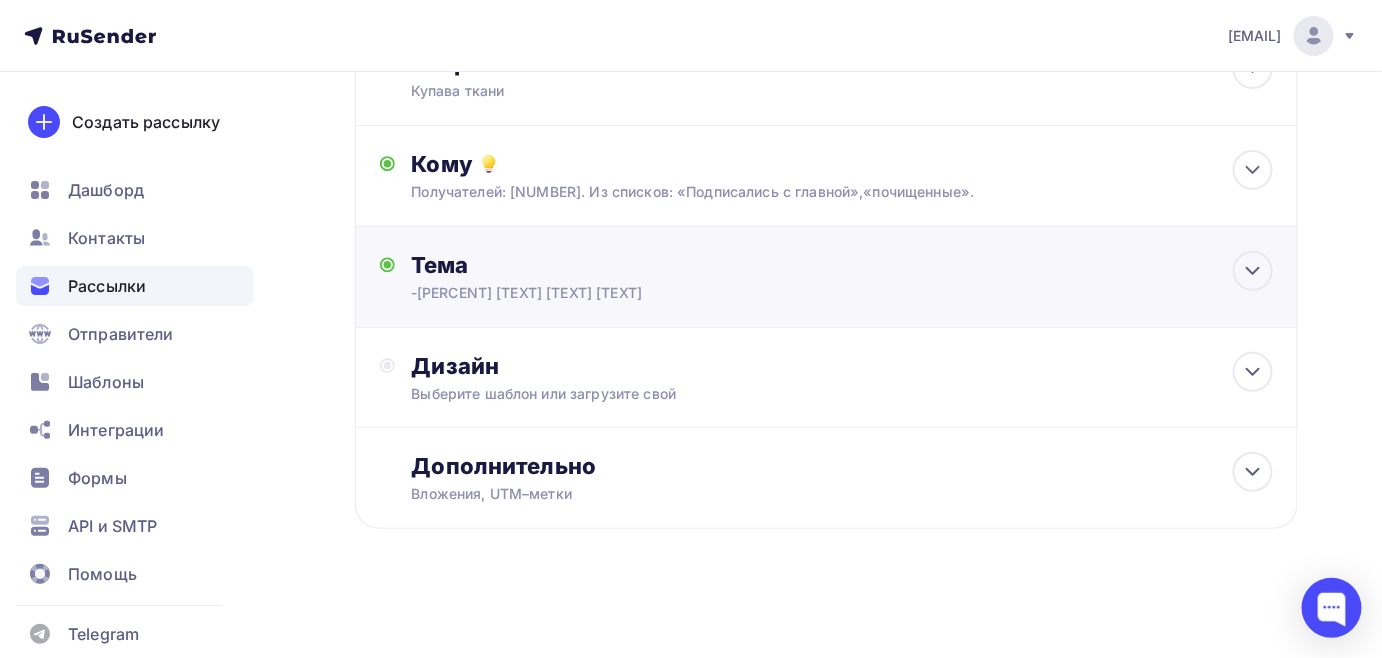 scroll, scrollTop: 161, scrollLeft: 0, axis: vertical 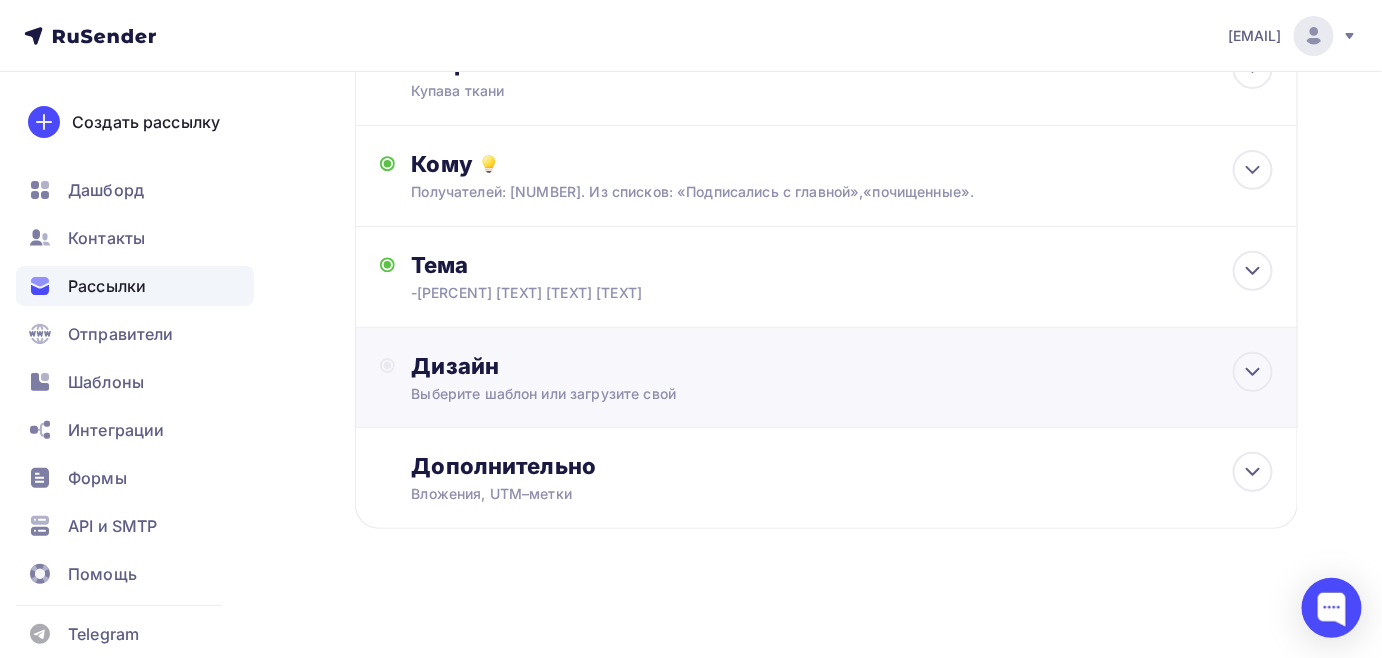 click on "Дизайн" at bounding box center (842, 366) 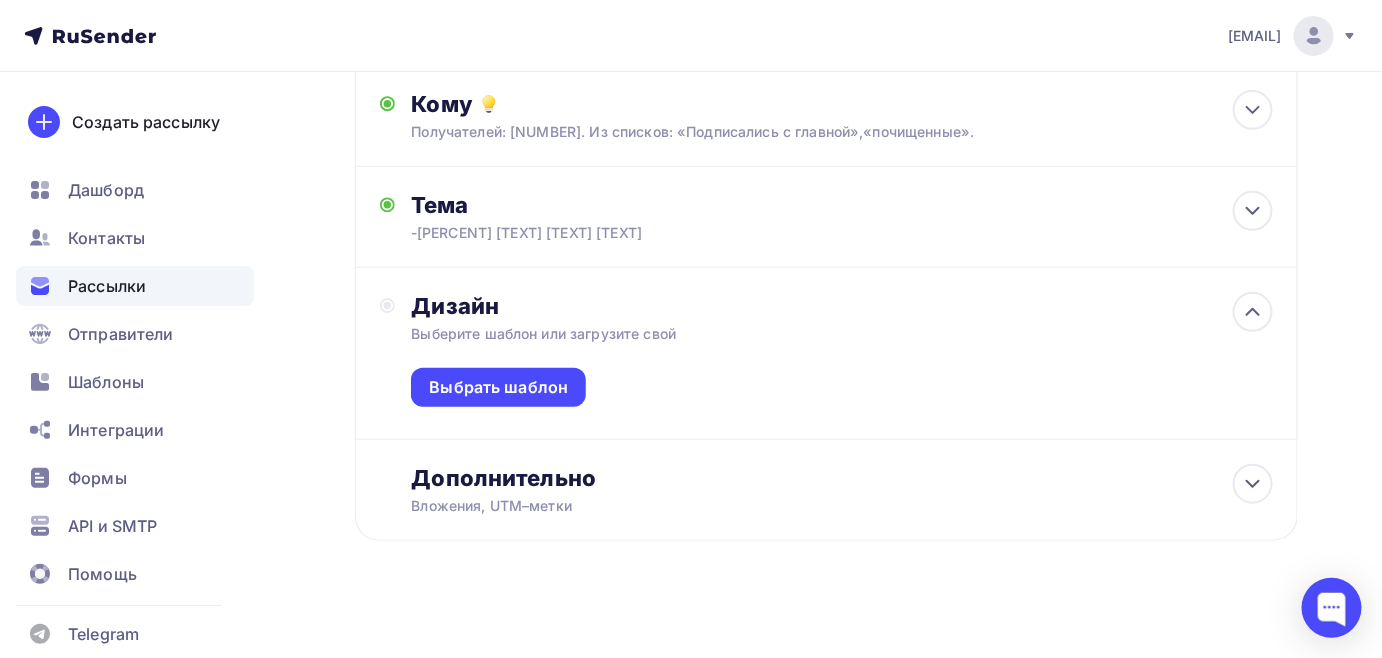 scroll, scrollTop: 233, scrollLeft: 0, axis: vertical 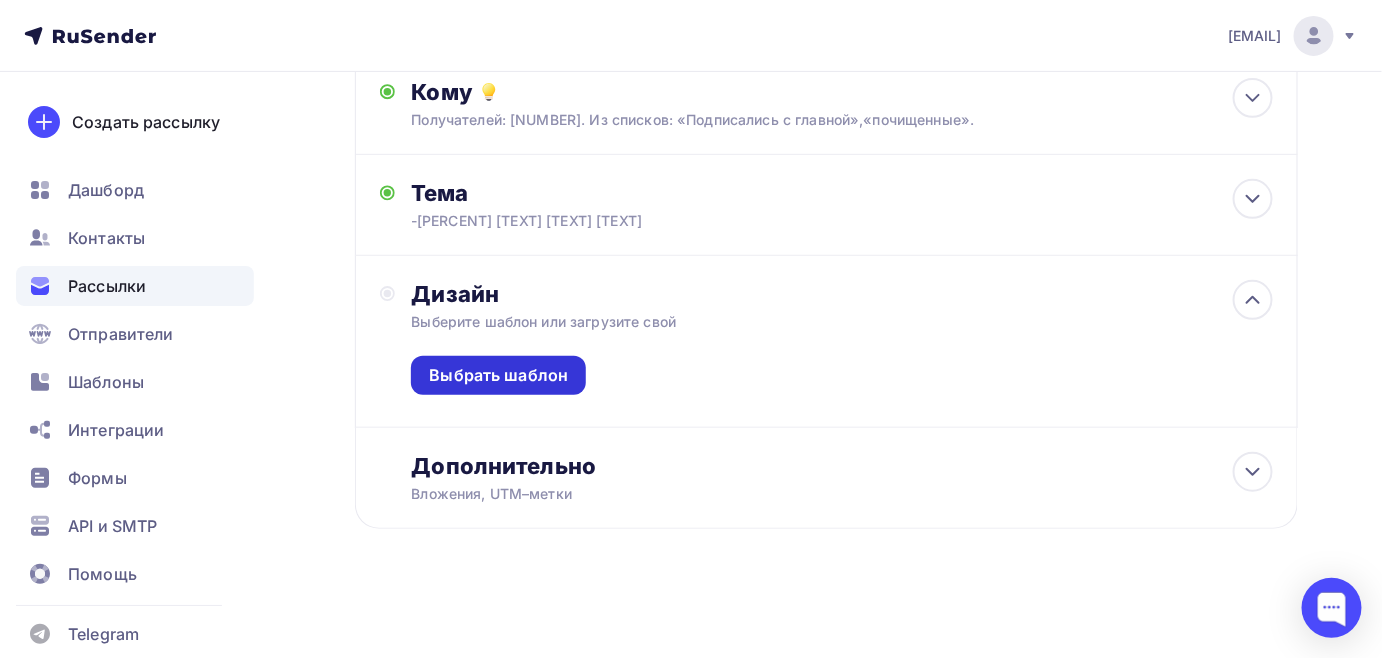 click on "Выбрать шаблон" at bounding box center (498, 375) 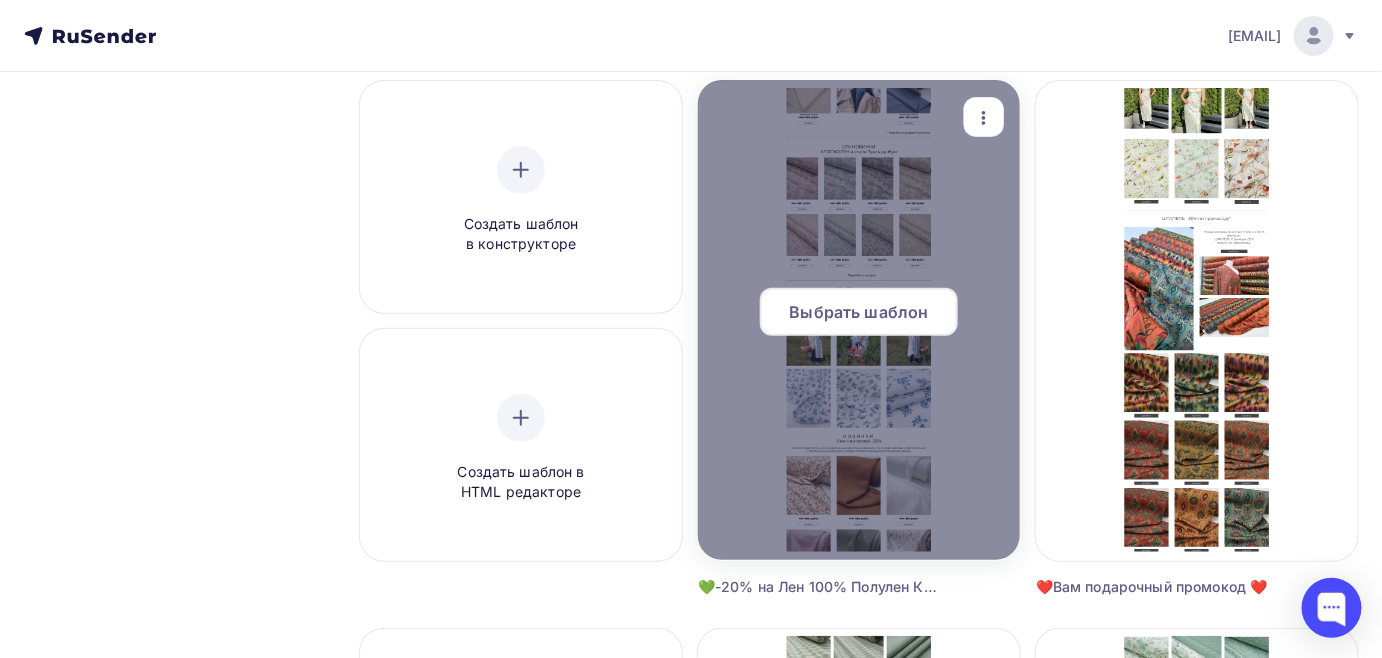 scroll, scrollTop: 181, scrollLeft: 0, axis: vertical 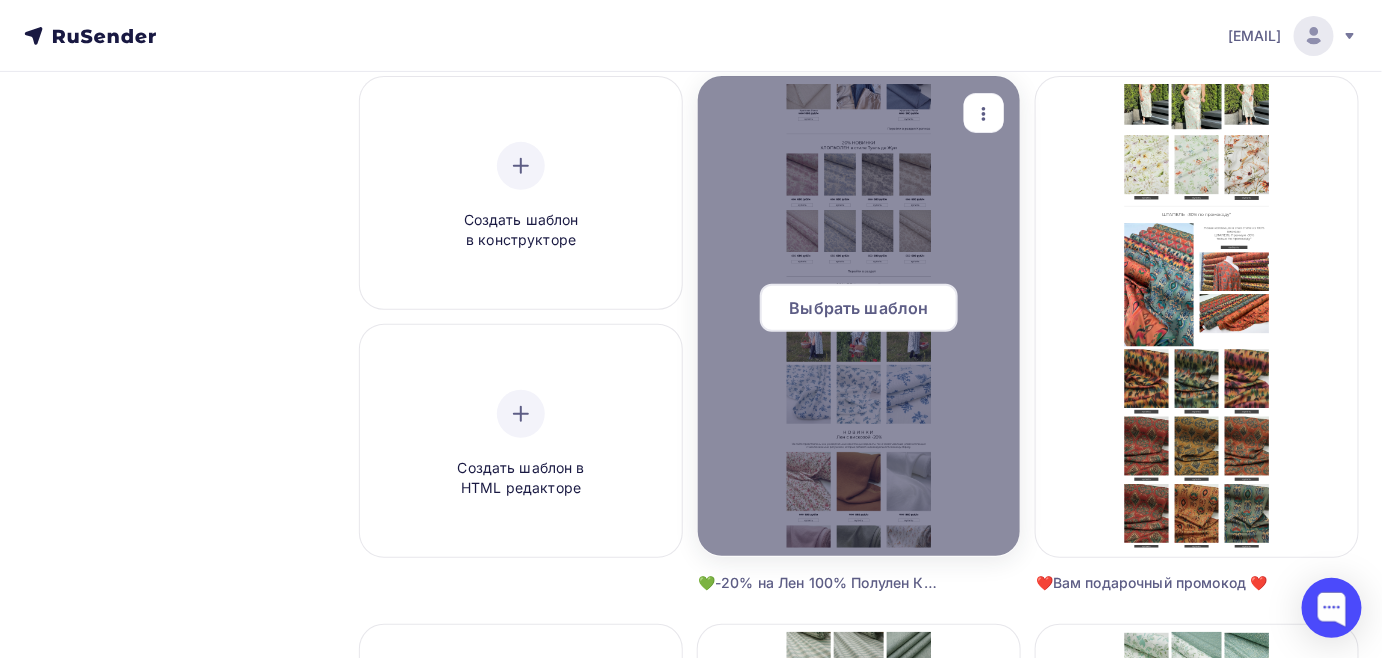 click on "Выбрать шаблон" at bounding box center [859, 308] 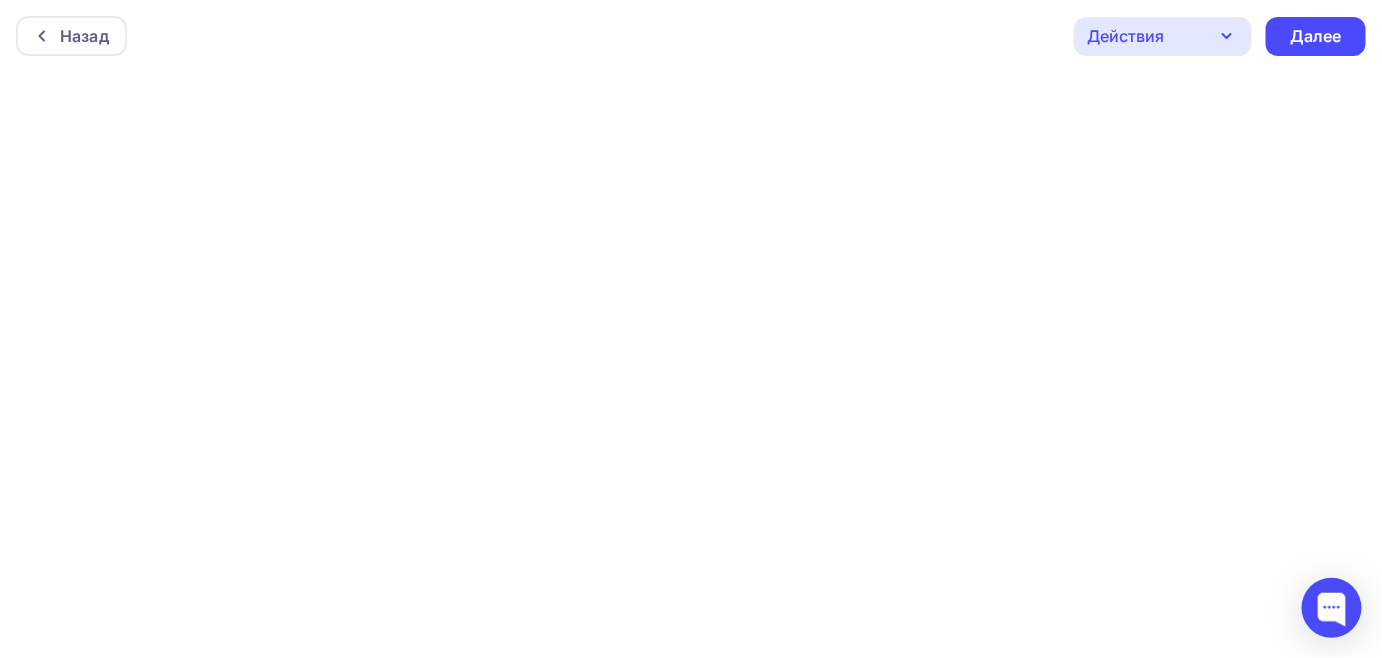 scroll, scrollTop: 0, scrollLeft: 0, axis: both 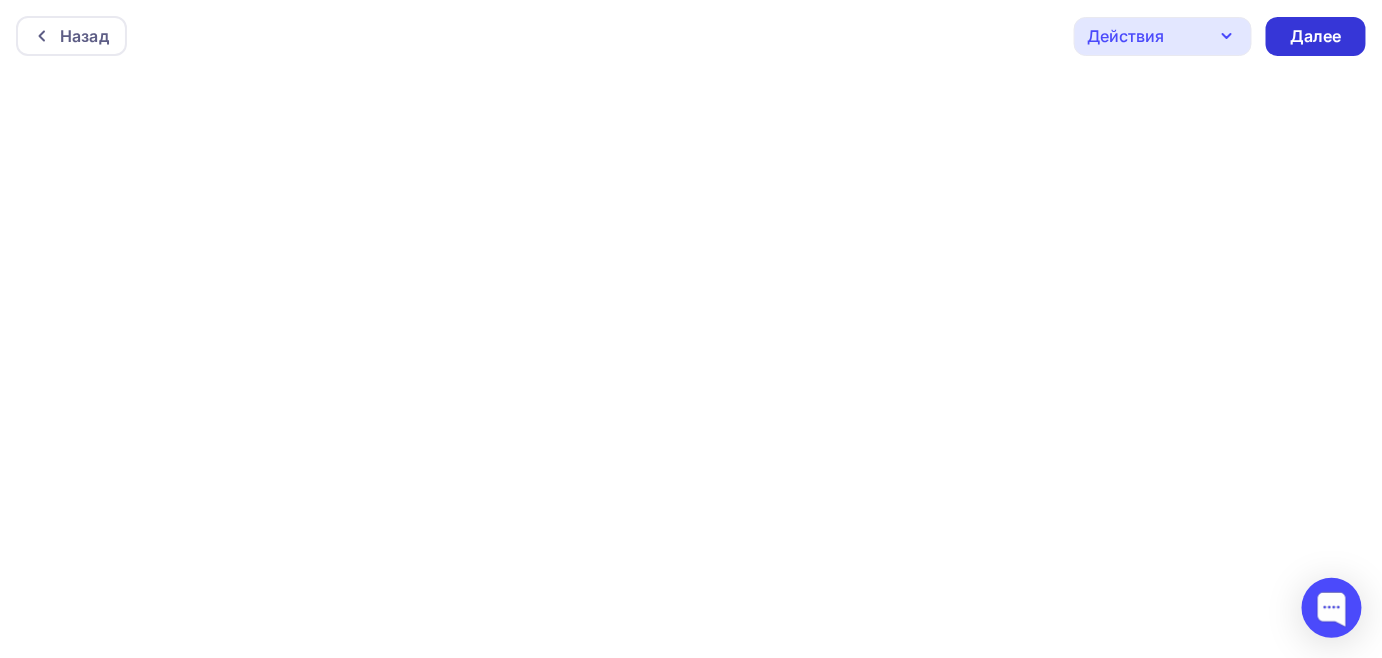 click on "Далее" at bounding box center [1316, 36] 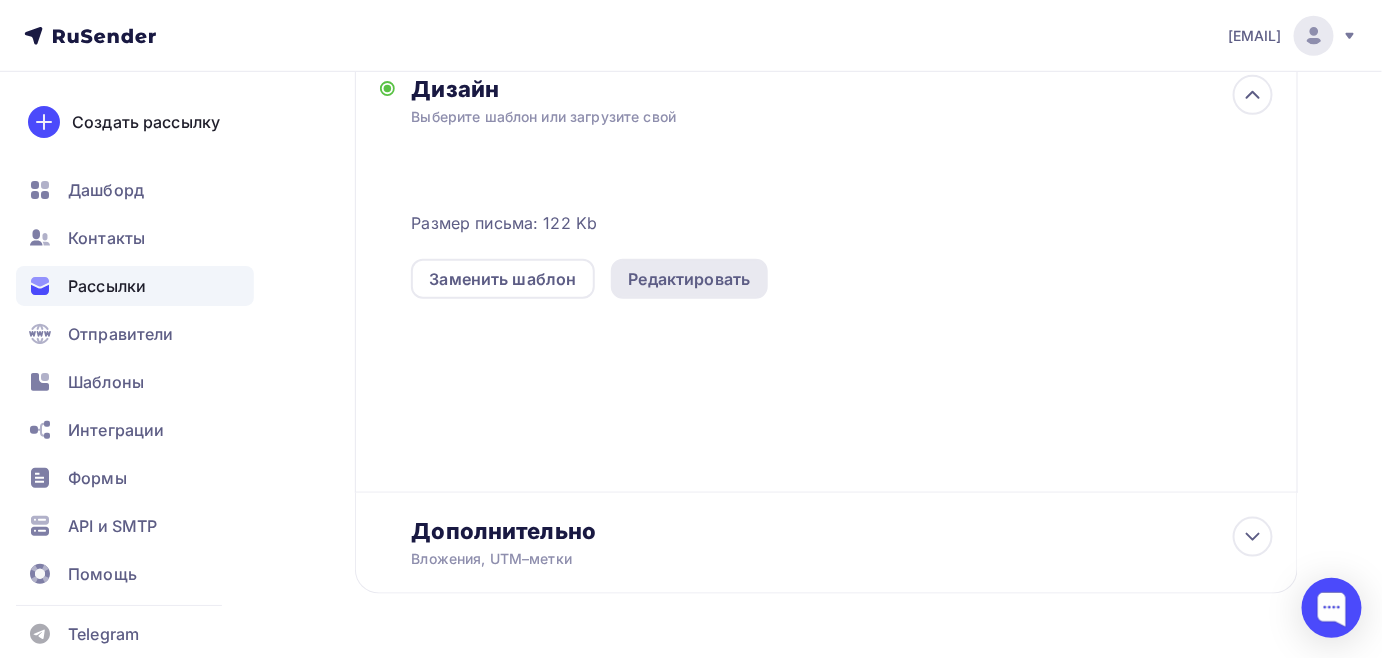 scroll, scrollTop: 454, scrollLeft: 0, axis: vertical 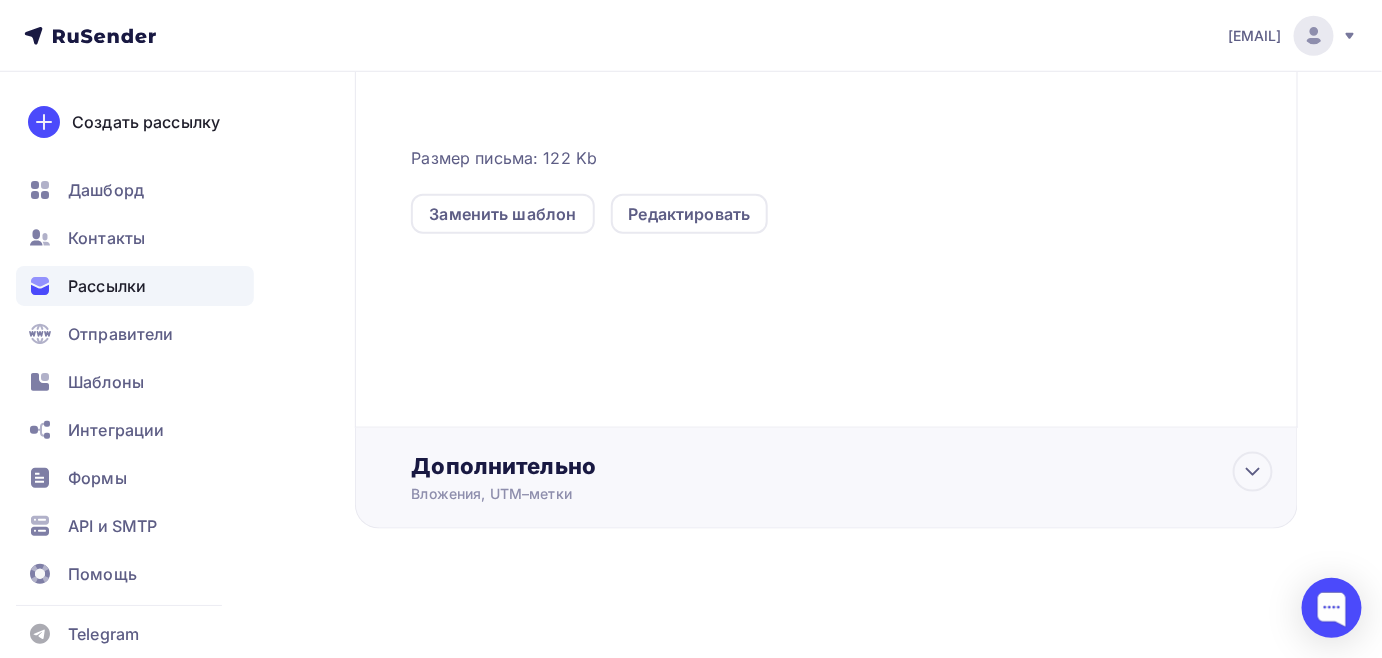 click on "Вложения, UTM–метки" at bounding box center (798, 494) 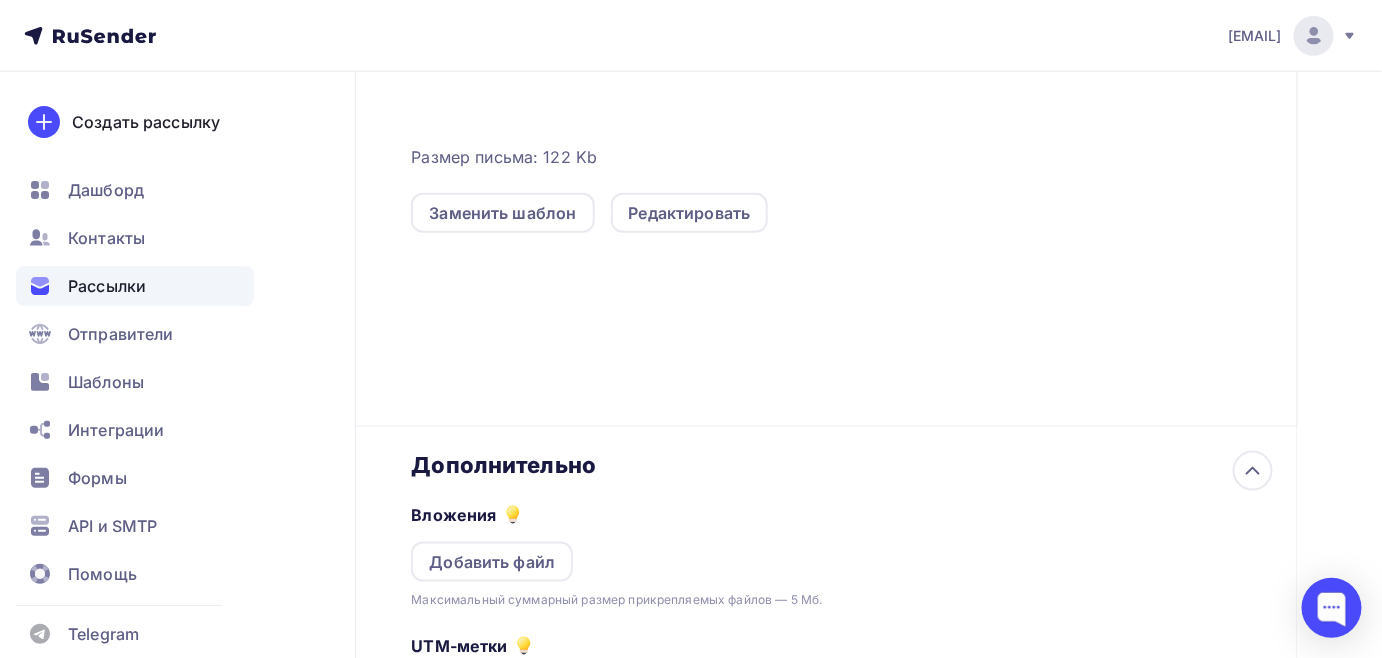 scroll, scrollTop: 501, scrollLeft: 0, axis: vertical 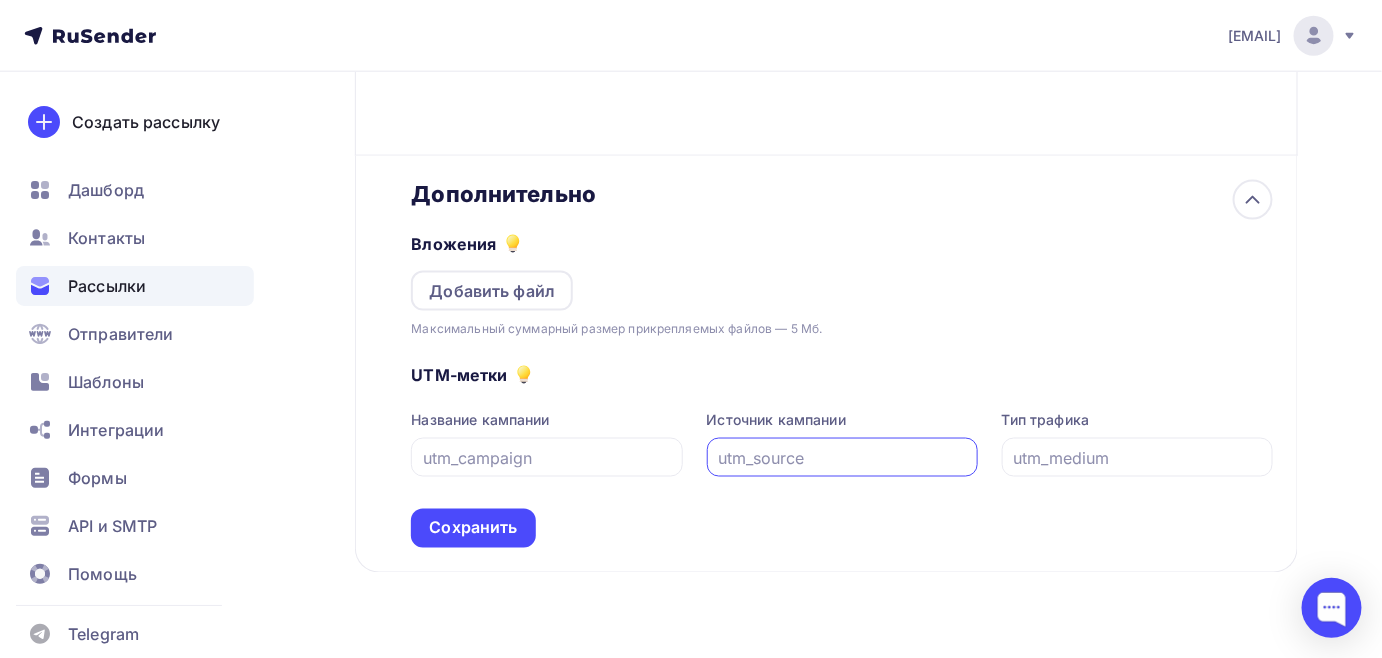 click at bounding box center (842, 458) 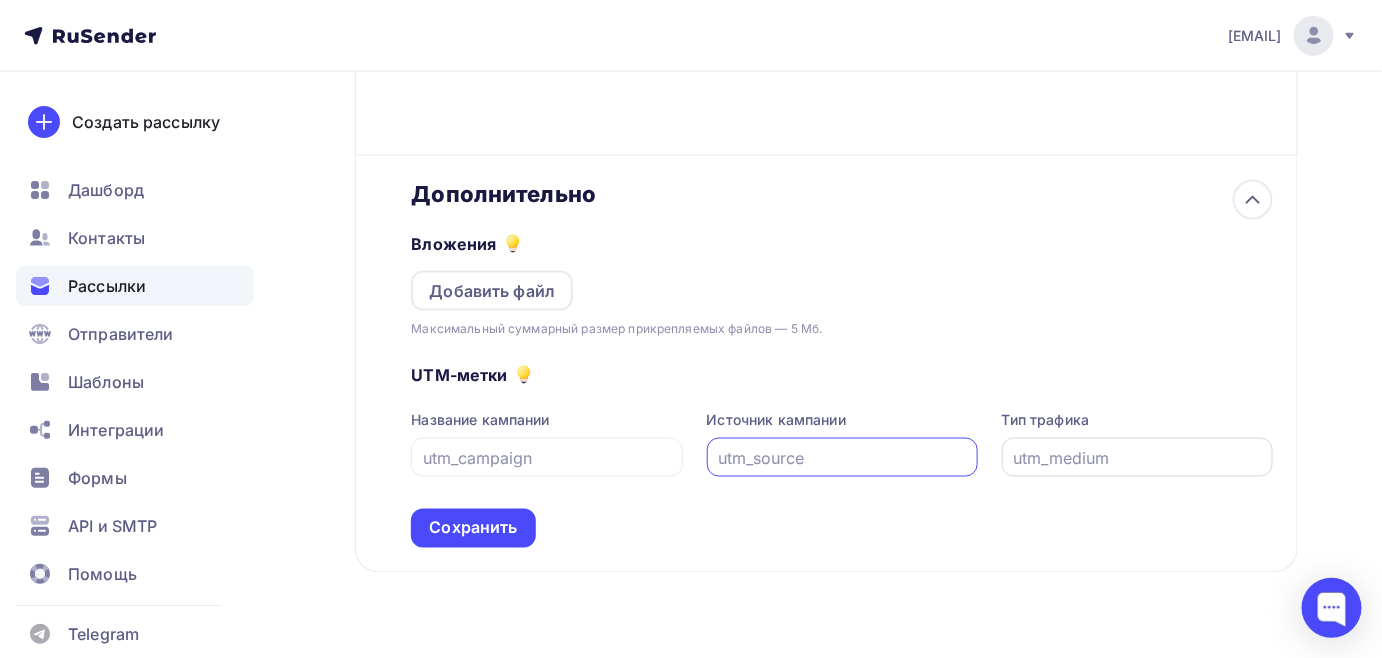 click at bounding box center [1137, 457] 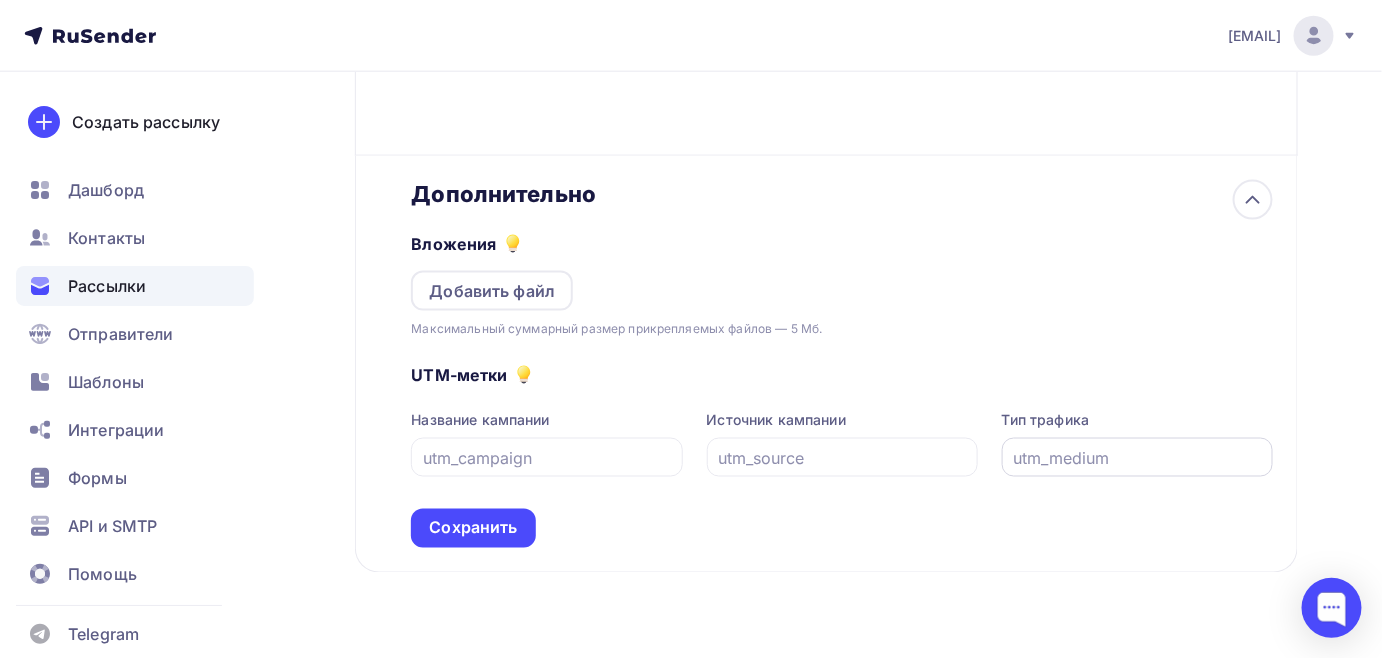 click at bounding box center [1137, 458] 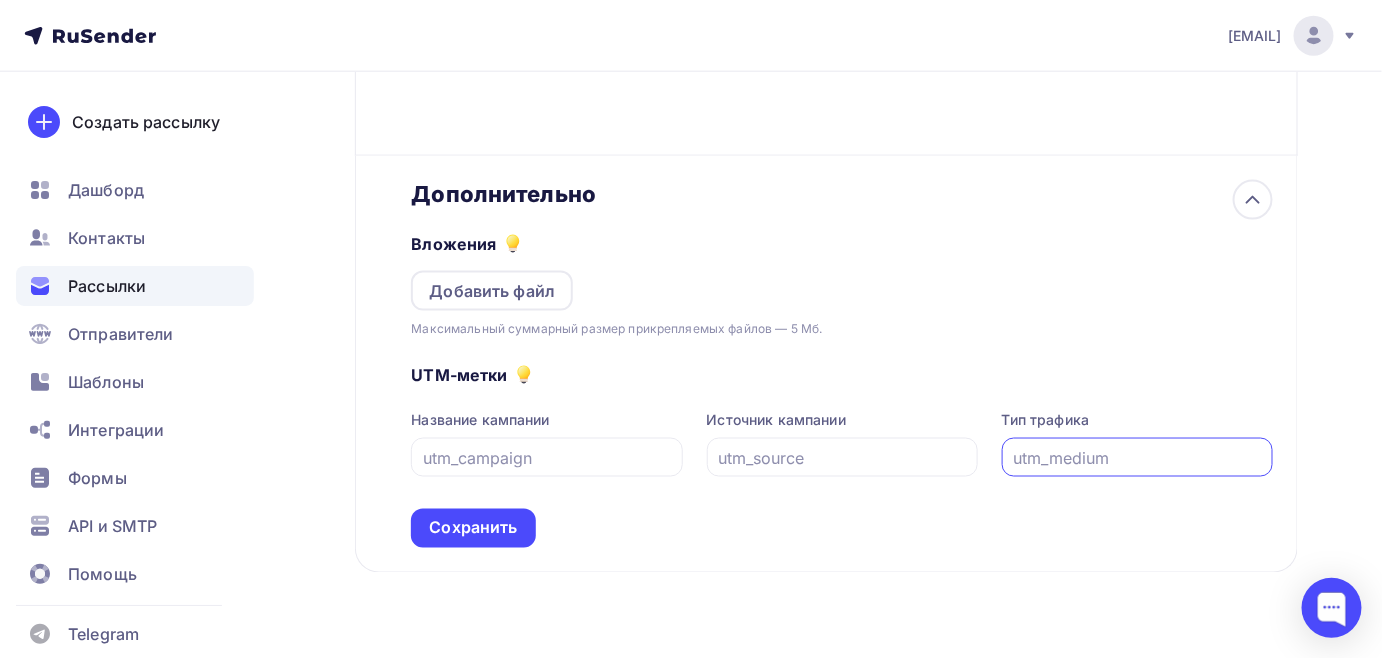 drag, startPoint x: 1016, startPoint y: 456, endPoint x: 1028, endPoint y: 464, distance: 14.422205 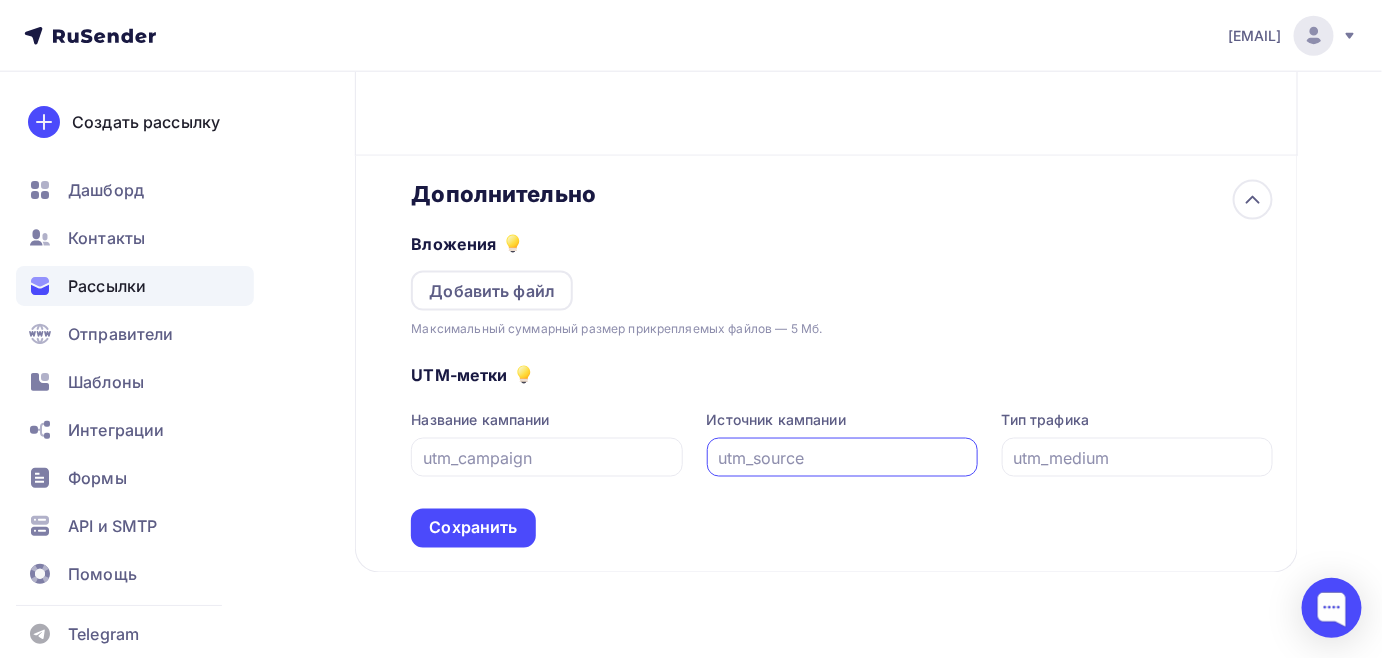 click at bounding box center (842, 458) 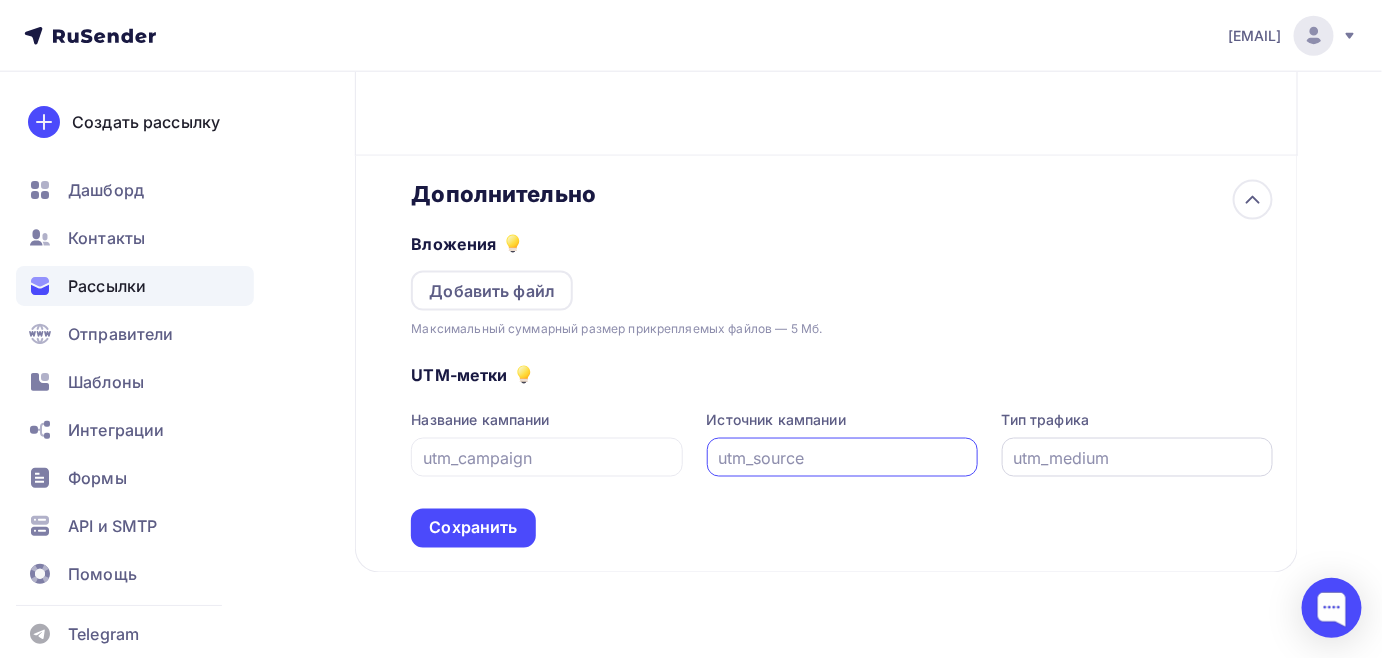 click at bounding box center [1137, 457] 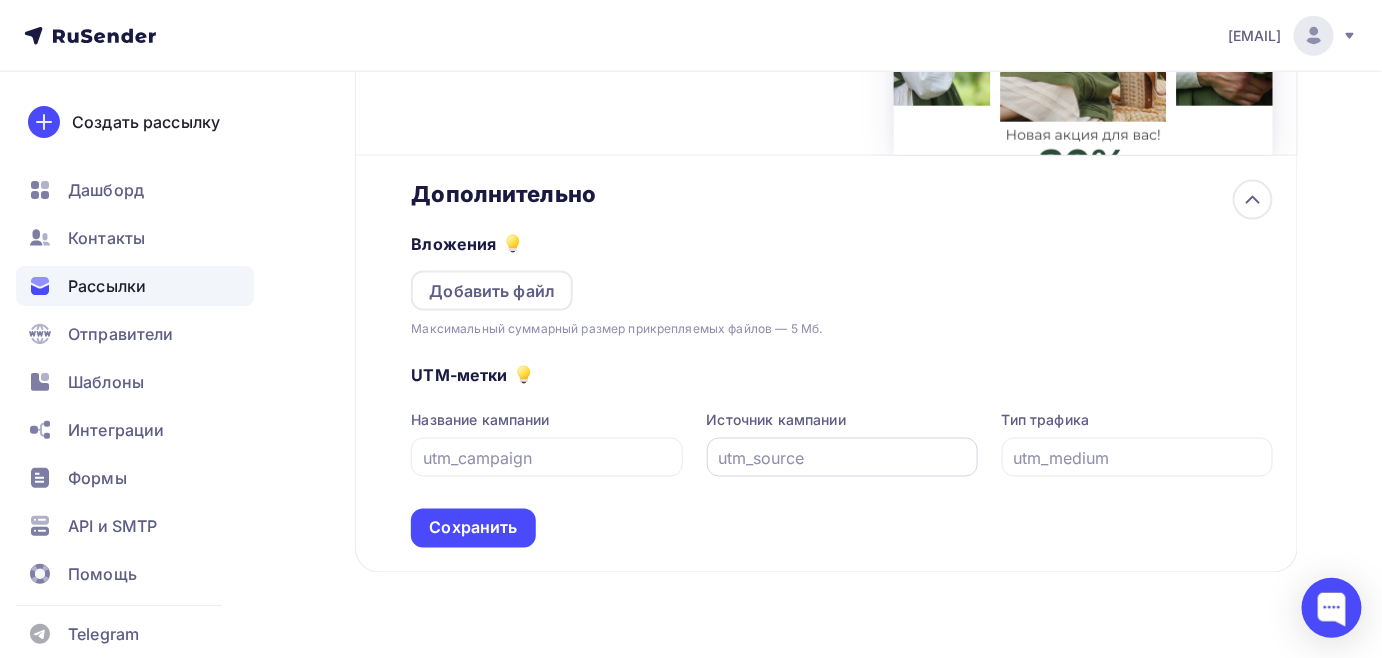 click at bounding box center [842, 458] 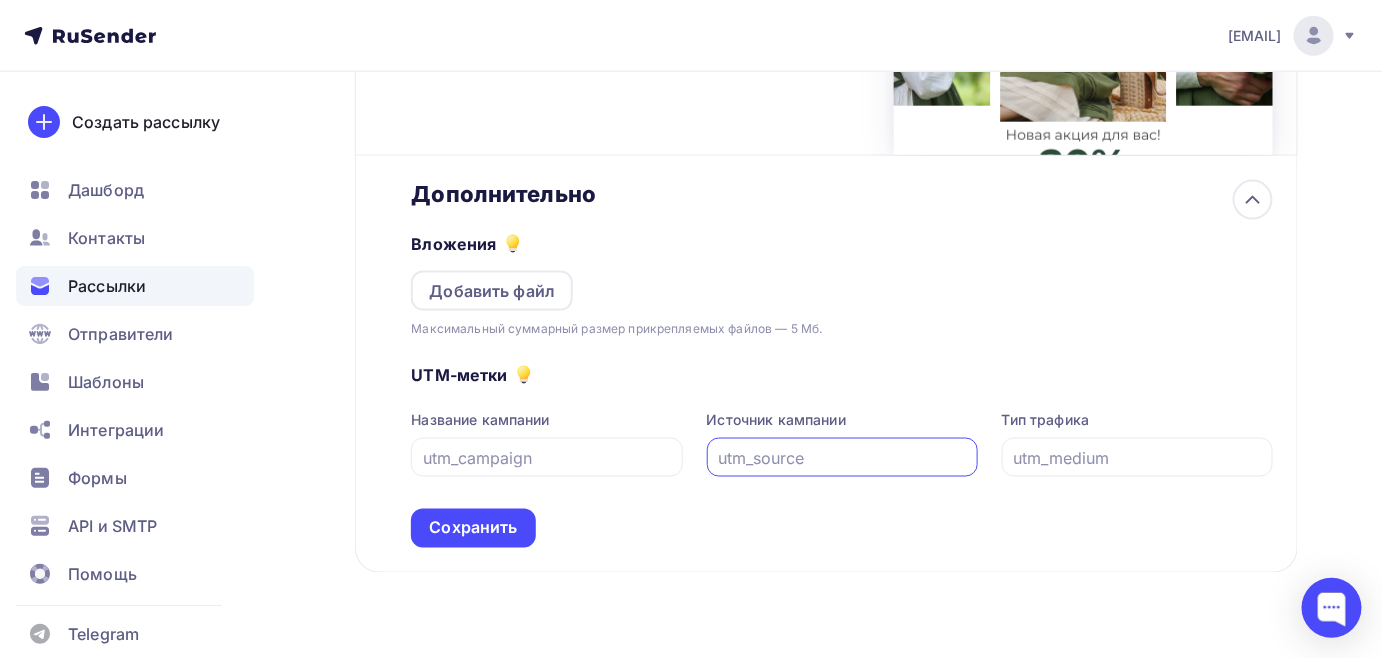 type on "у" 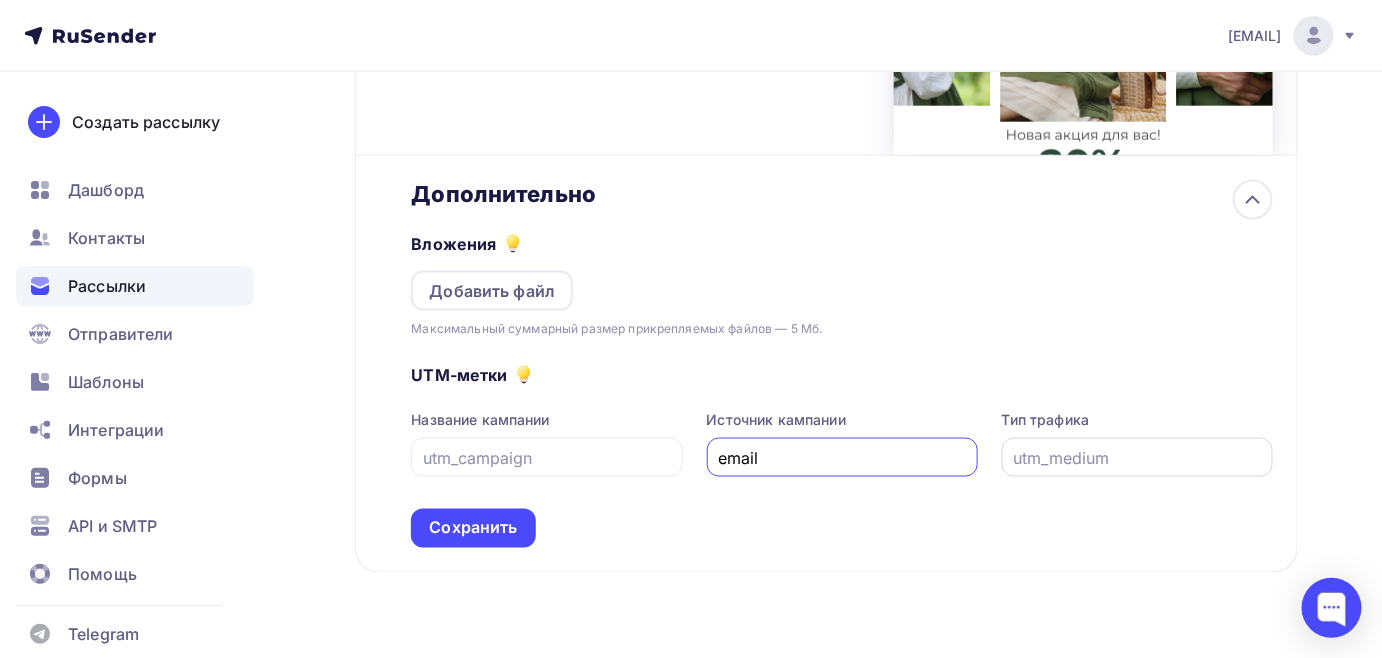 type on "email" 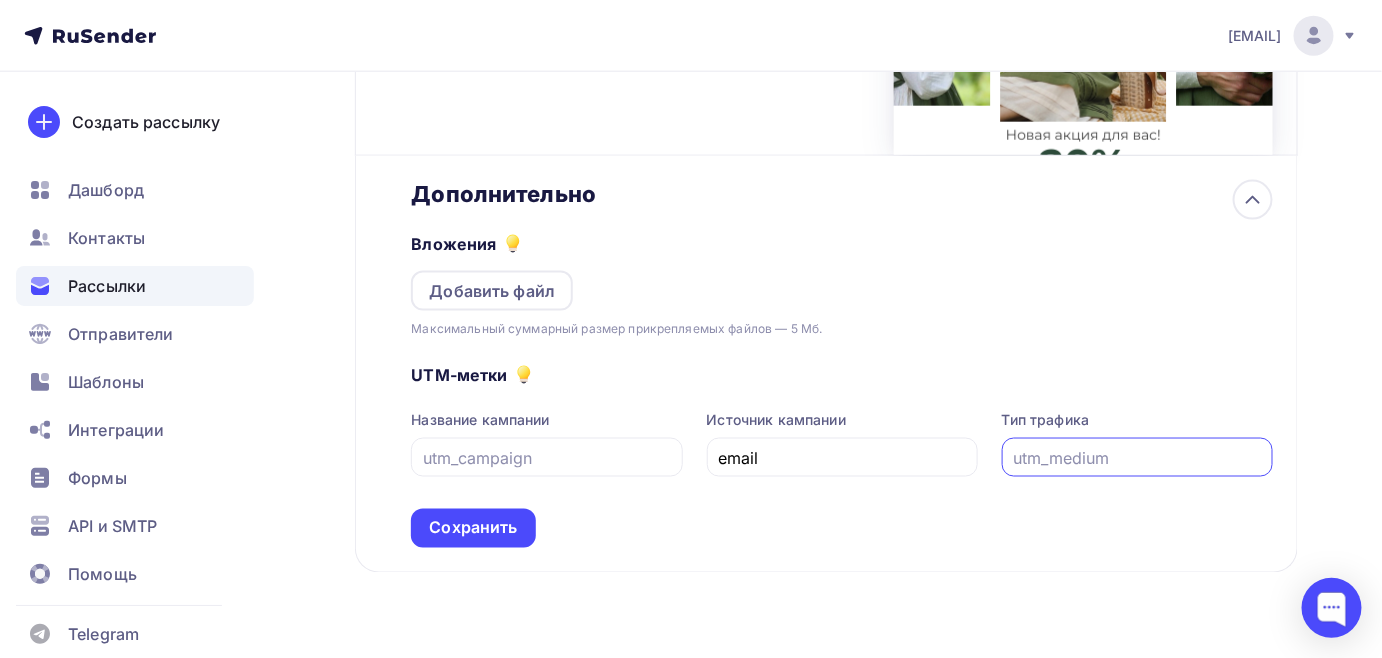 click at bounding box center [1137, 458] 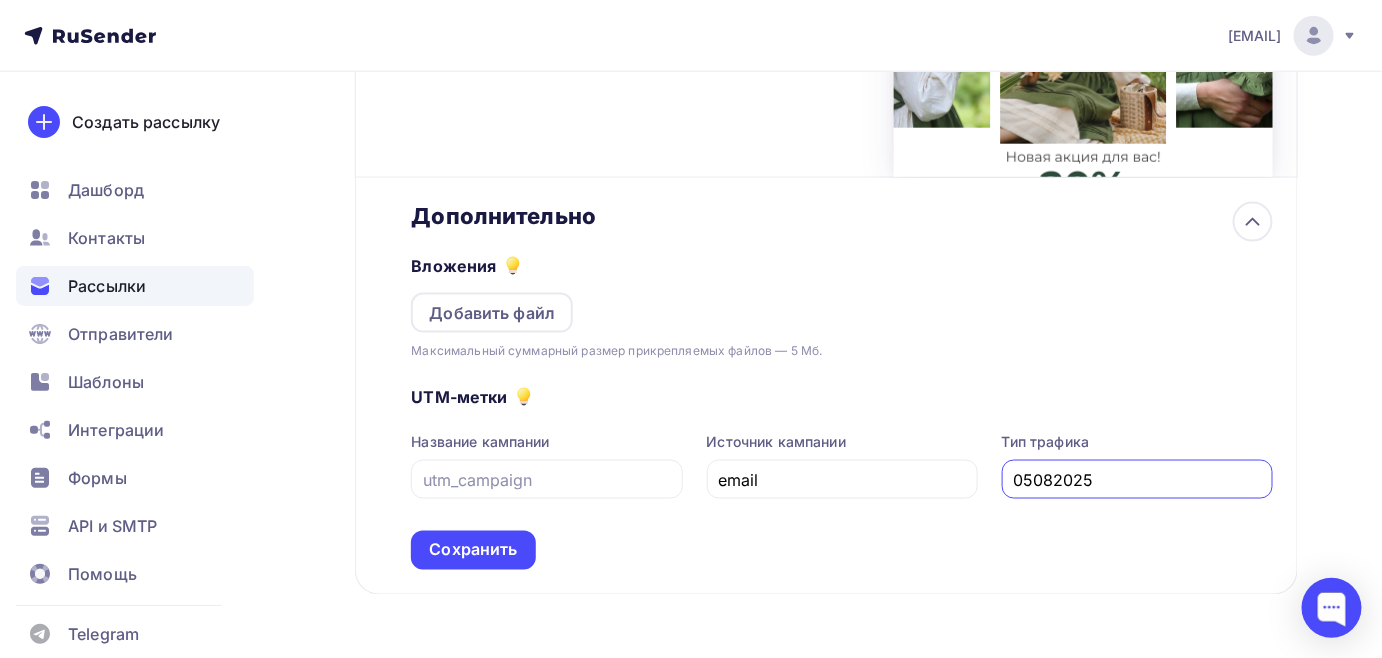 scroll, scrollTop: 819, scrollLeft: 0, axis: vertical 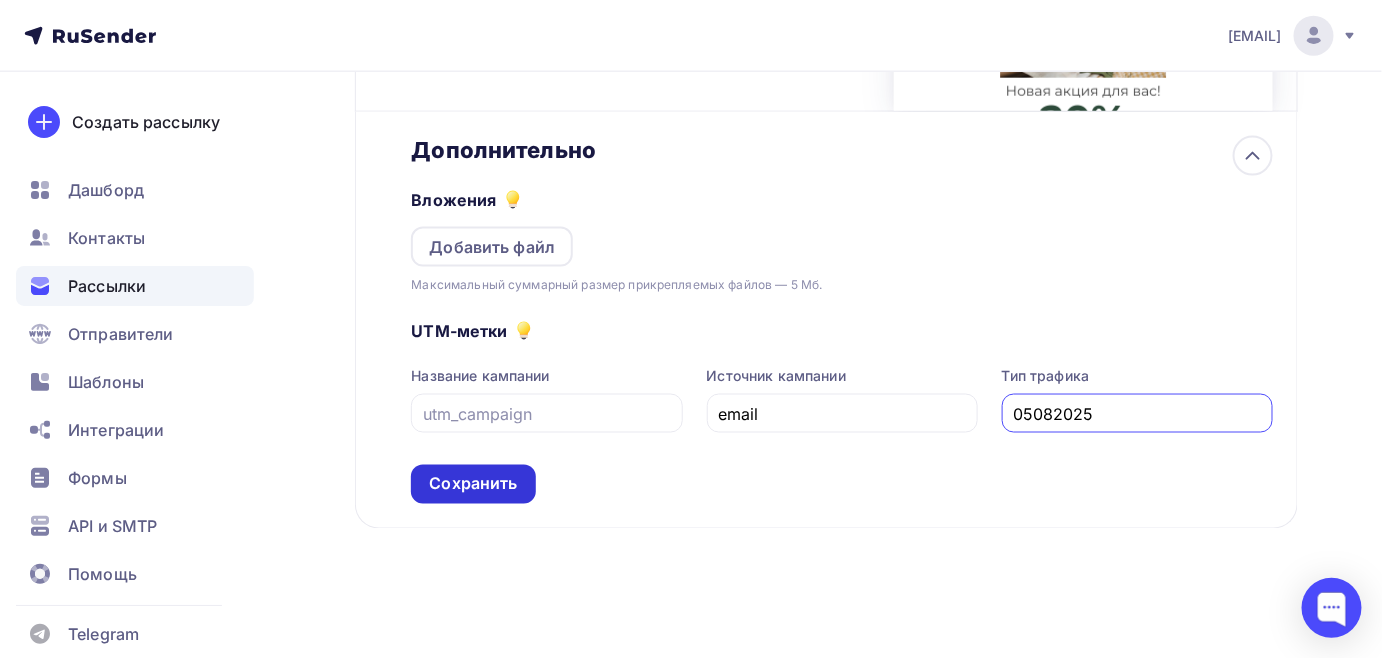 type on "05082025" 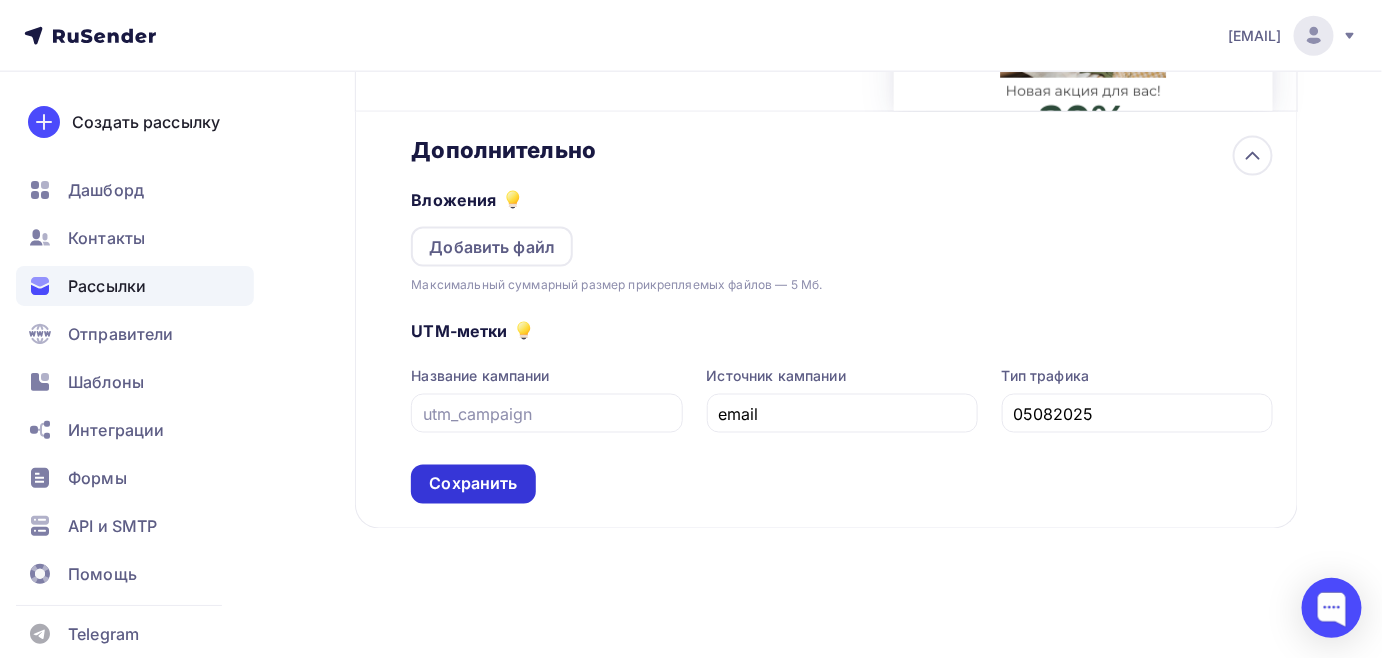 click on "Сохранить" at bounding box center [473, 484] 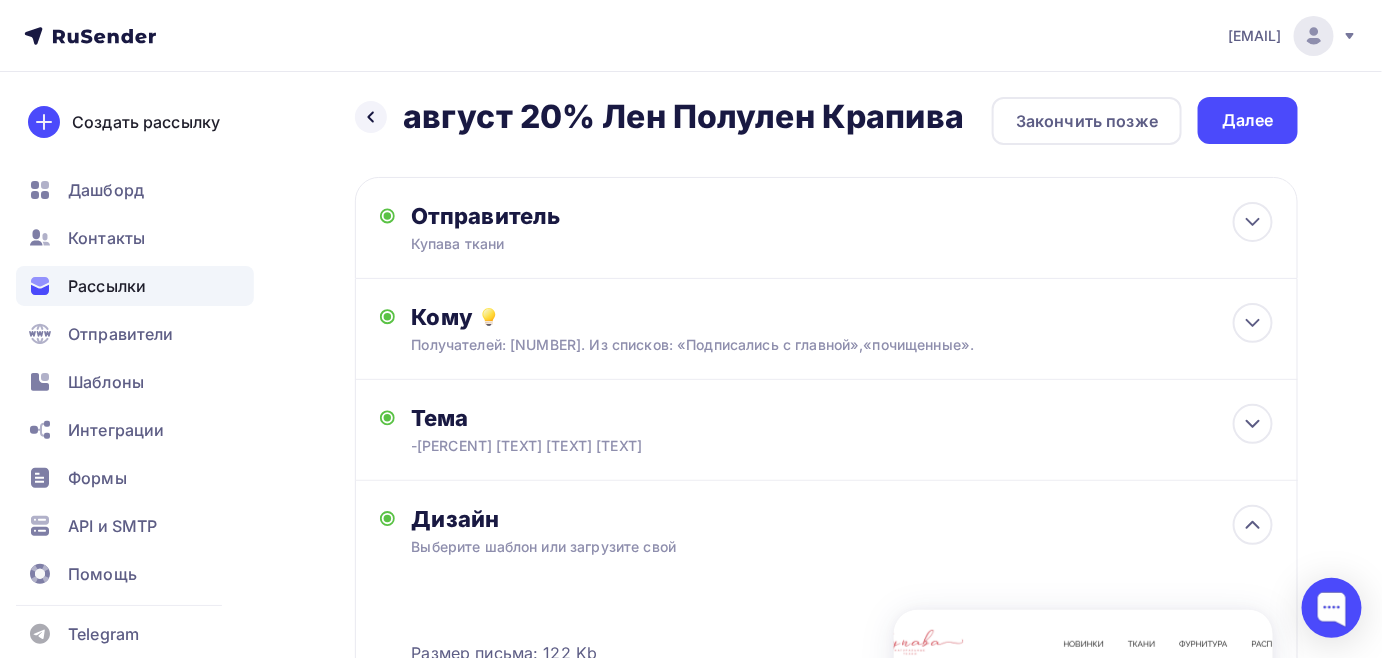 scroll, scrollTop: 0, scrollLeft: 0, axis: both 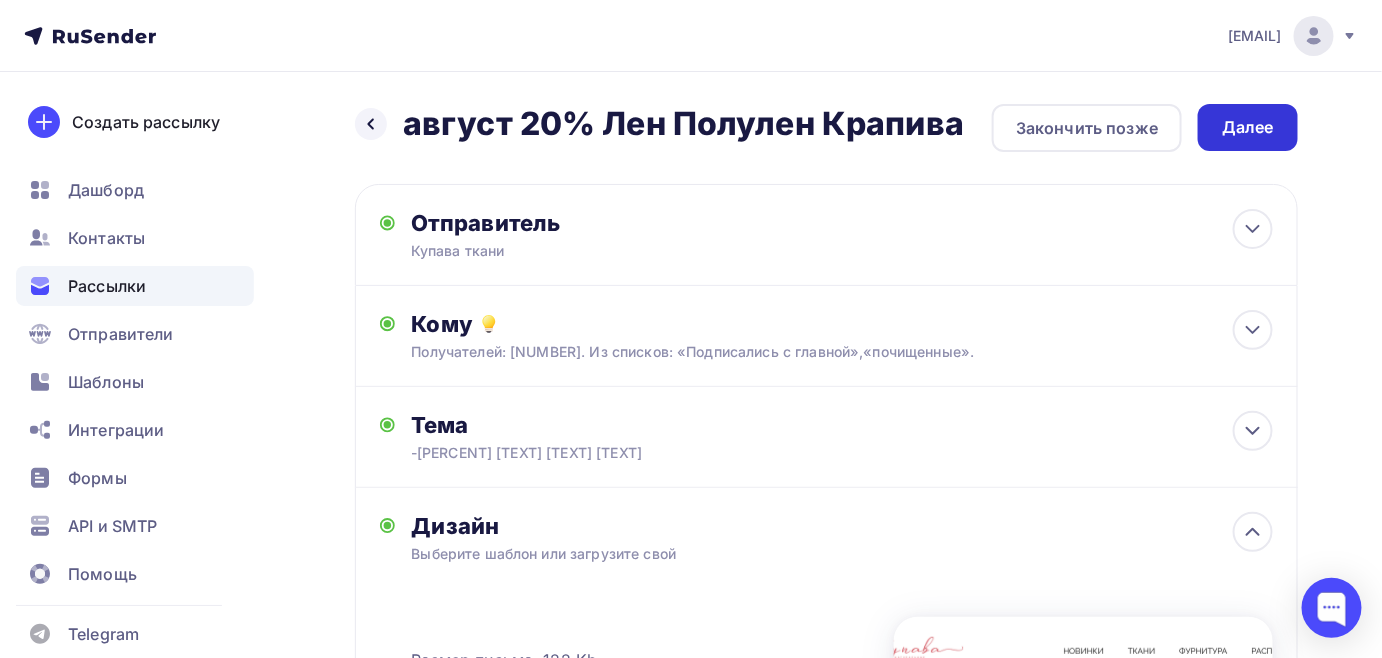 click on "Далее" at bounding box center [1248, 127] 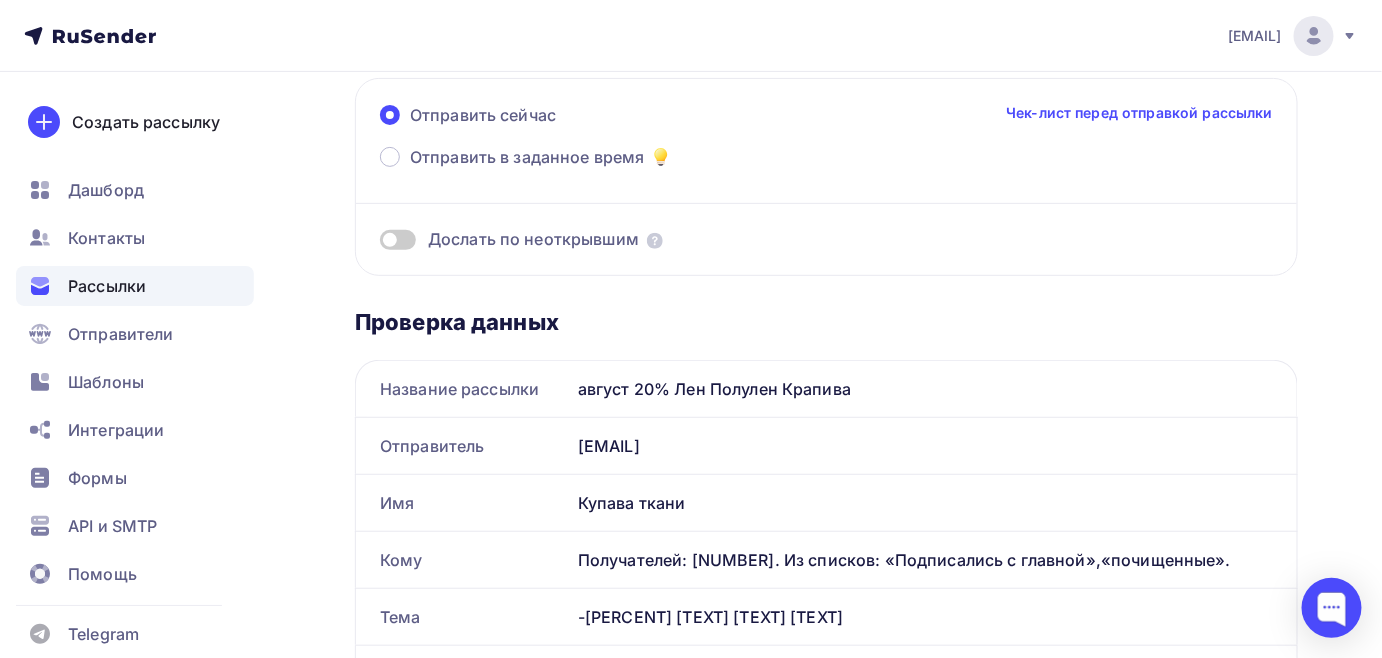 scroll, scrollTop: 0, scrollLeft: 0, axis: both 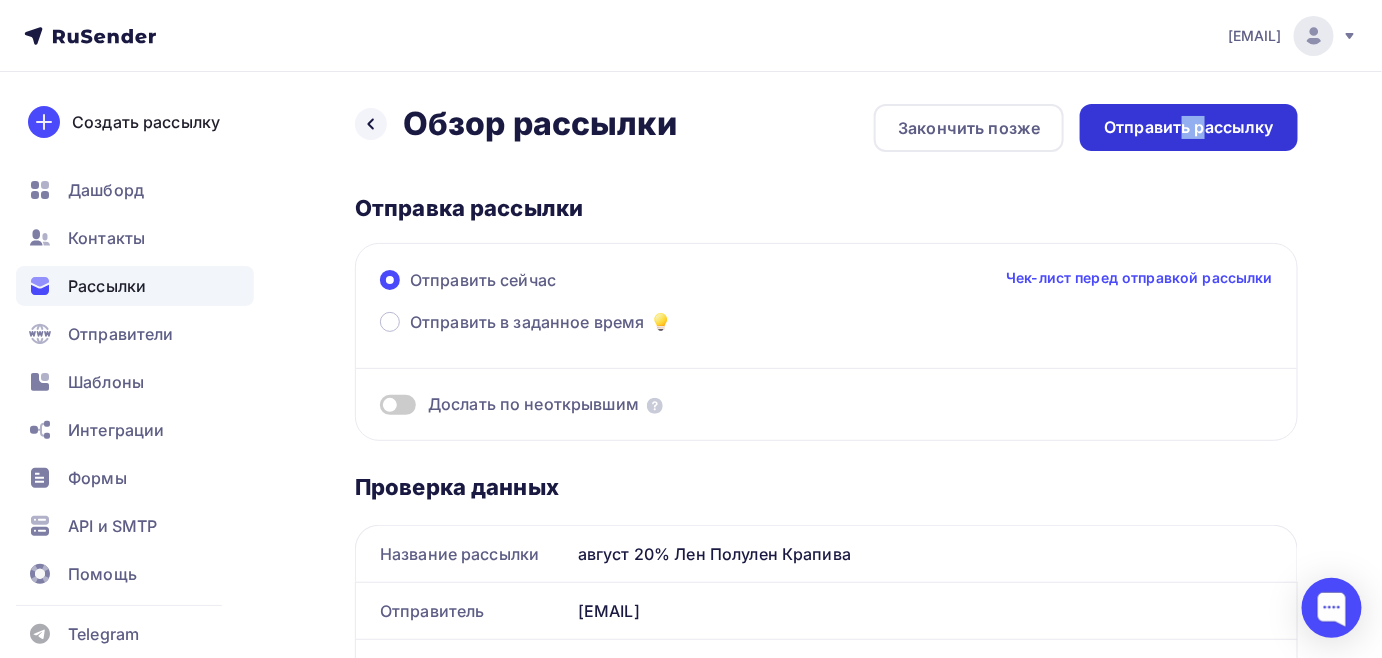 drag, startPoint x: 1181, startPoint y: 125, endPoint x: 1200, endPoint y: 140, distance: 24.207438 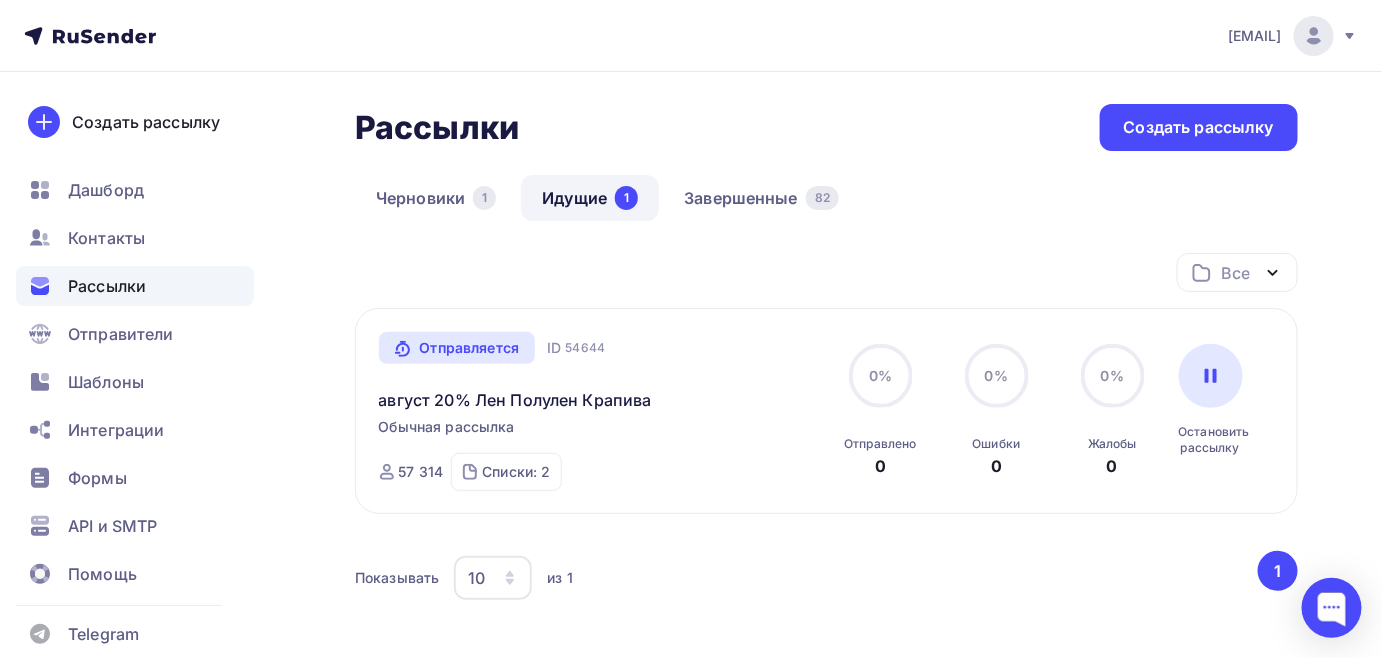 click on "Рассылки" at bounding box center [107, 286] 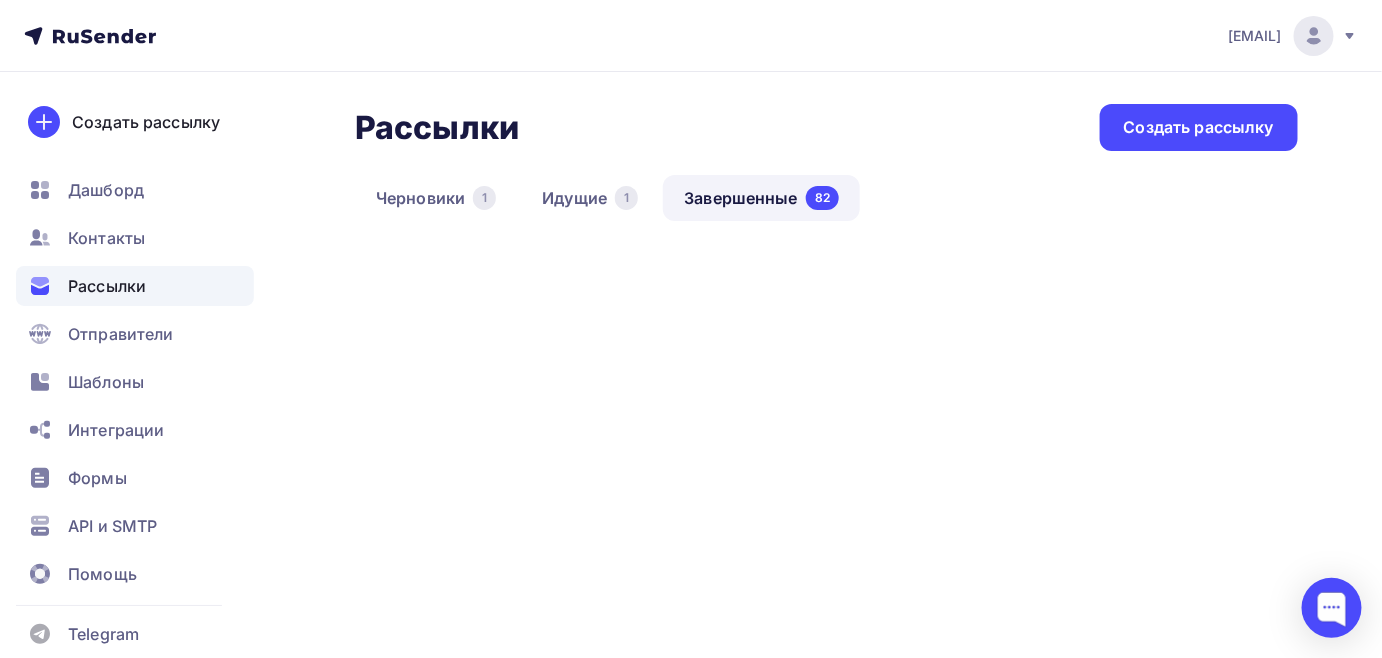 click on "Завершенные
82" at bounding box center [761, 198] 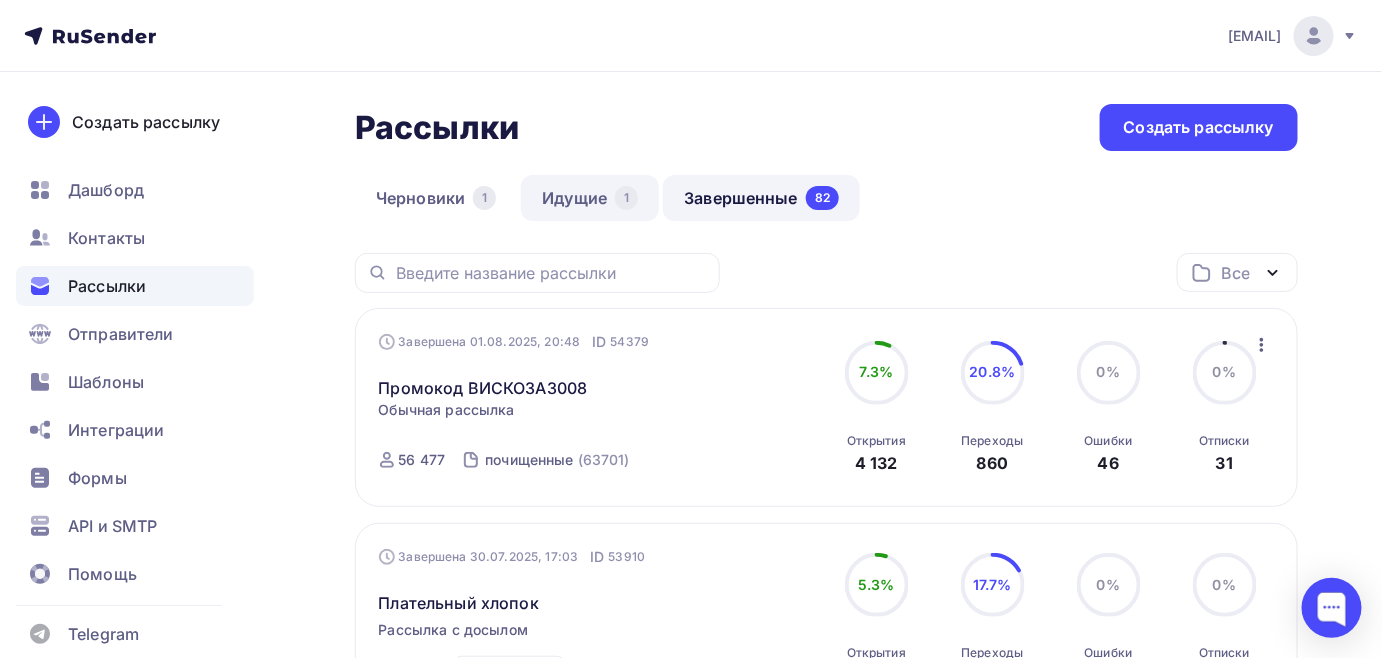 click on "Идущие
1" at bounding box center [590, 198] 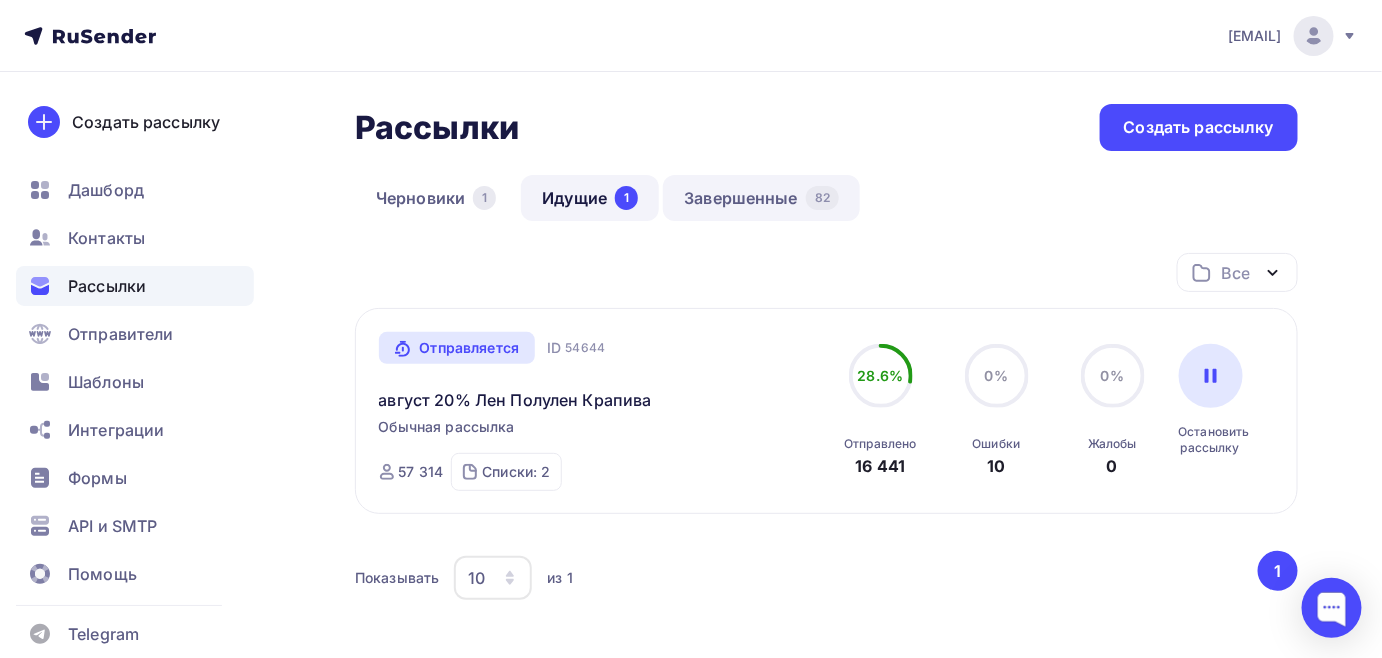 click on "Завершенные
82" at bounding box center [761, 198] 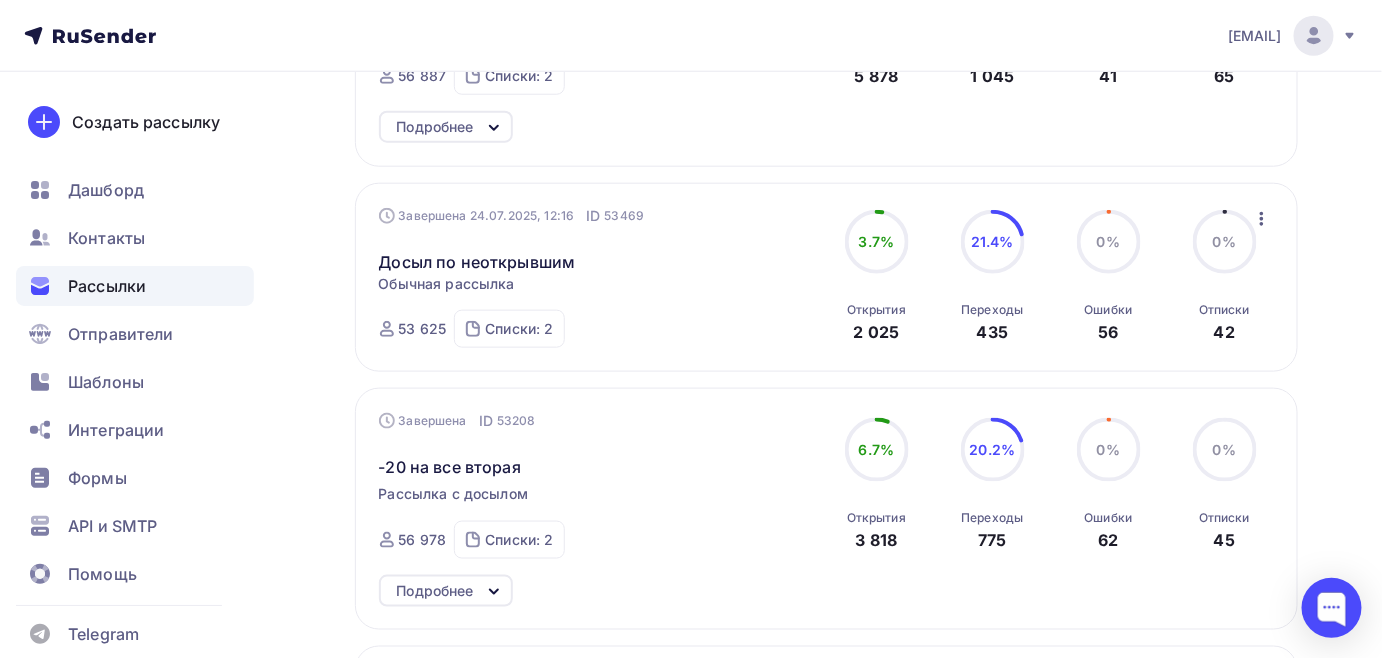 scroll, scrollTop: 545, scrollLeft: 0, axis: vertical 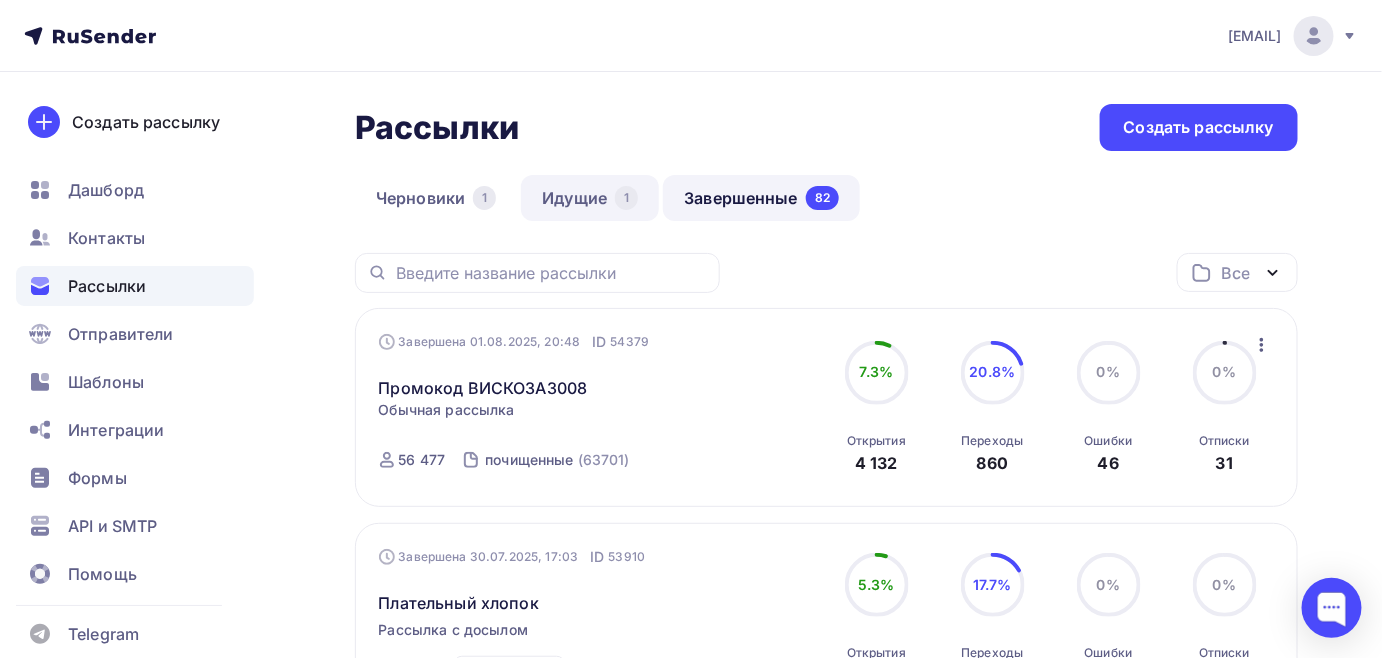 click on "Идущие
1" at bounding box center [590, 198] 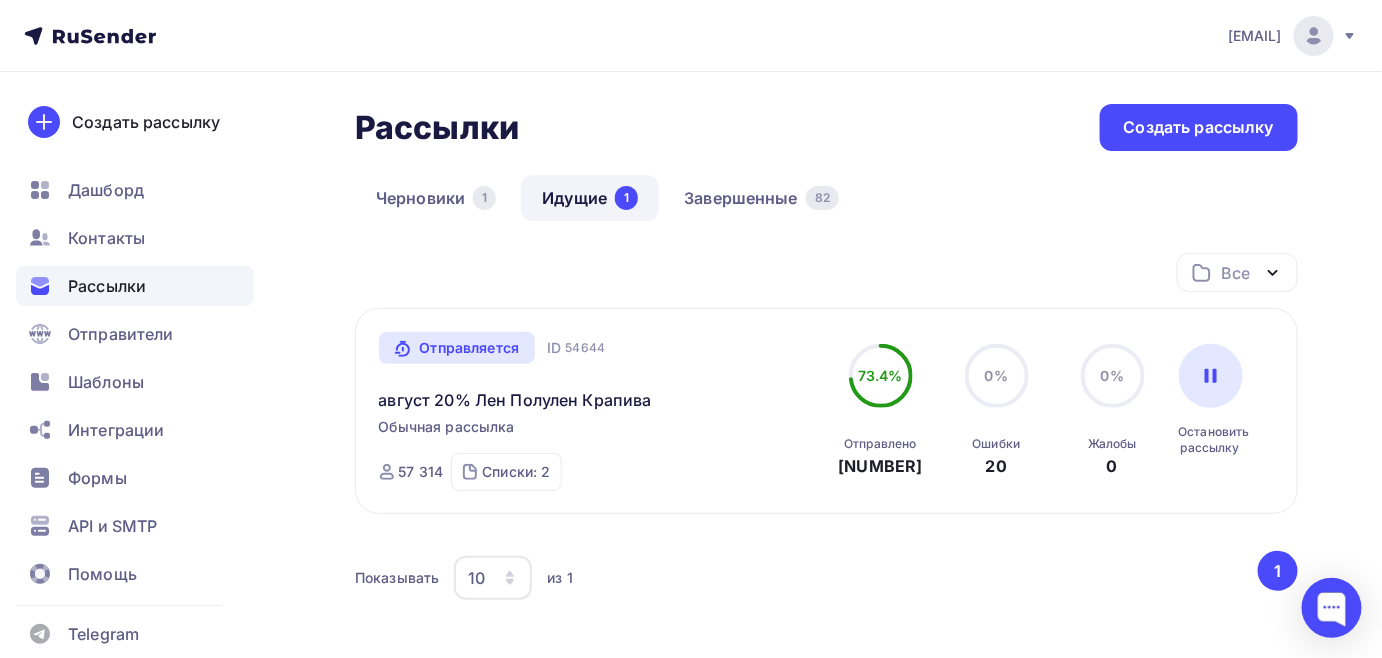 scroll, scrollTop: 147, scrollLeft: 0, axis: vertical 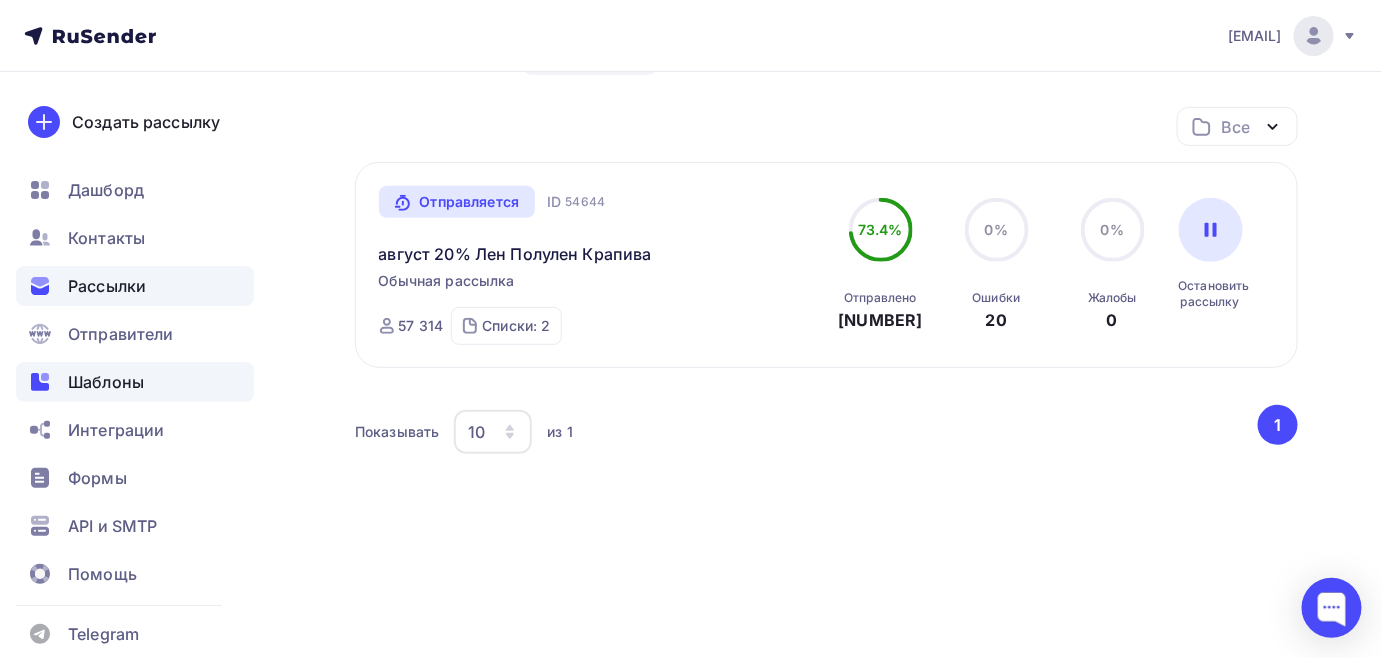 click on "Шаблоны" at bounding box center (106, 382) 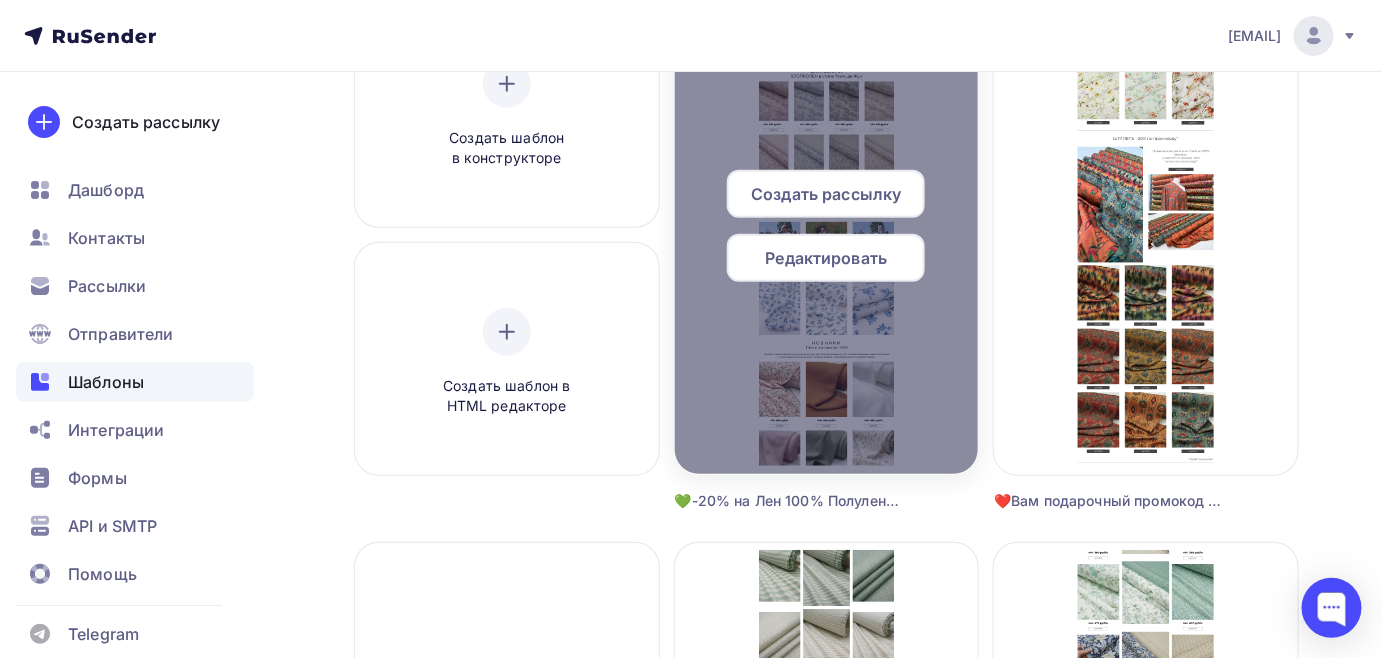 scroll, scrollTop: 272, scrollLeft: 0, axis: vertical 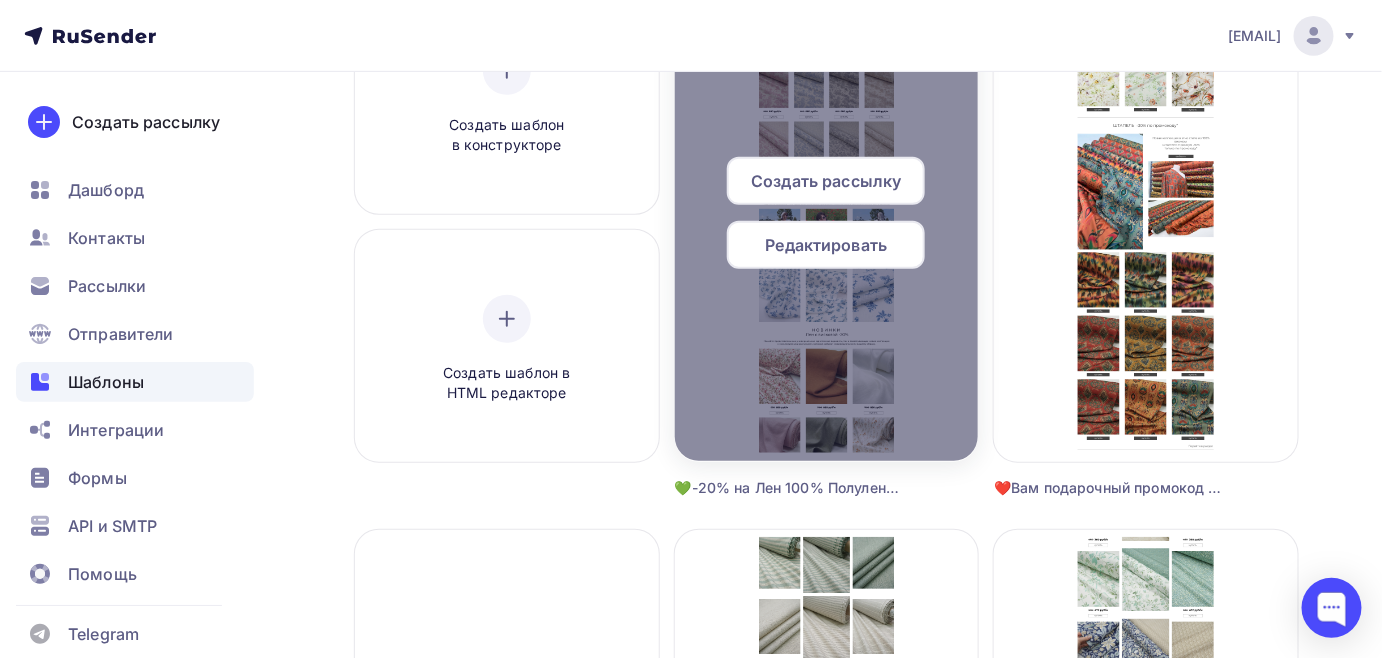 click on "Редактировать" at bounding box center [827, 245] 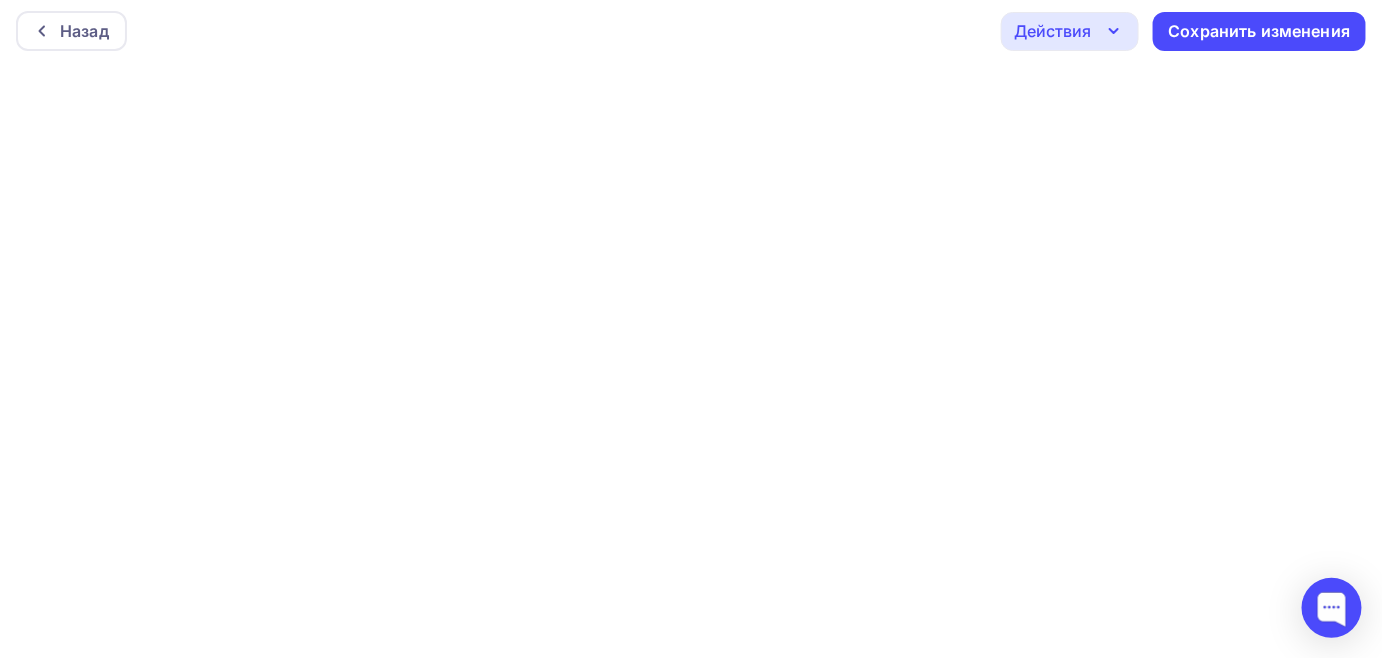 scroll, scrollTop: 0, scrollLeft: 0, axis: both 